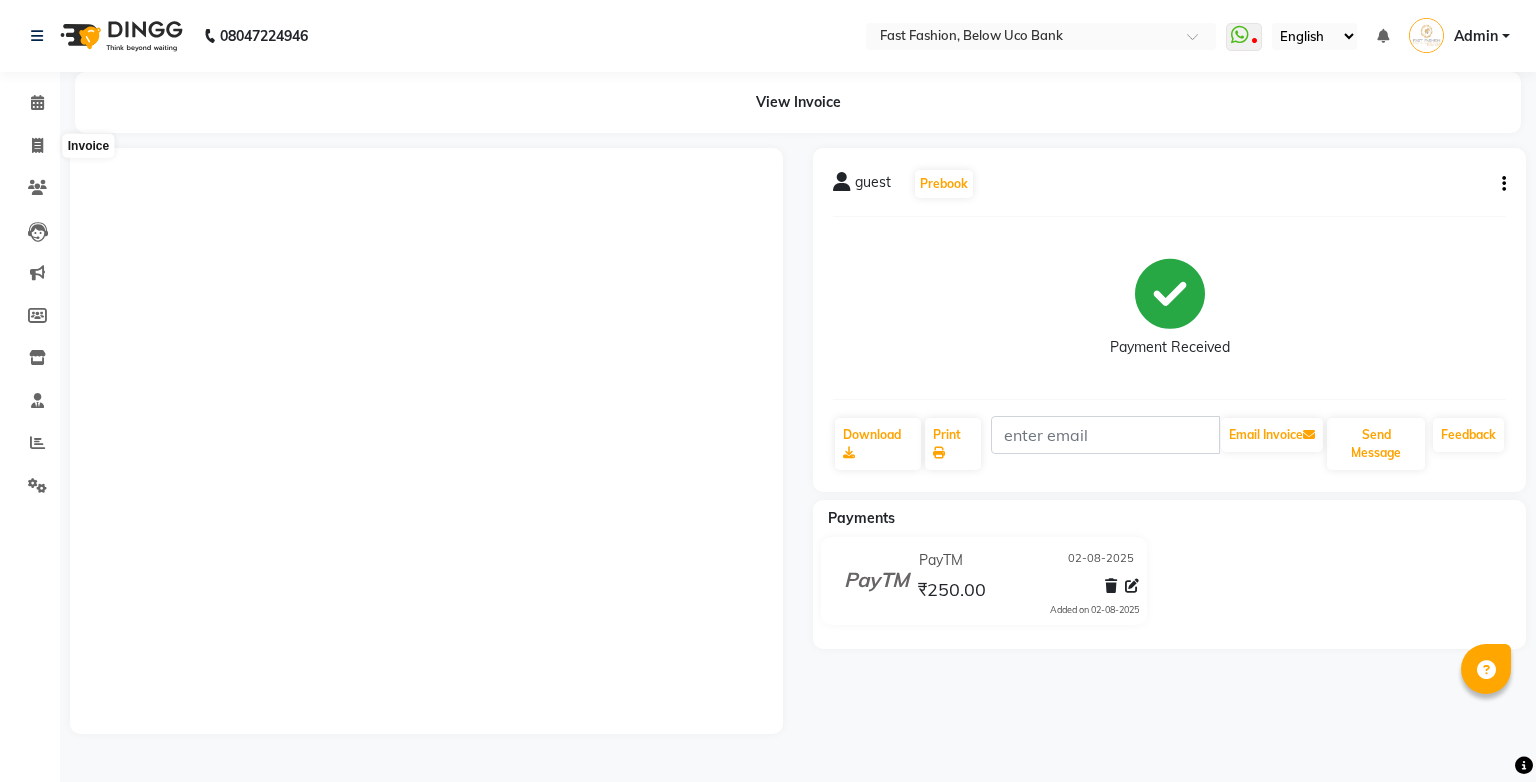 scroll, scrollTop: 0, scrollLeft: 0, axis: both 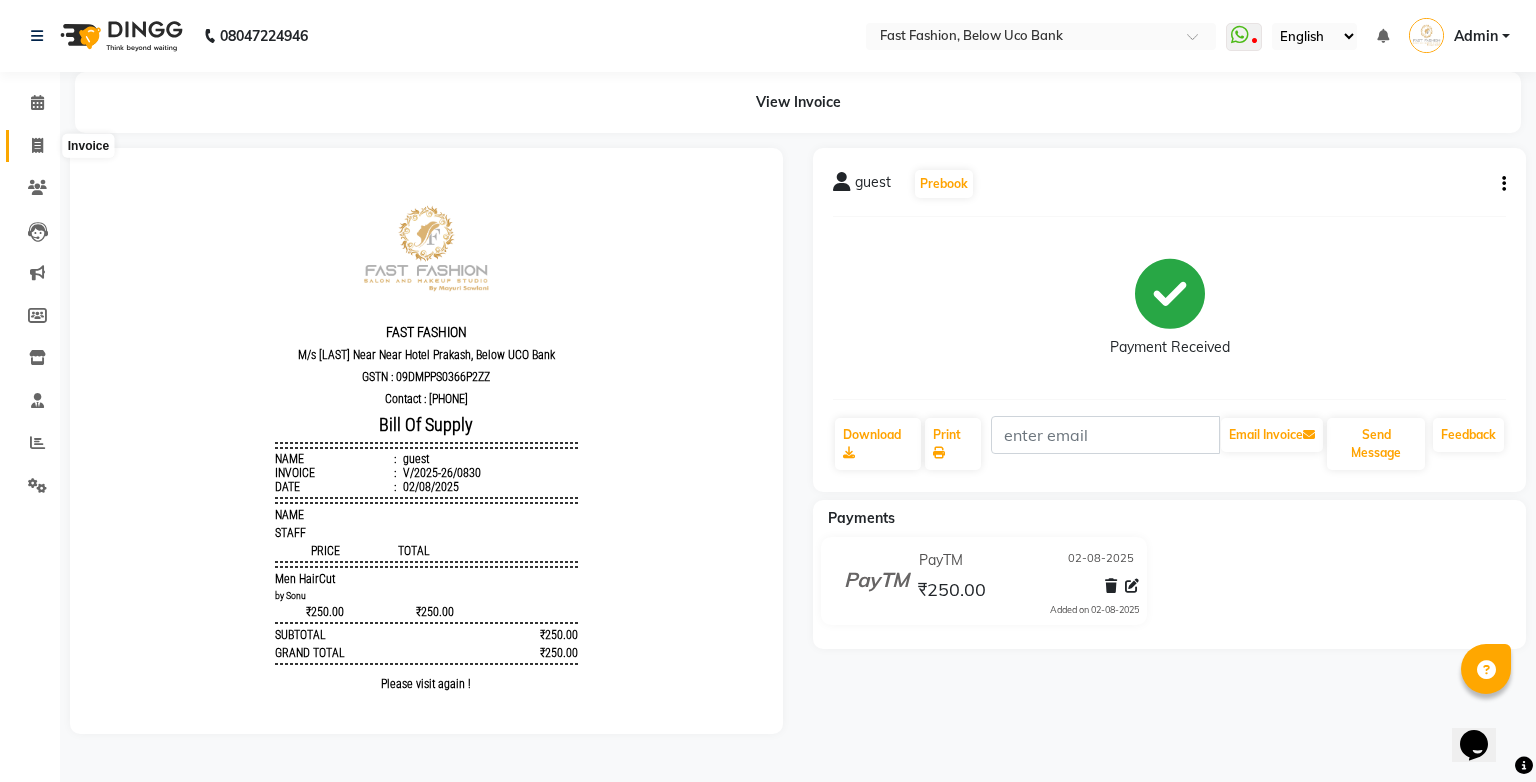 drag, startPoint x: 0, startPoint y: 0, endPoint x: 40, endPoint y: 143, distance: 148.48906 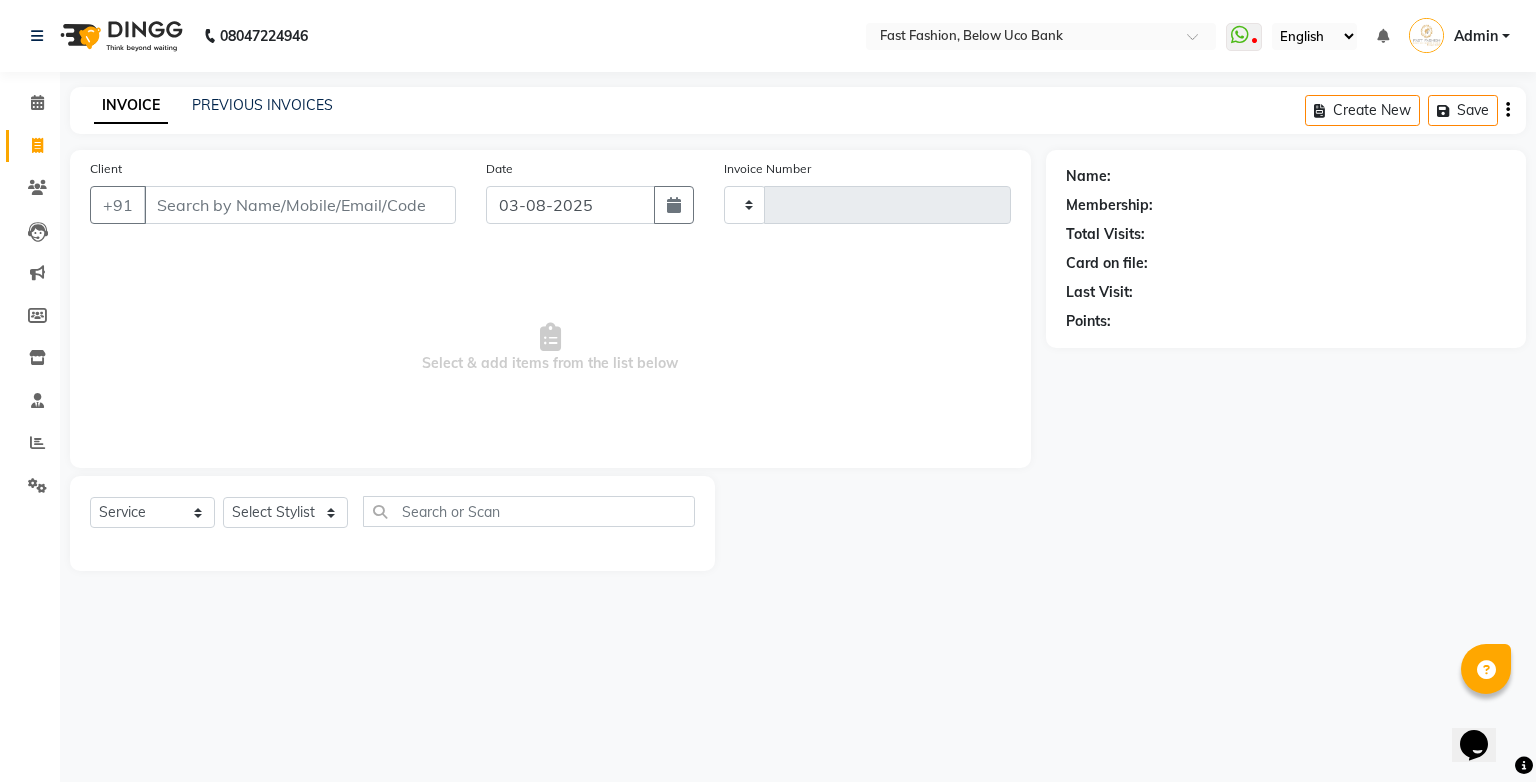 type on "0831" 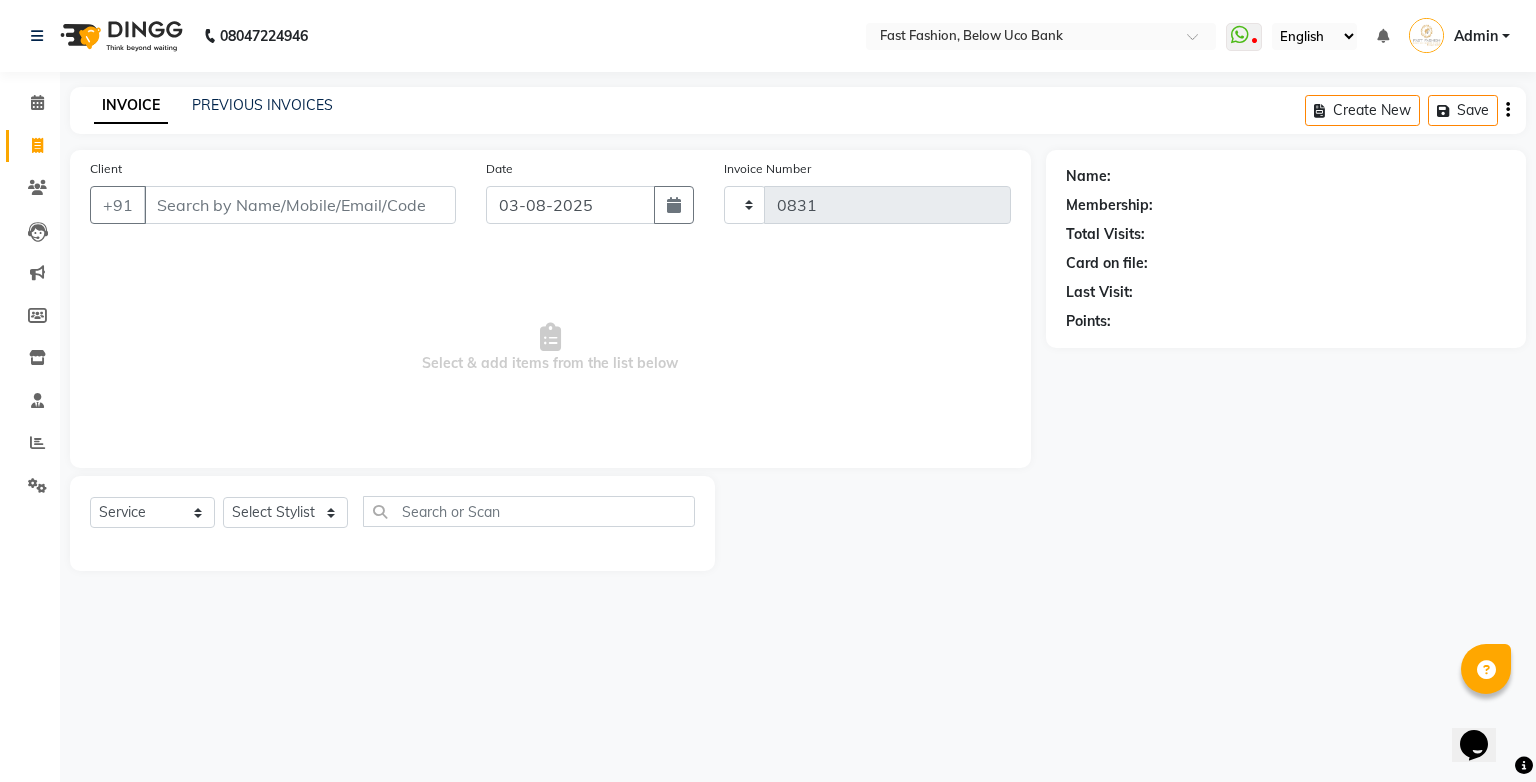 select on "4228" 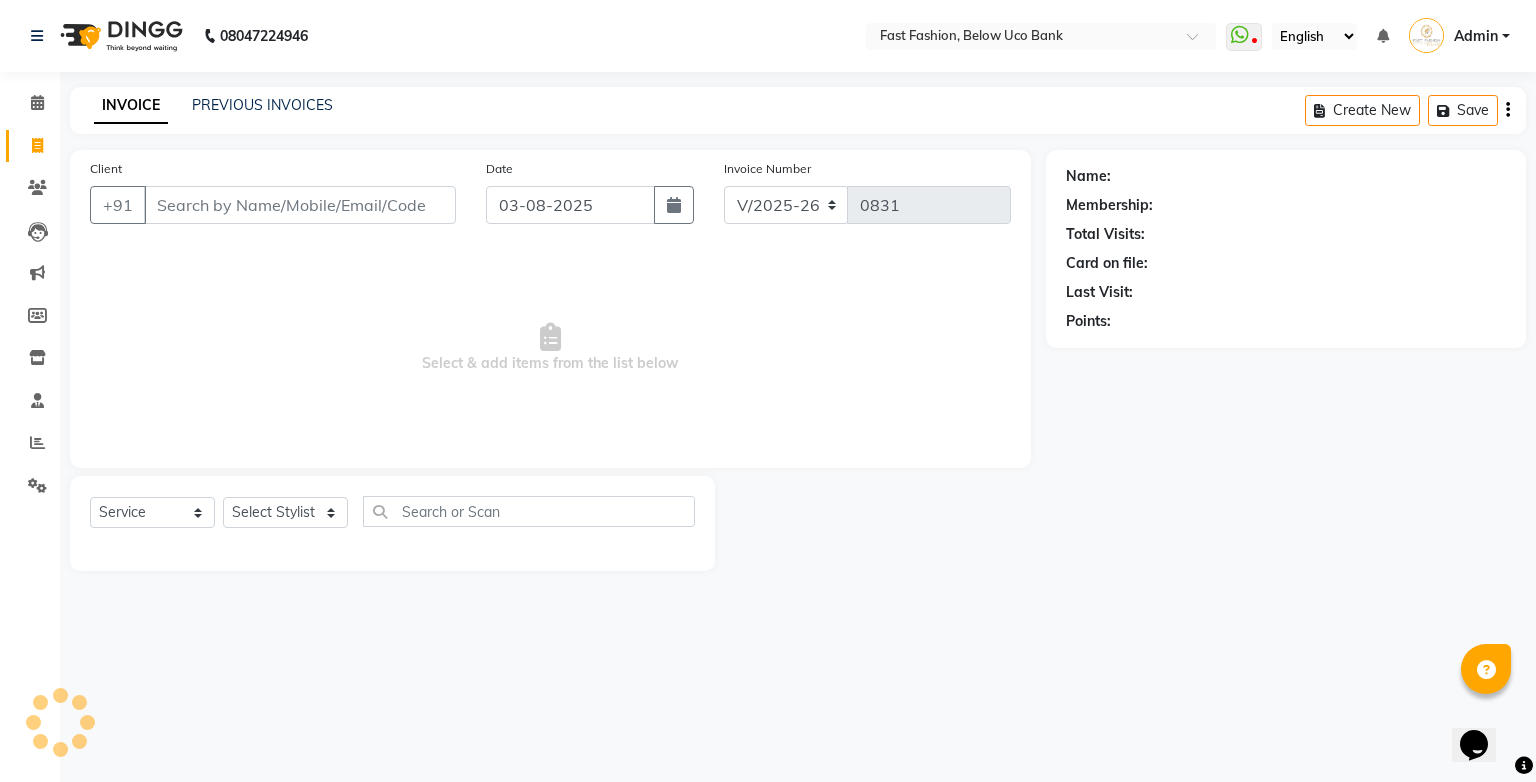 click on "Client" at bounding box center (300, 205) 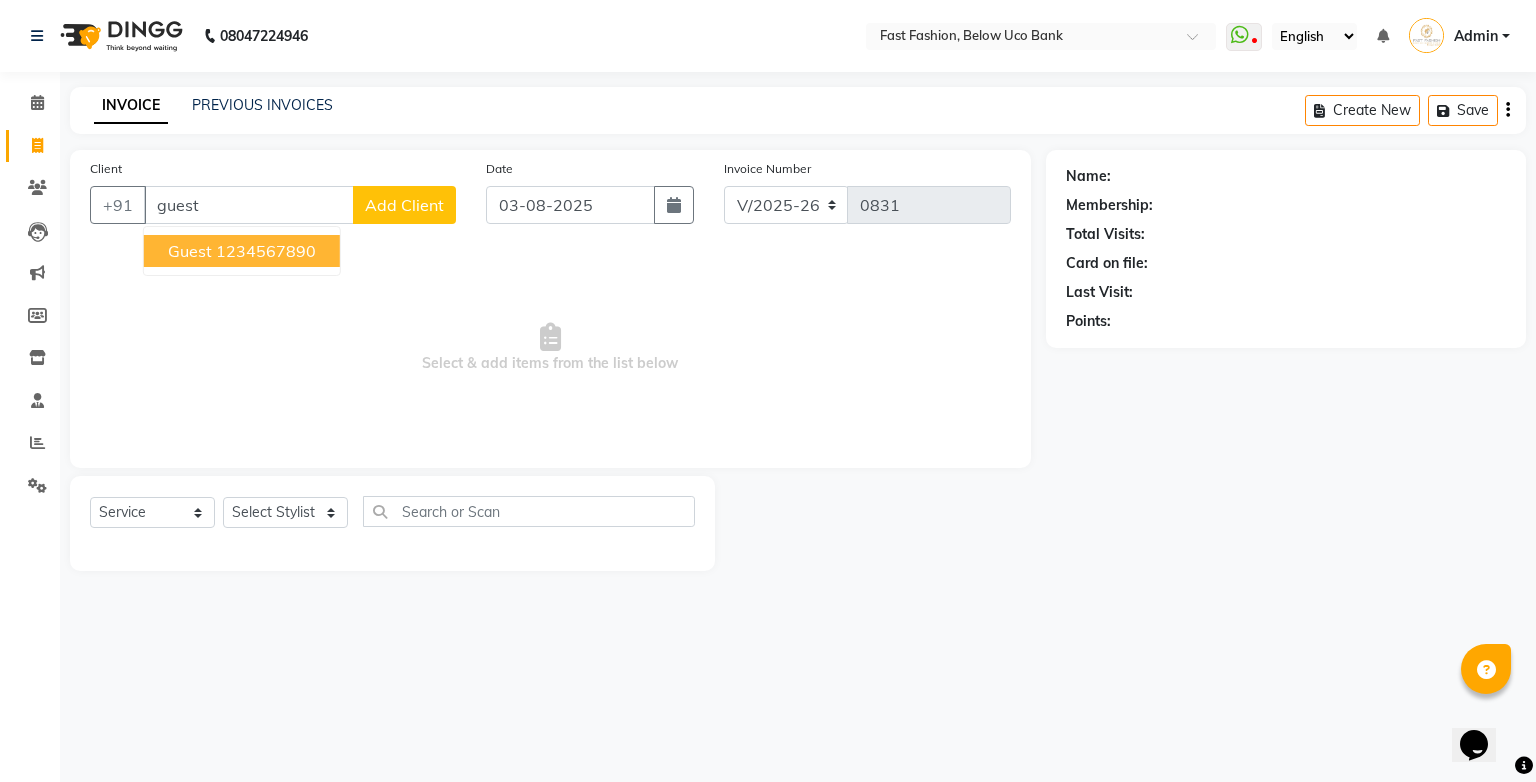 click on "guest" at bounding box center (190, 251) 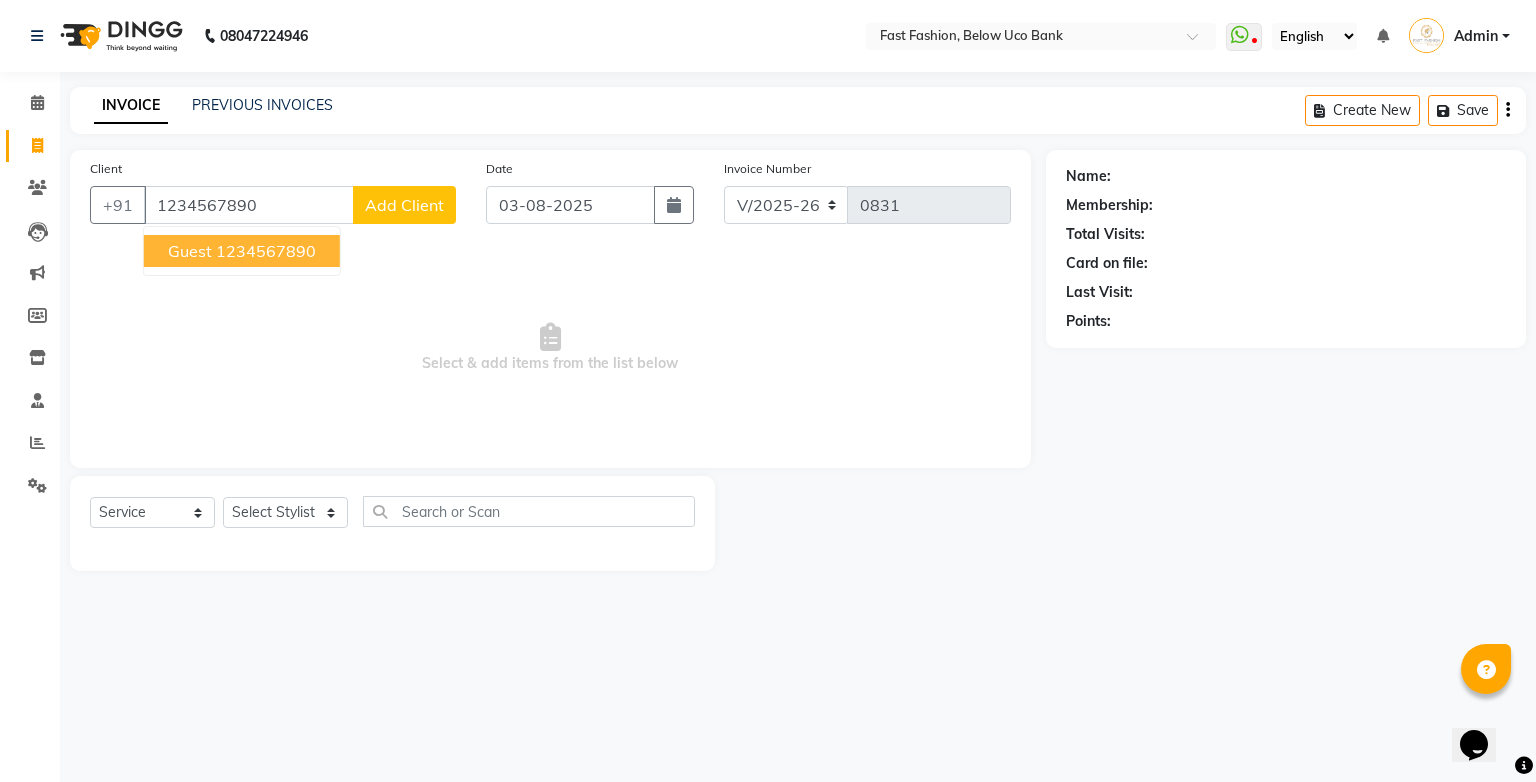 type on "1234567890" 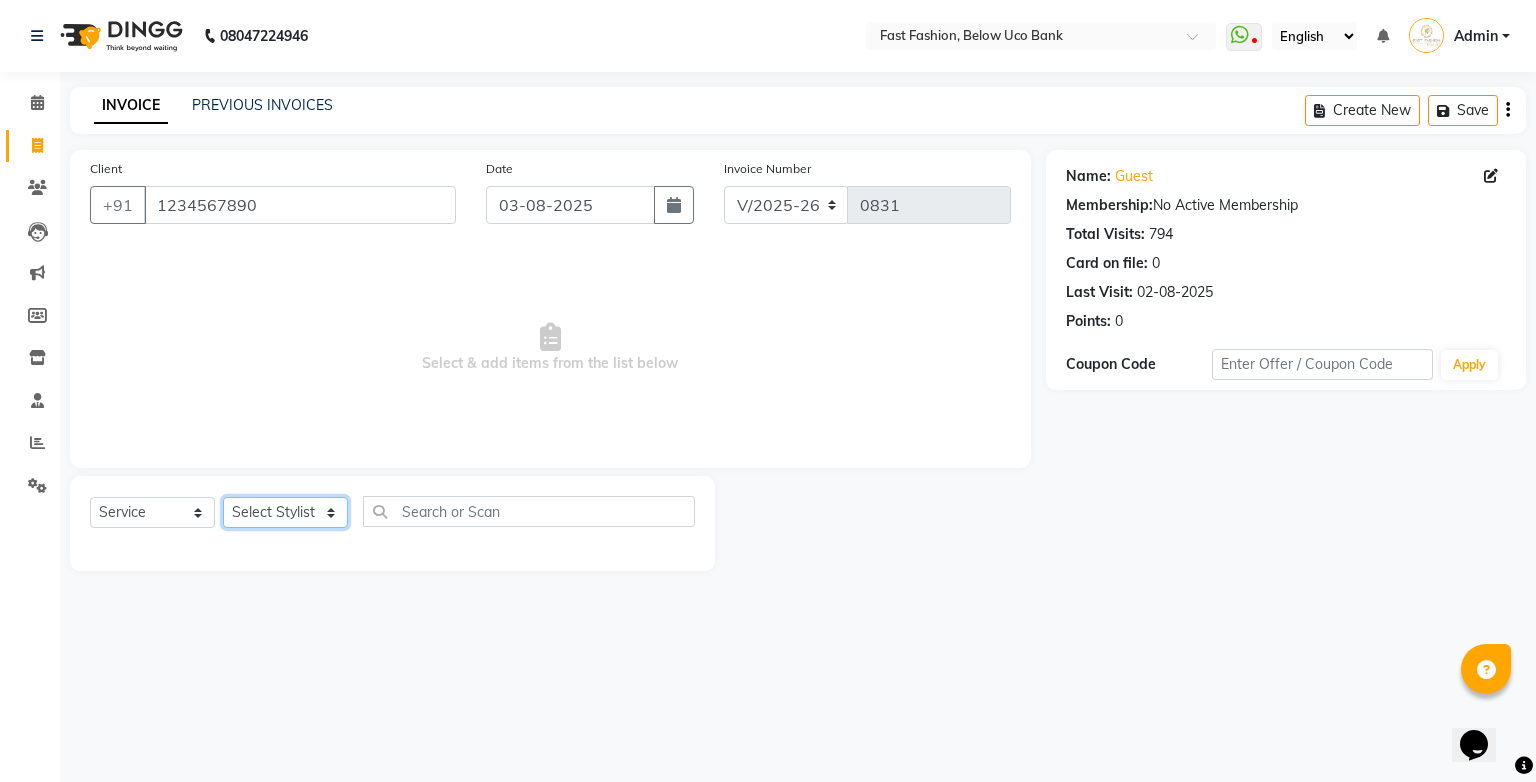 click on "Select Stylist [NAME] [NAME] [NAME] [NAME] [NAME] [NAME] [NAME] [NAME] [NAME] [NAME]" 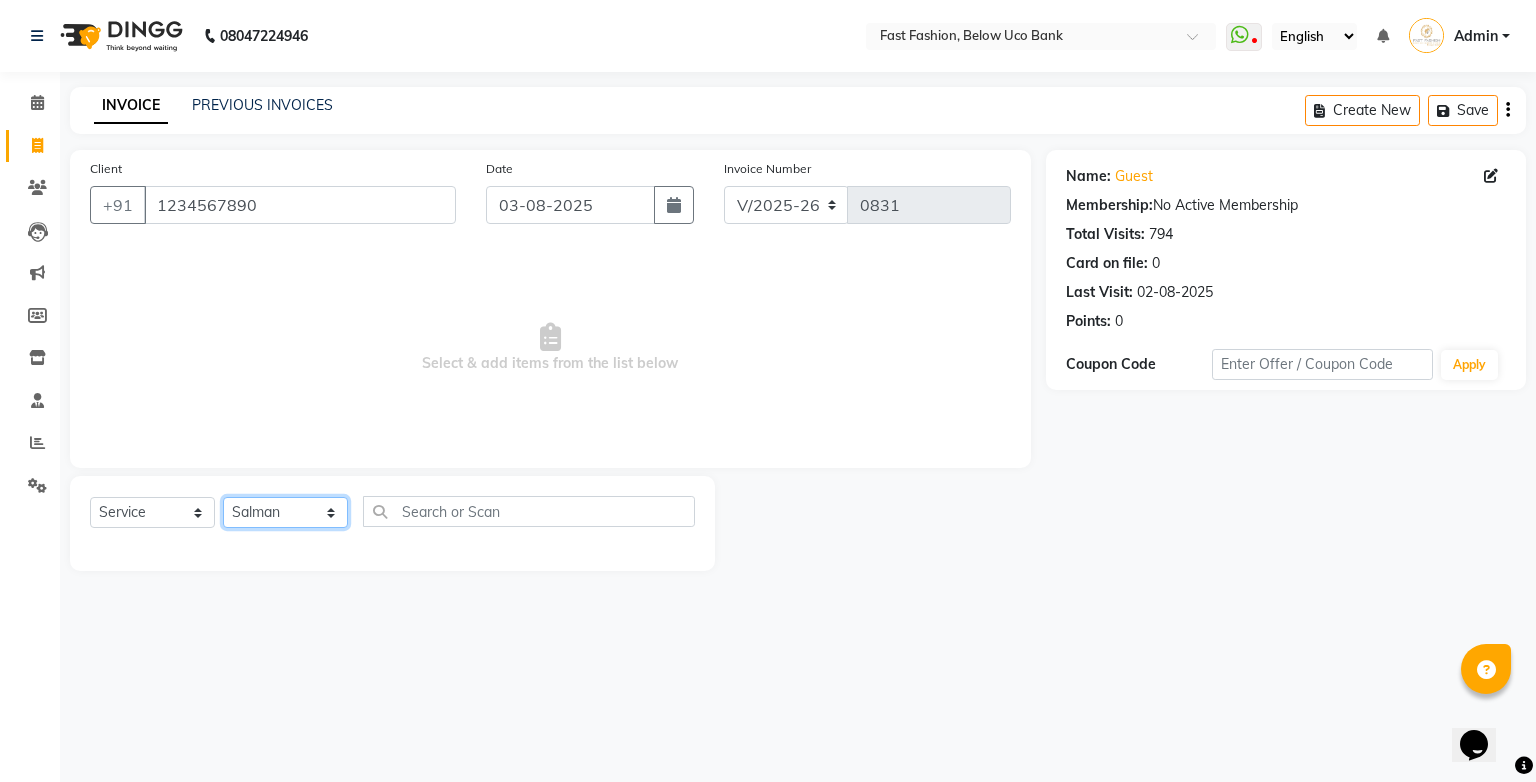 click on "Select Stylist [NAME] [NAME] [NAME] [NAME] [NAME] [NAME] [NAME] [NAME] [NAME] [NAME]" 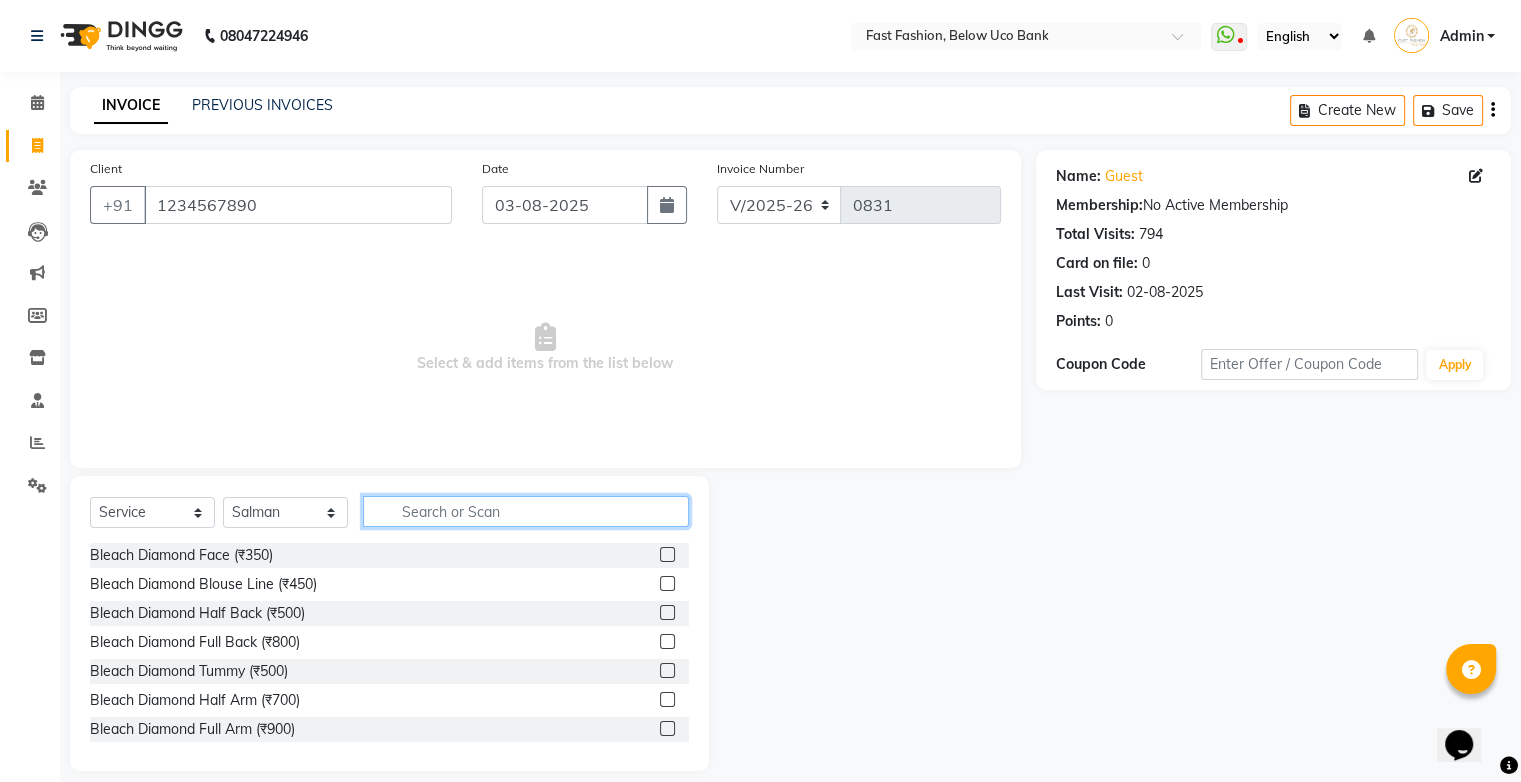 click 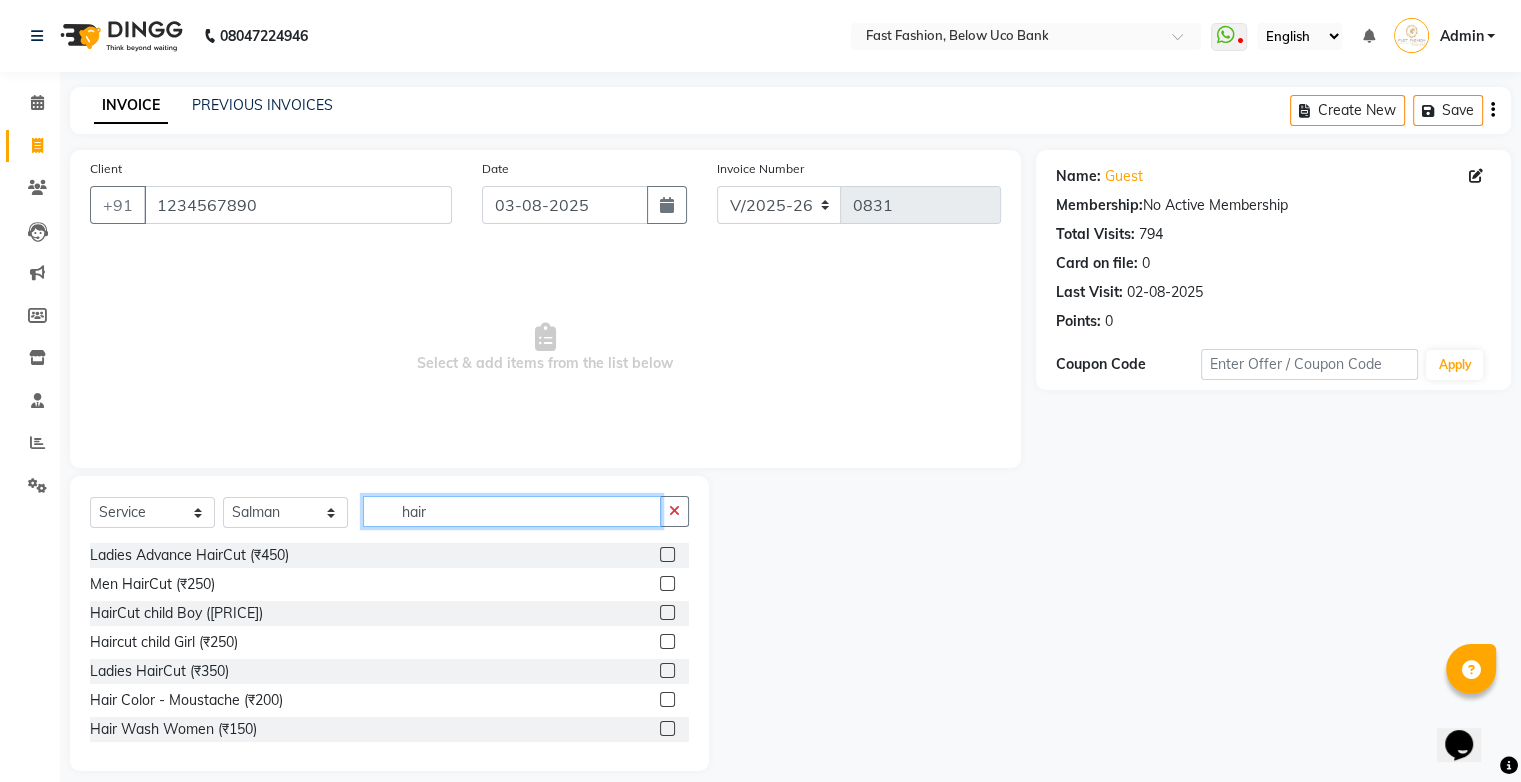 type on "hair" 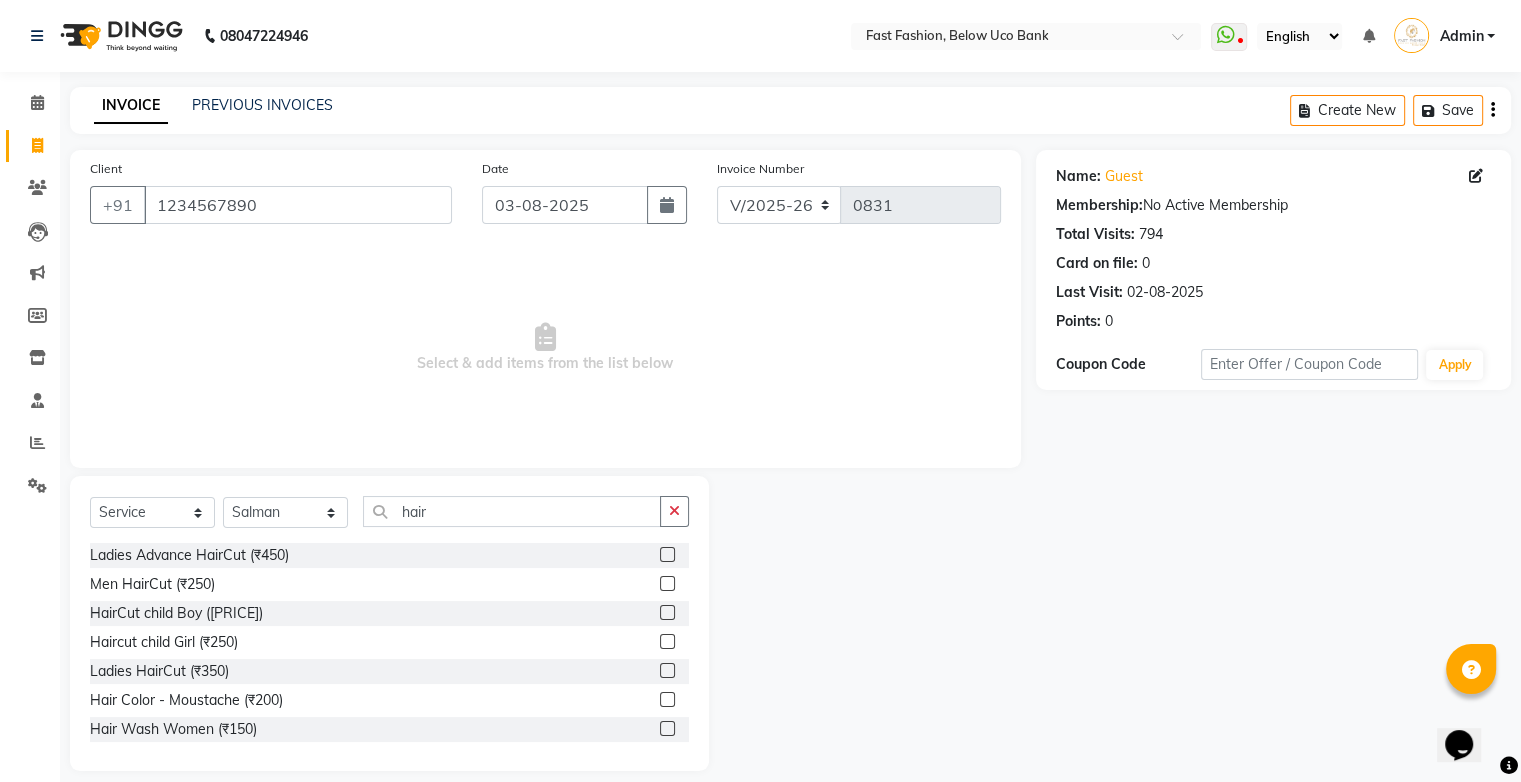 click 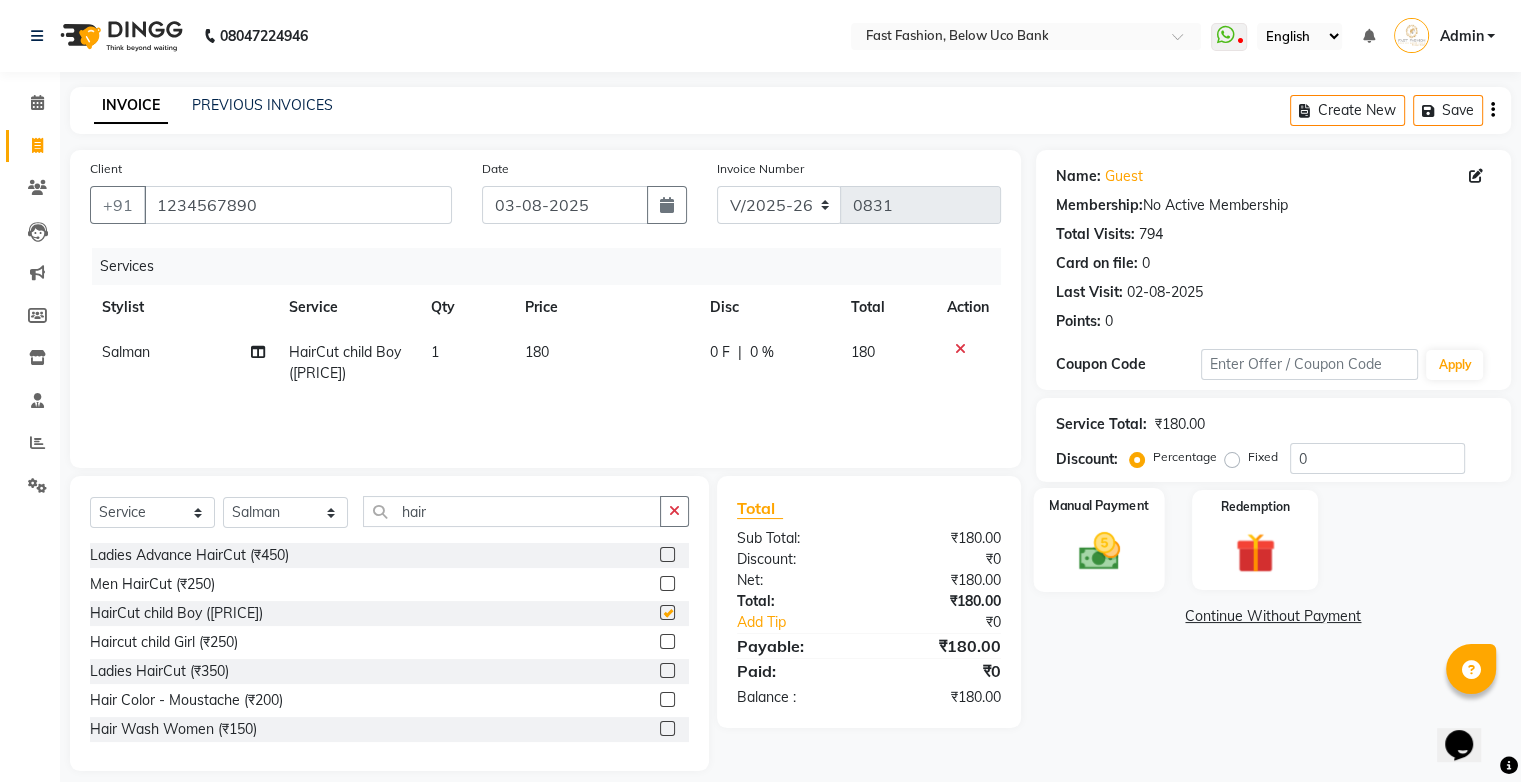checkbox on "false" 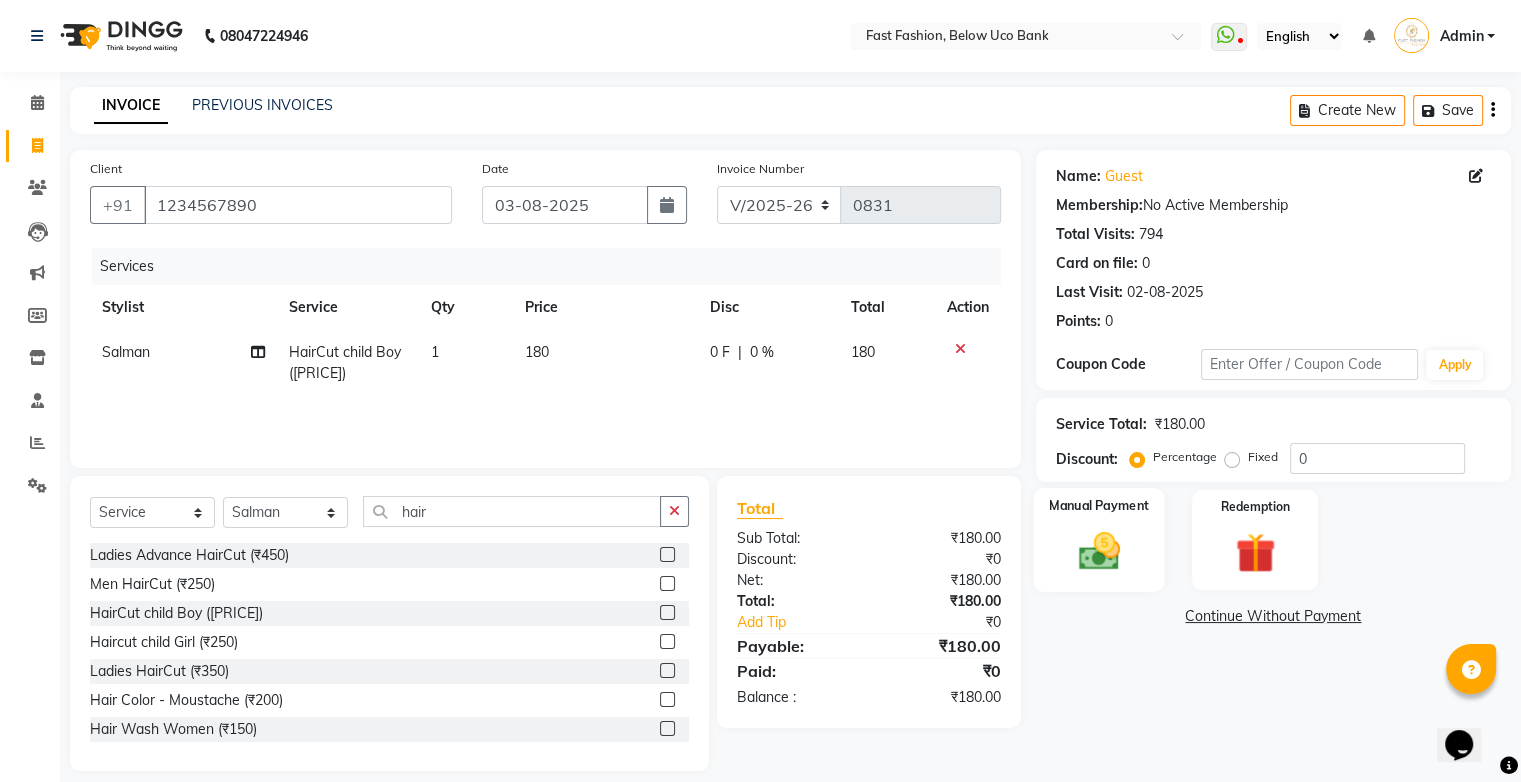 click 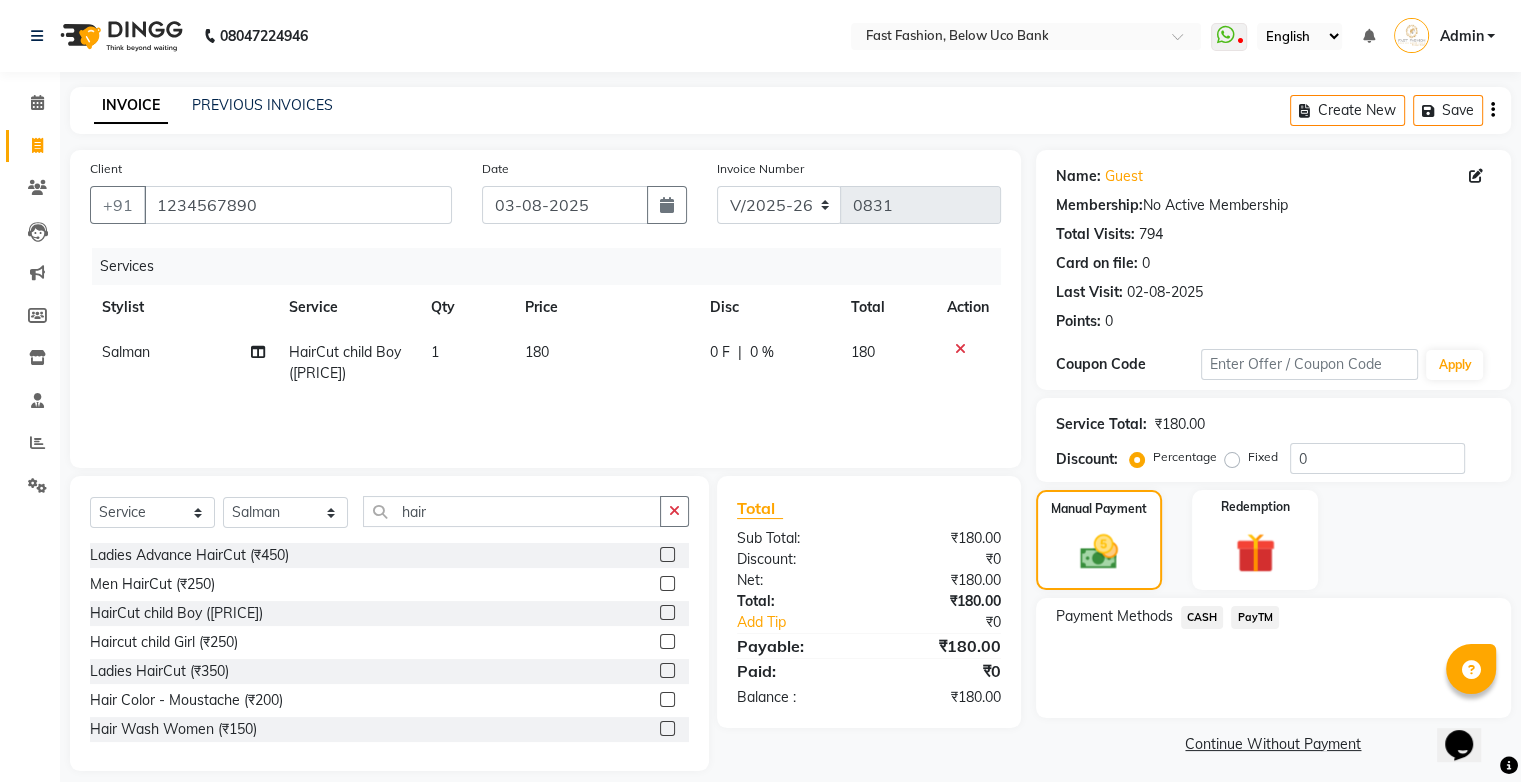 click on "PayTM" 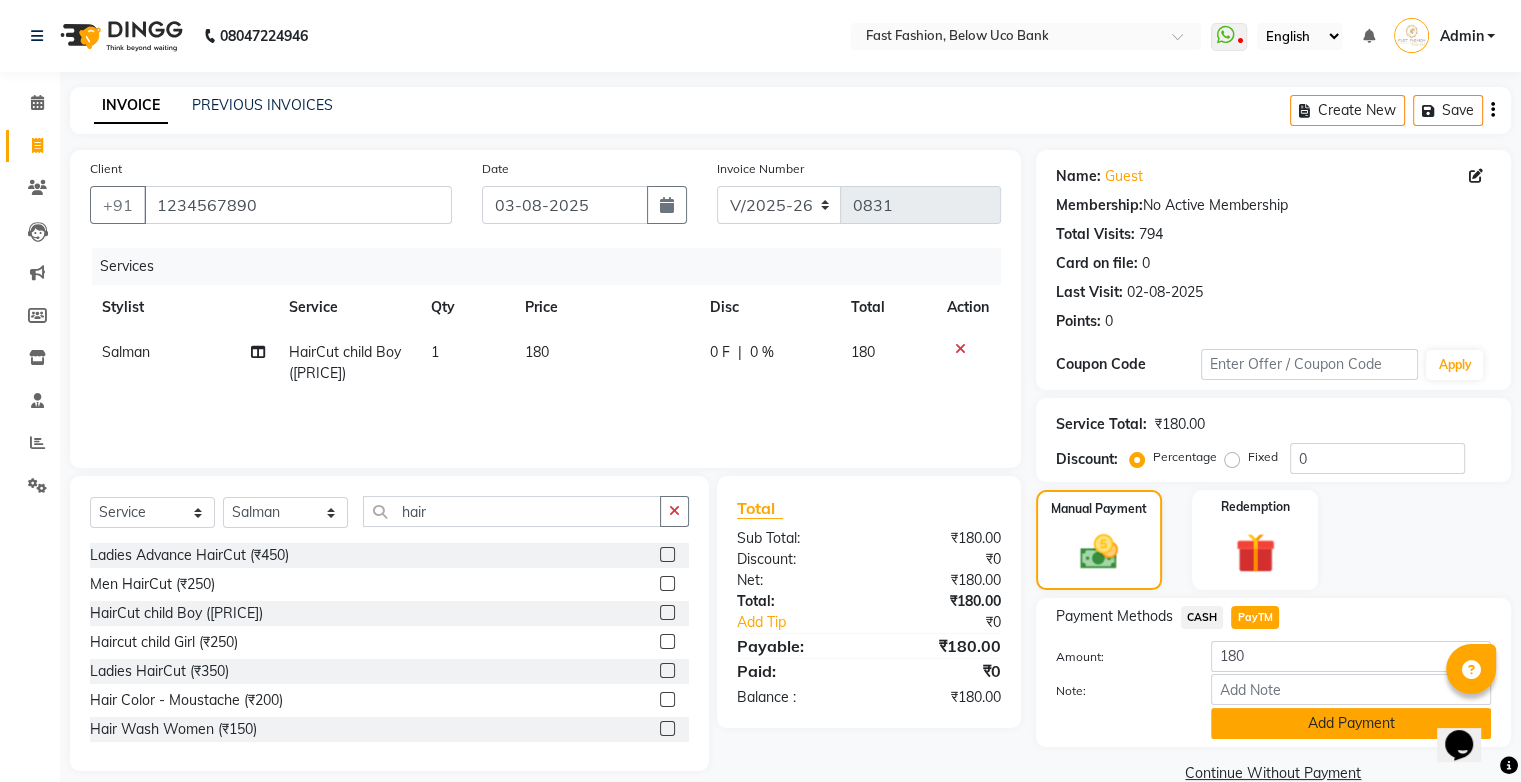 click on "Add Payment" 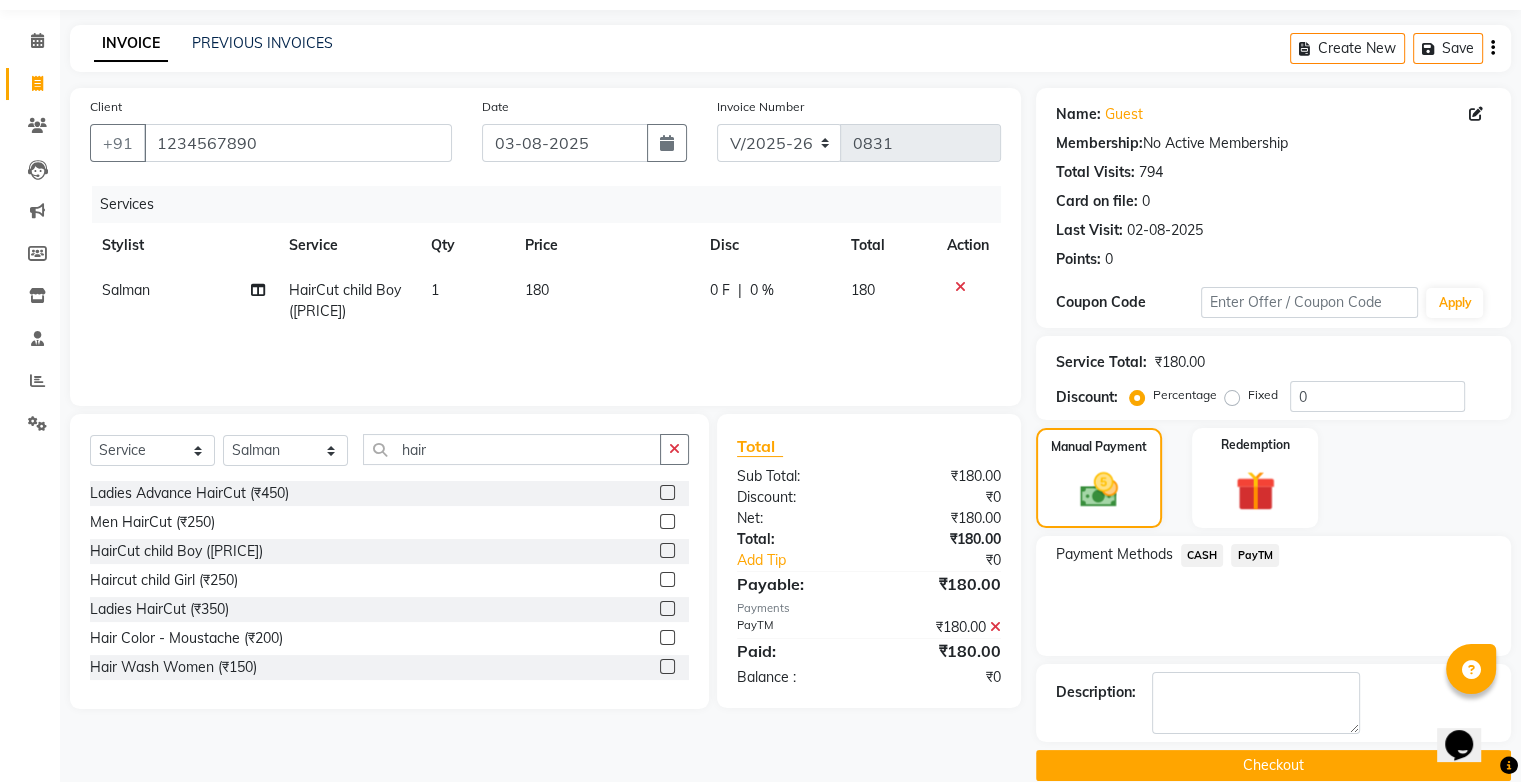 scroll, scrollTop: 88, scrollLeft: 0, axis: vertical 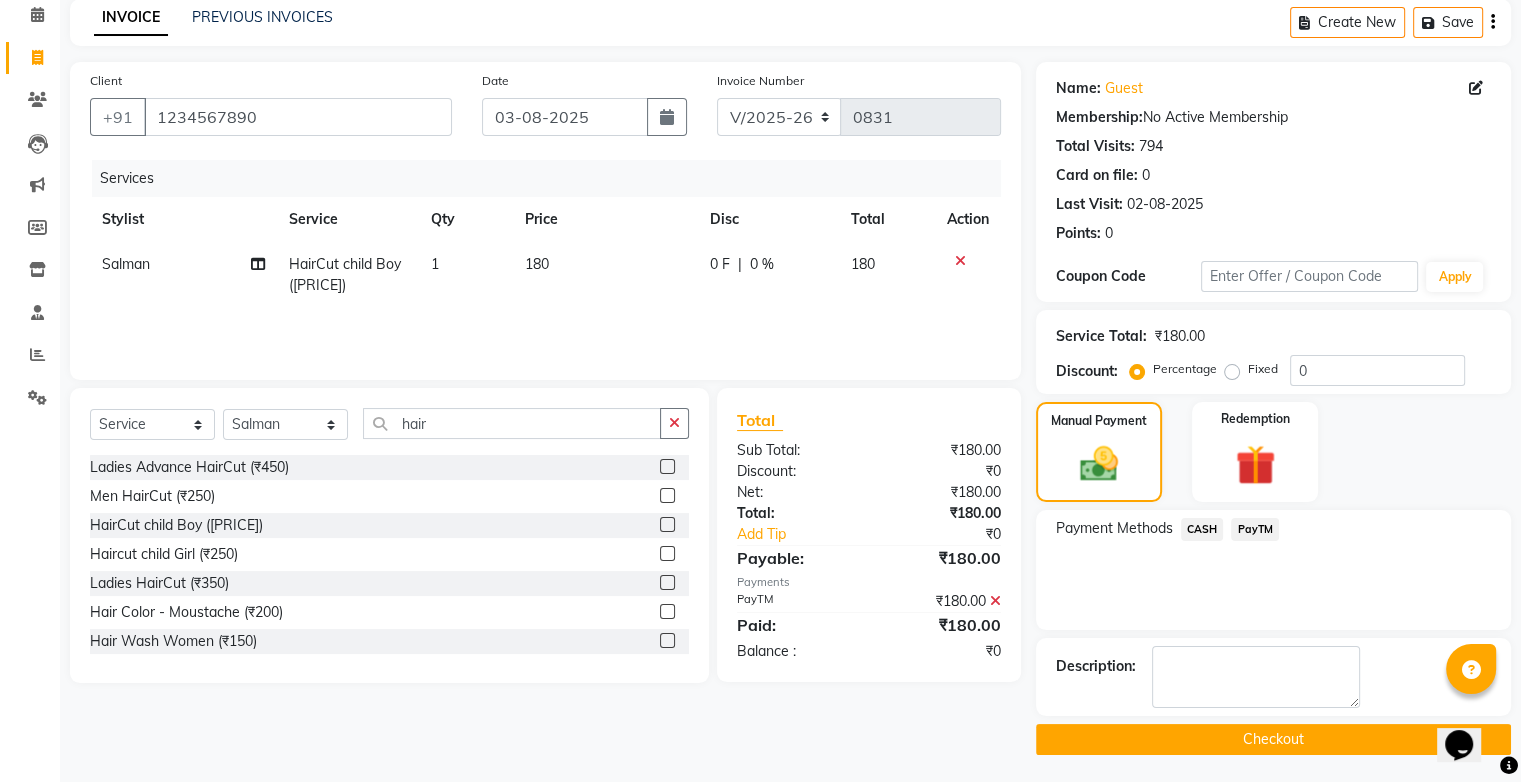 click on "Checkout" 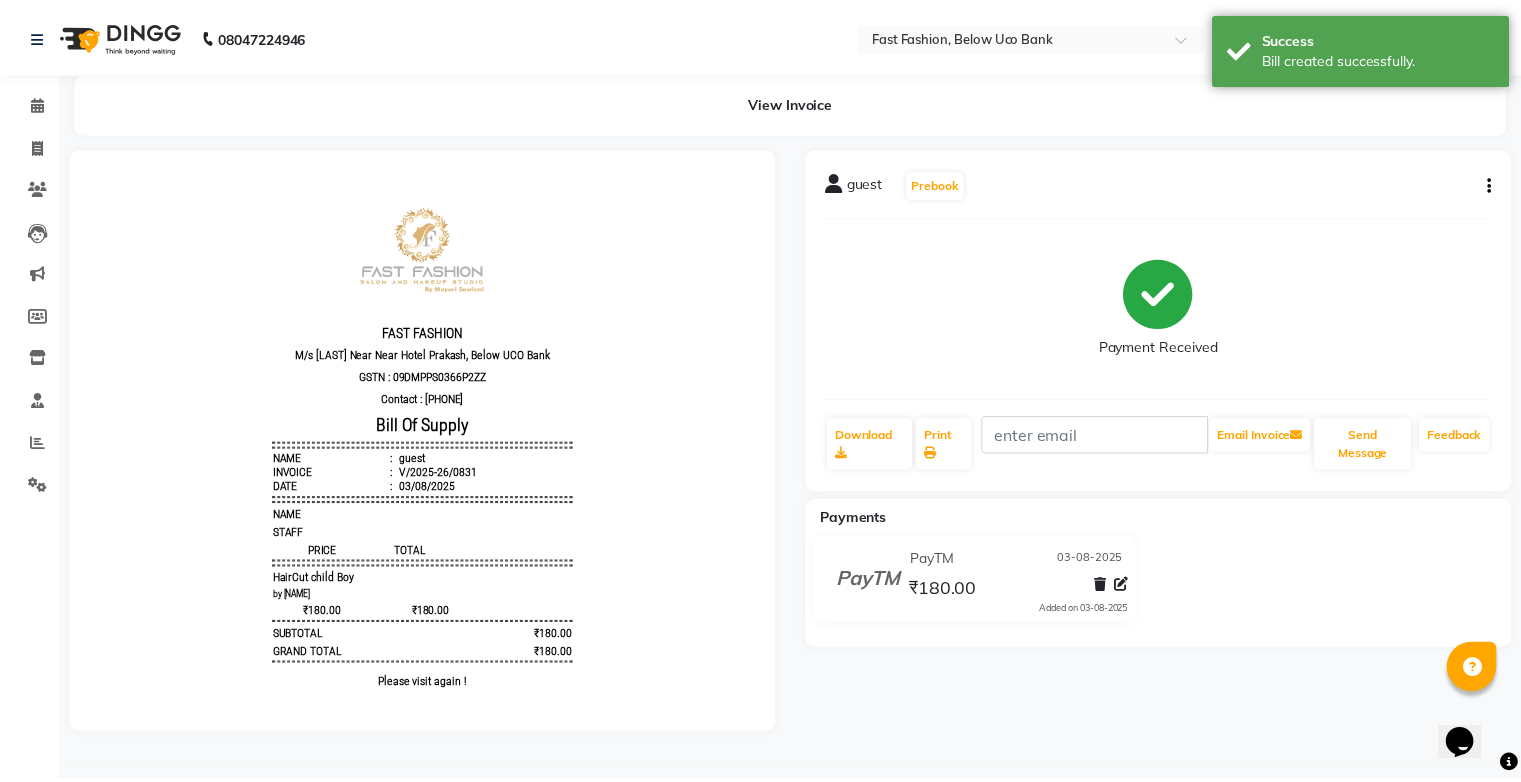scroll, scrollTop: 0, scrollLeft: 0, axis: both 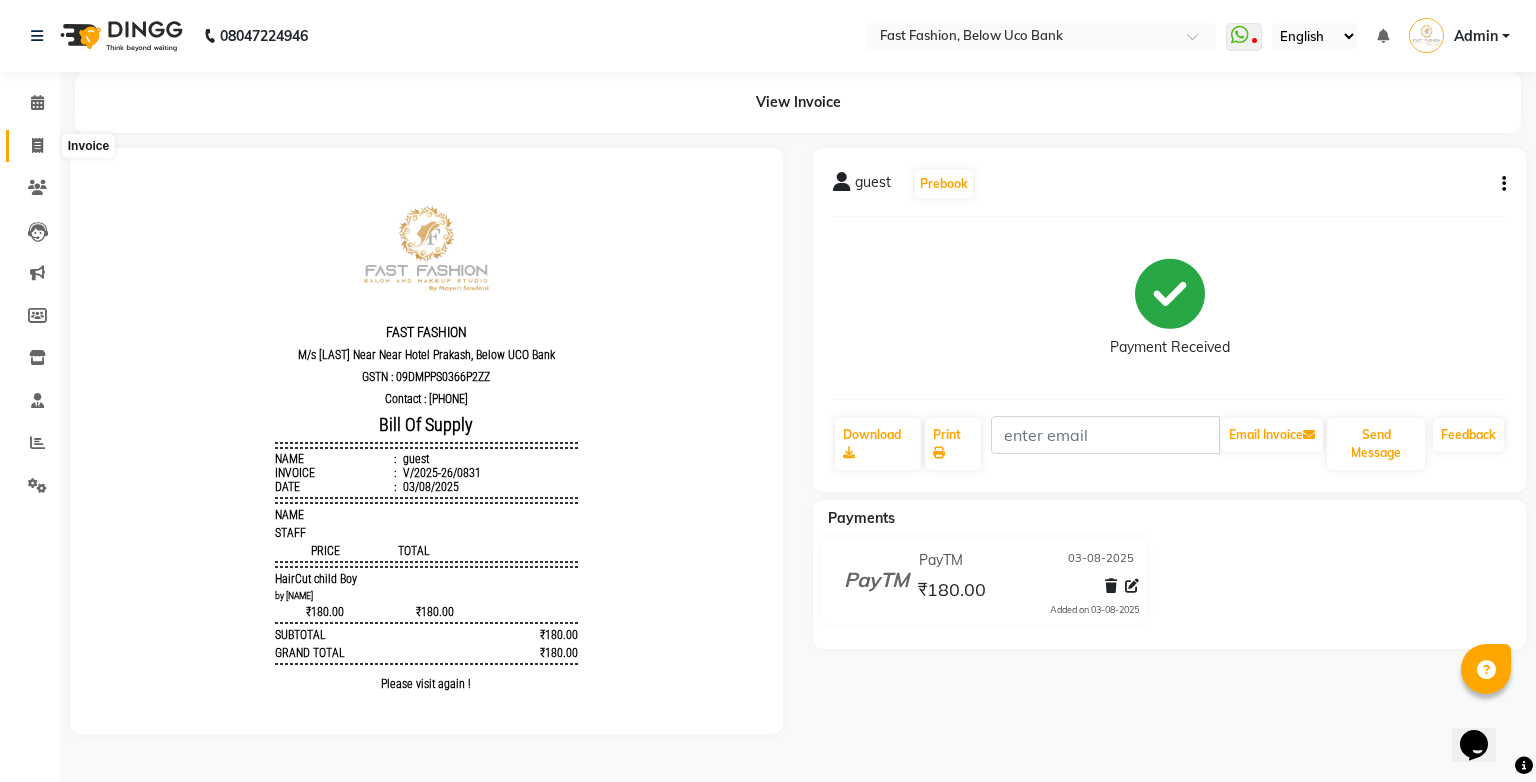 click 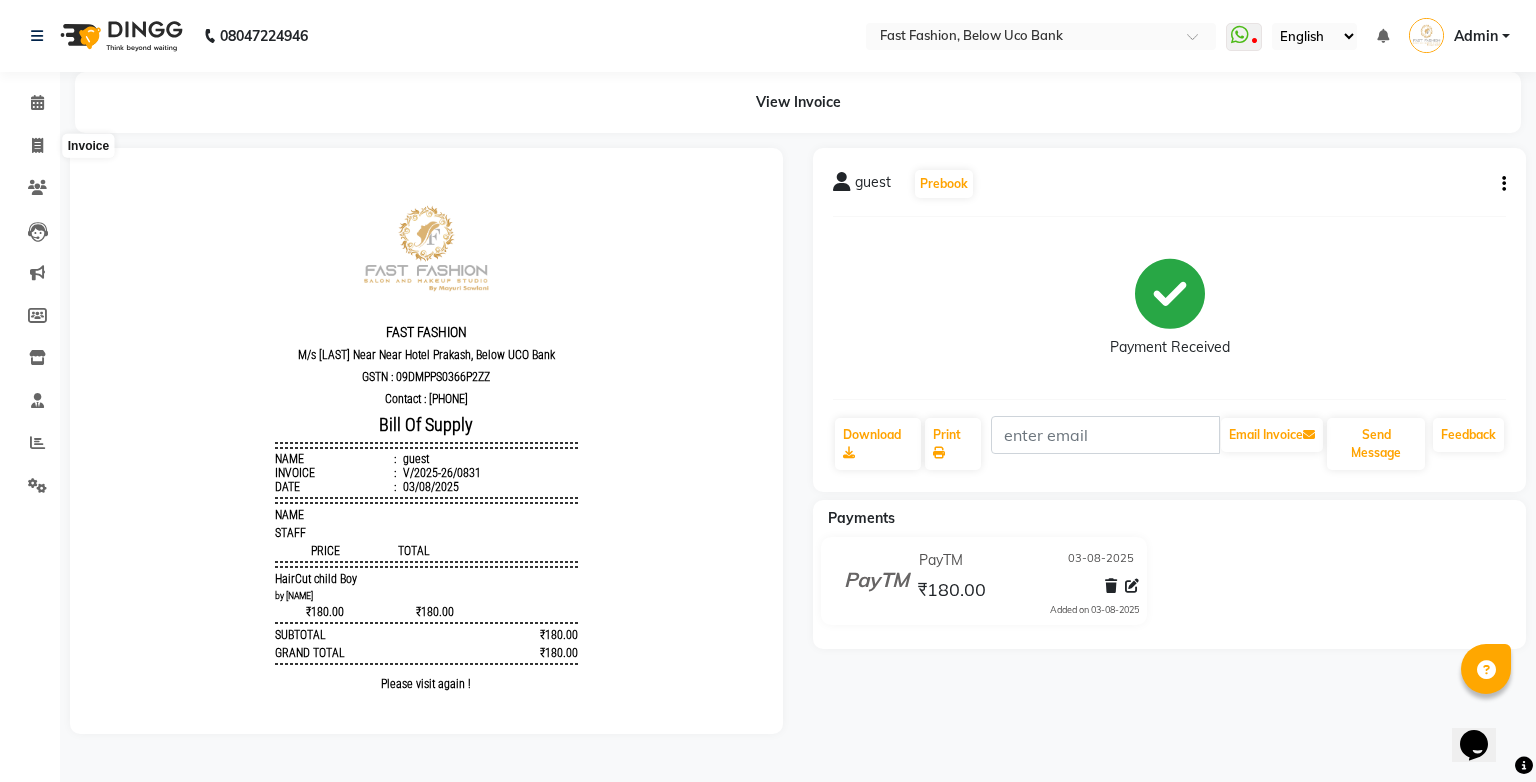 select on "service" 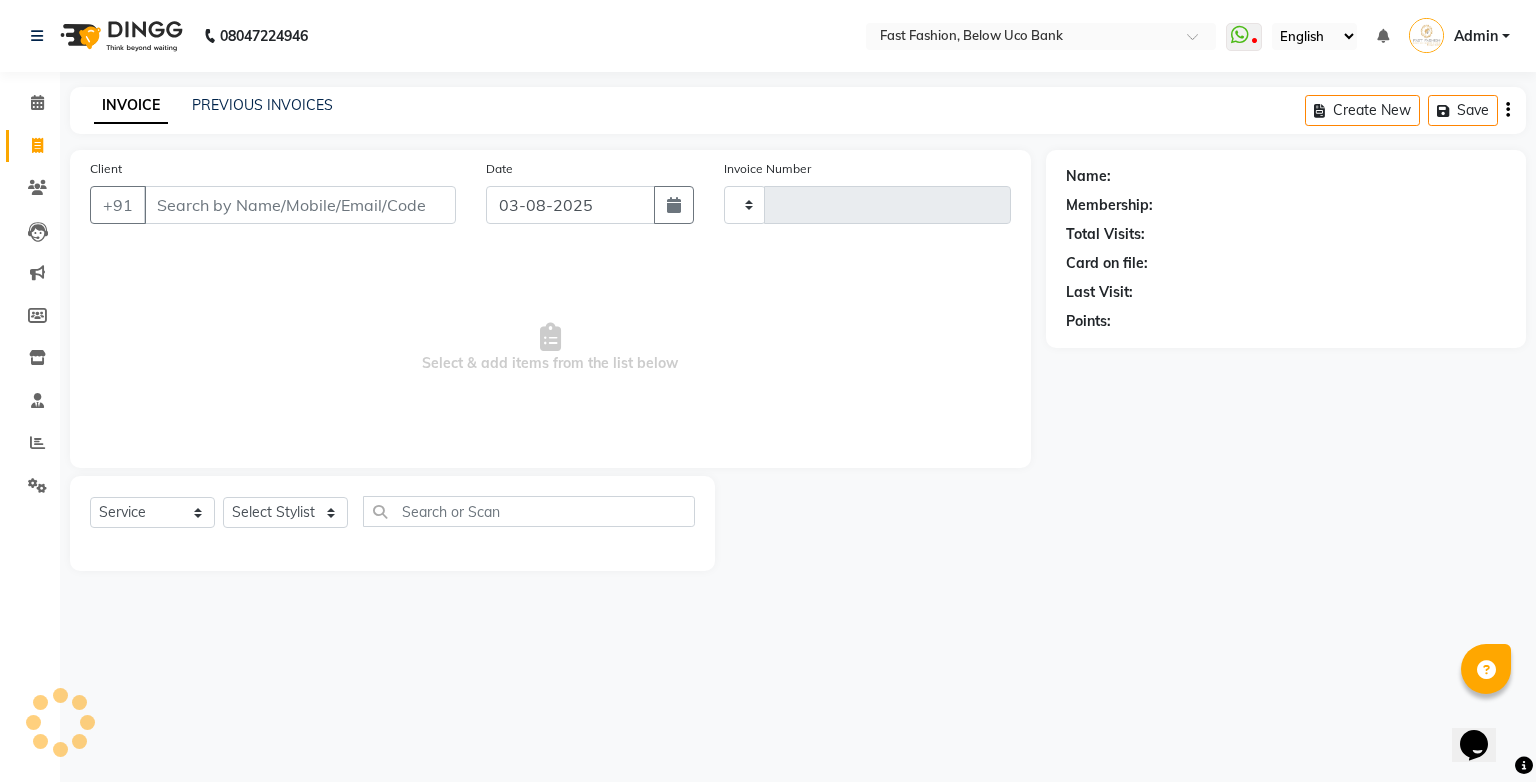 type on "0832" 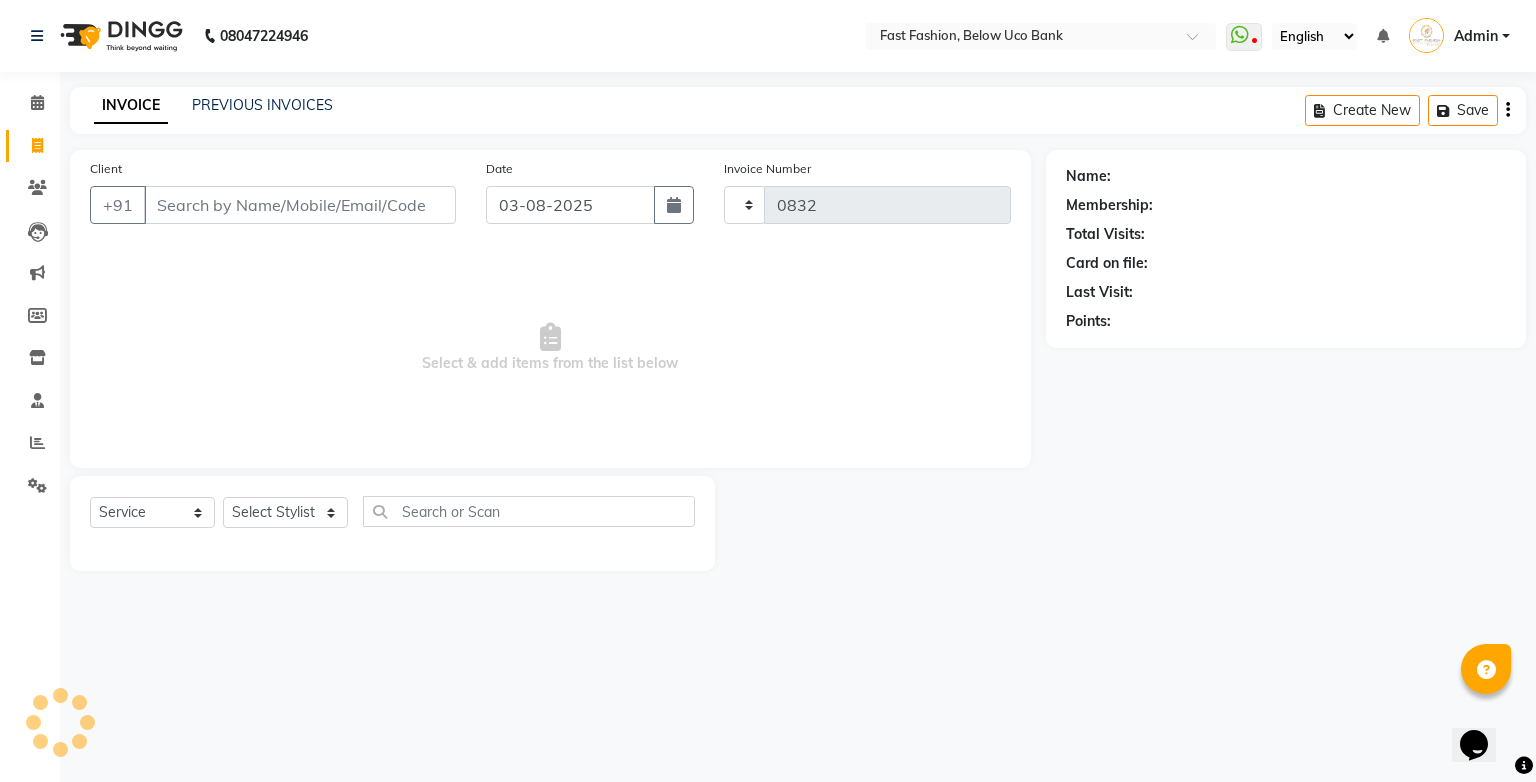 select on "4228" 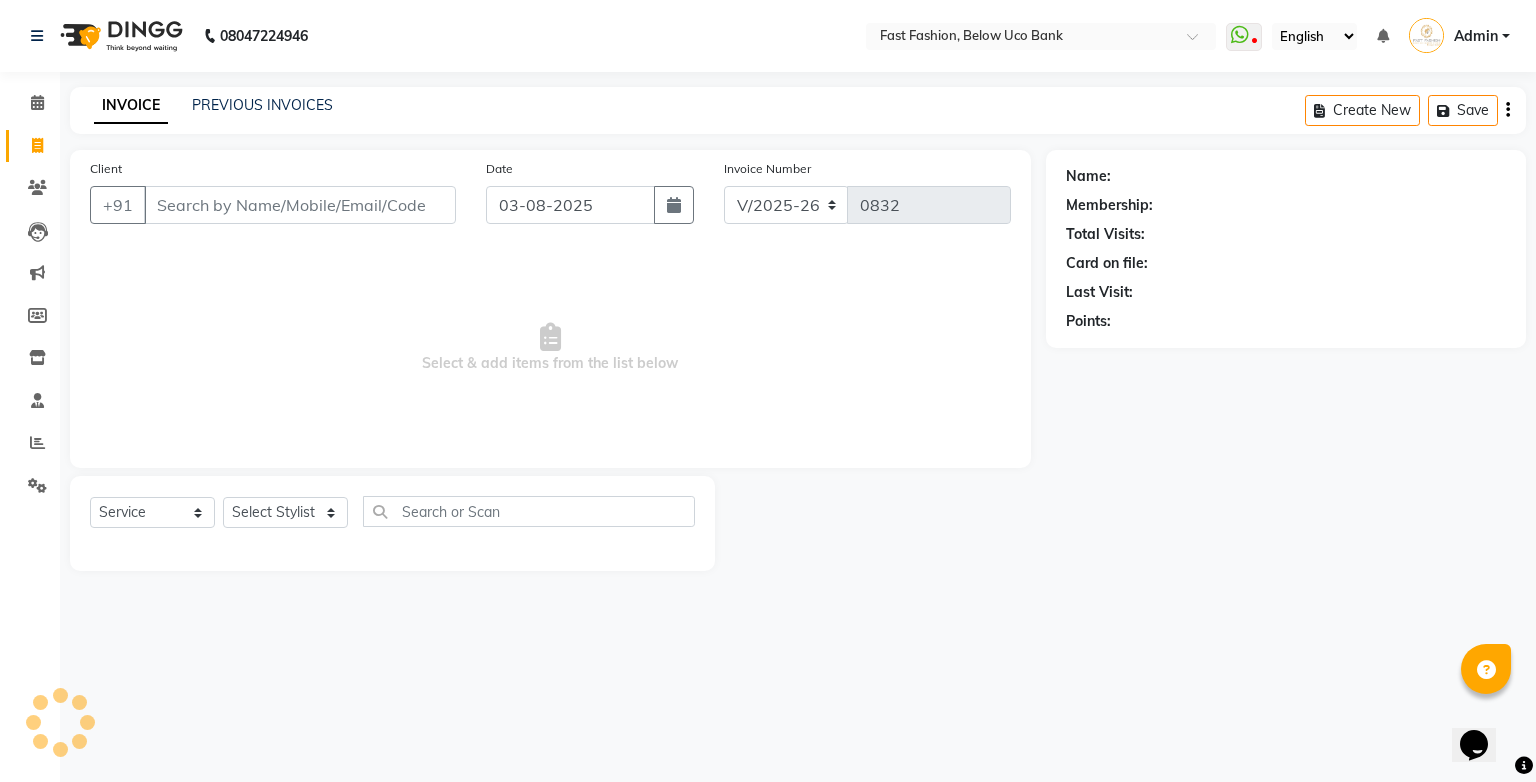 click on "Client" at bounding box center [300, 205] 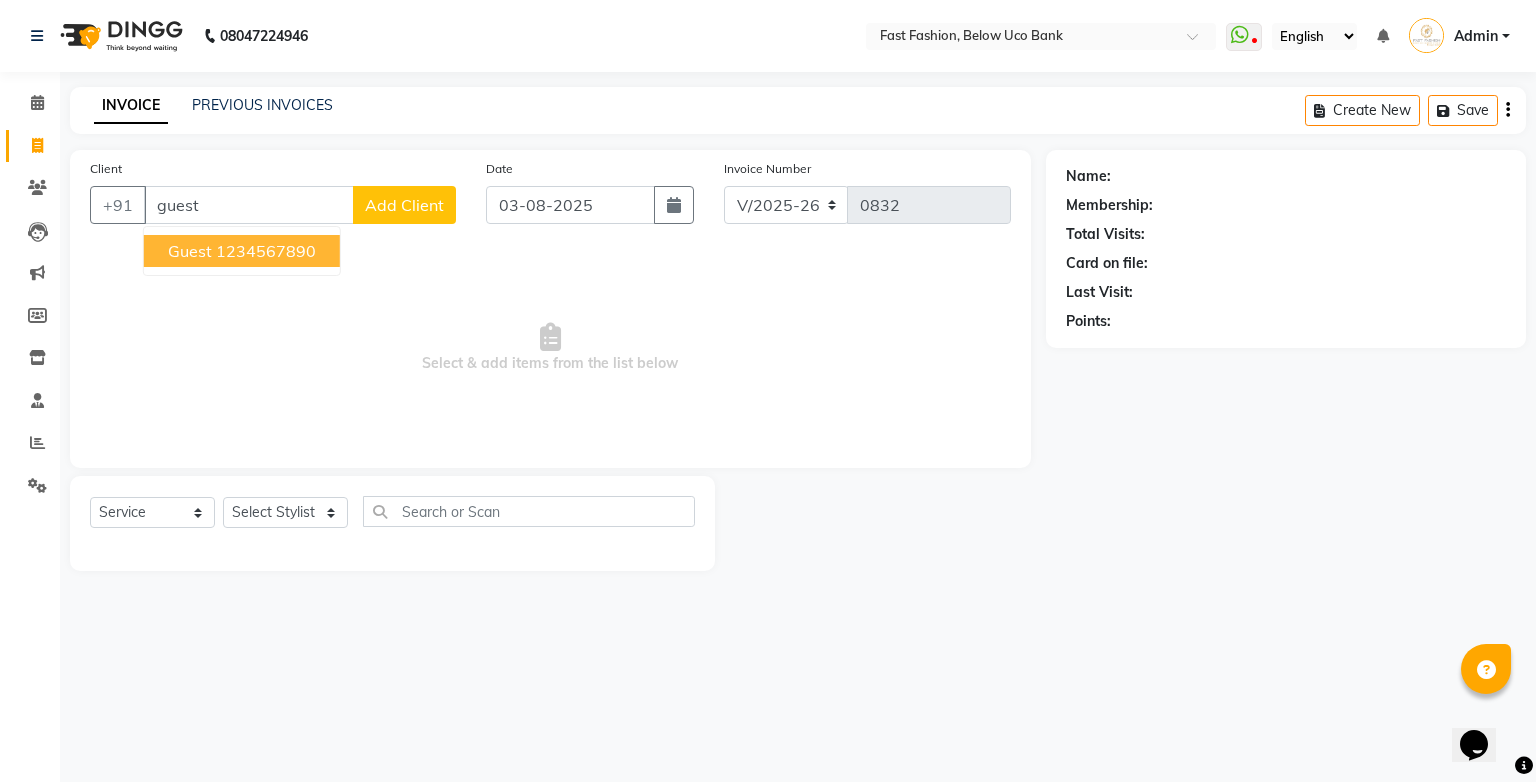 click on "1234567890" at bounding box center [266, 251] 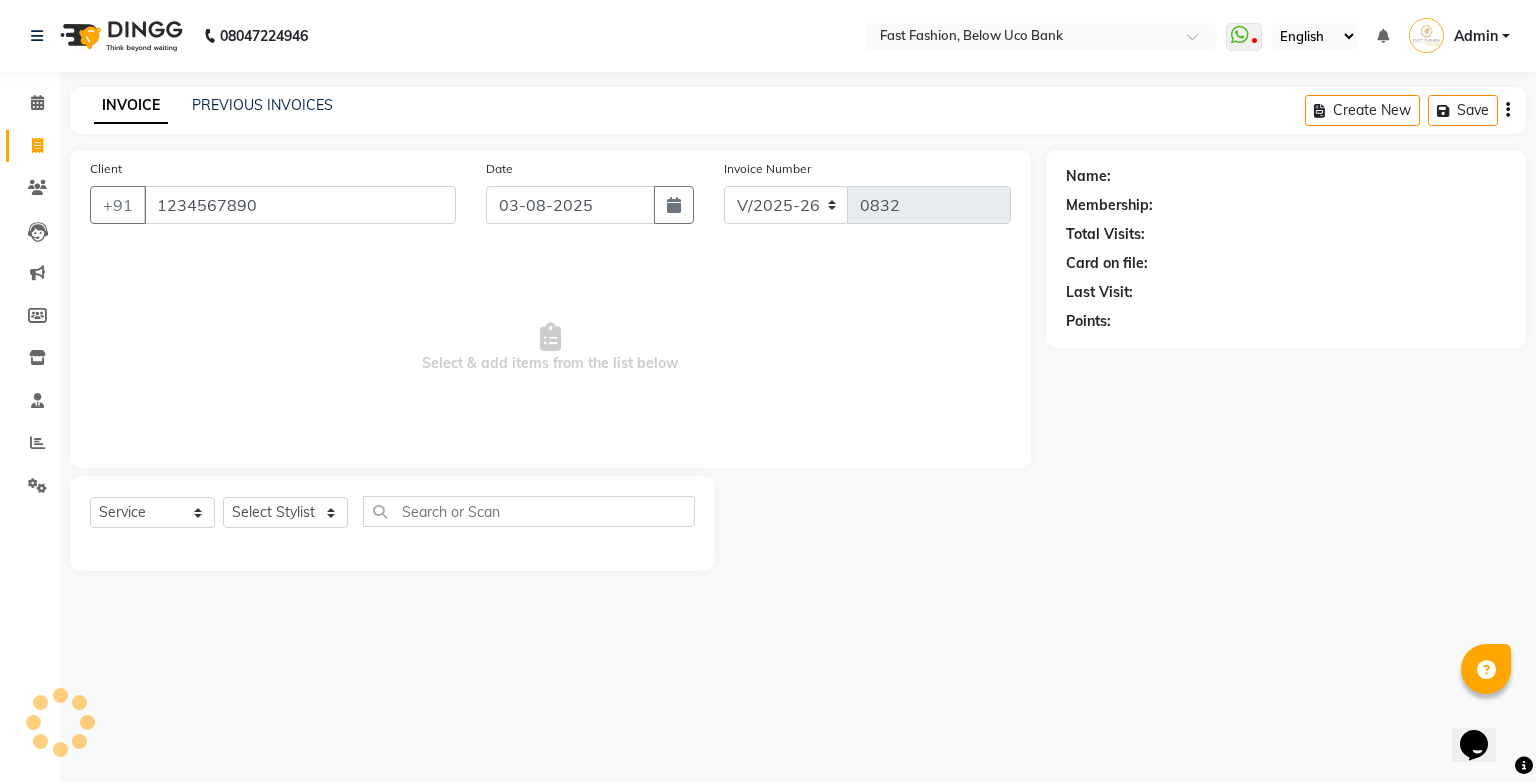 type on "1234567890" 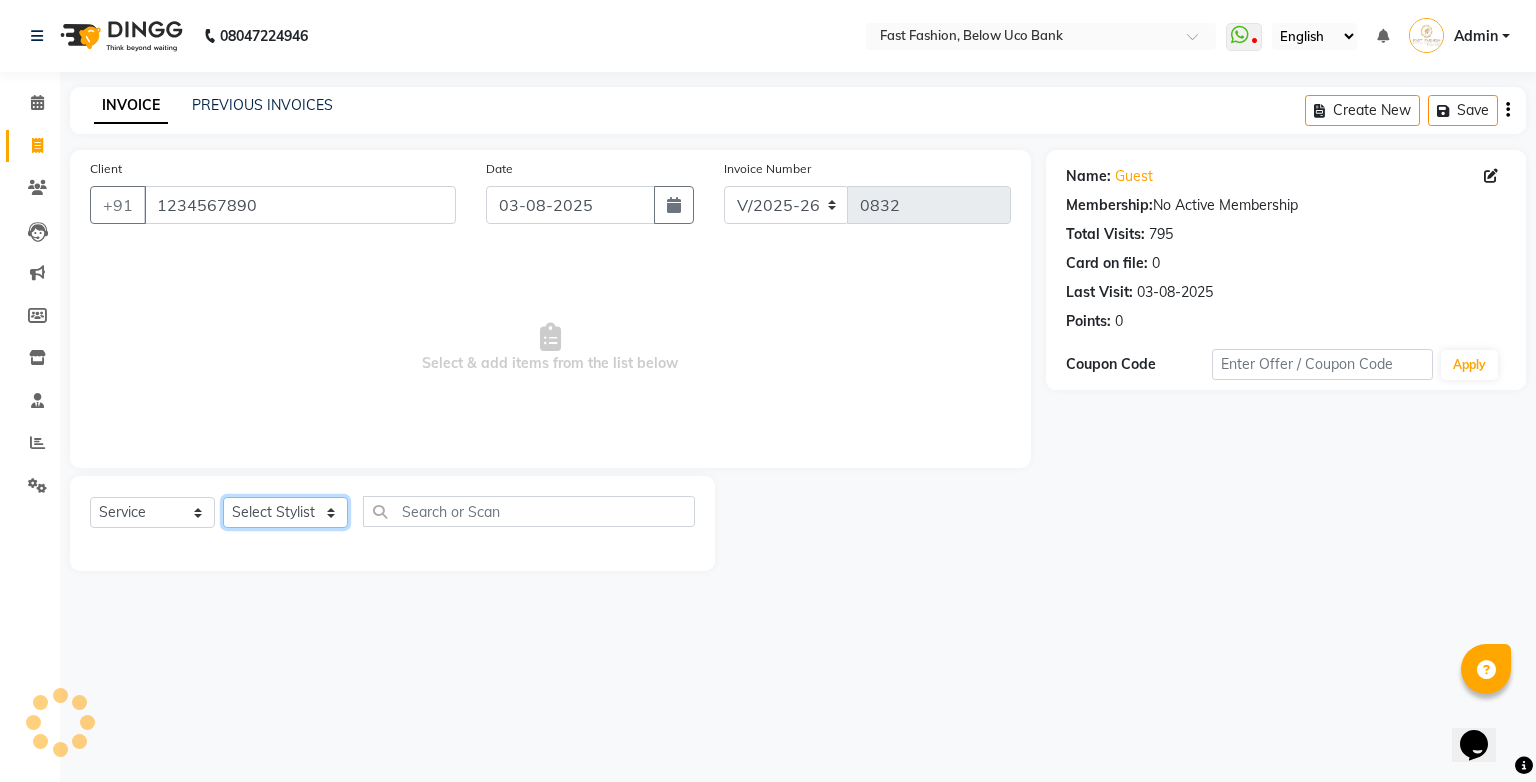 click on "Select Stylist [NAME] [NAME] [NAME] [NAME] [NAME] [NAME] [NAME] [NAME] [NAME] [NAME]" 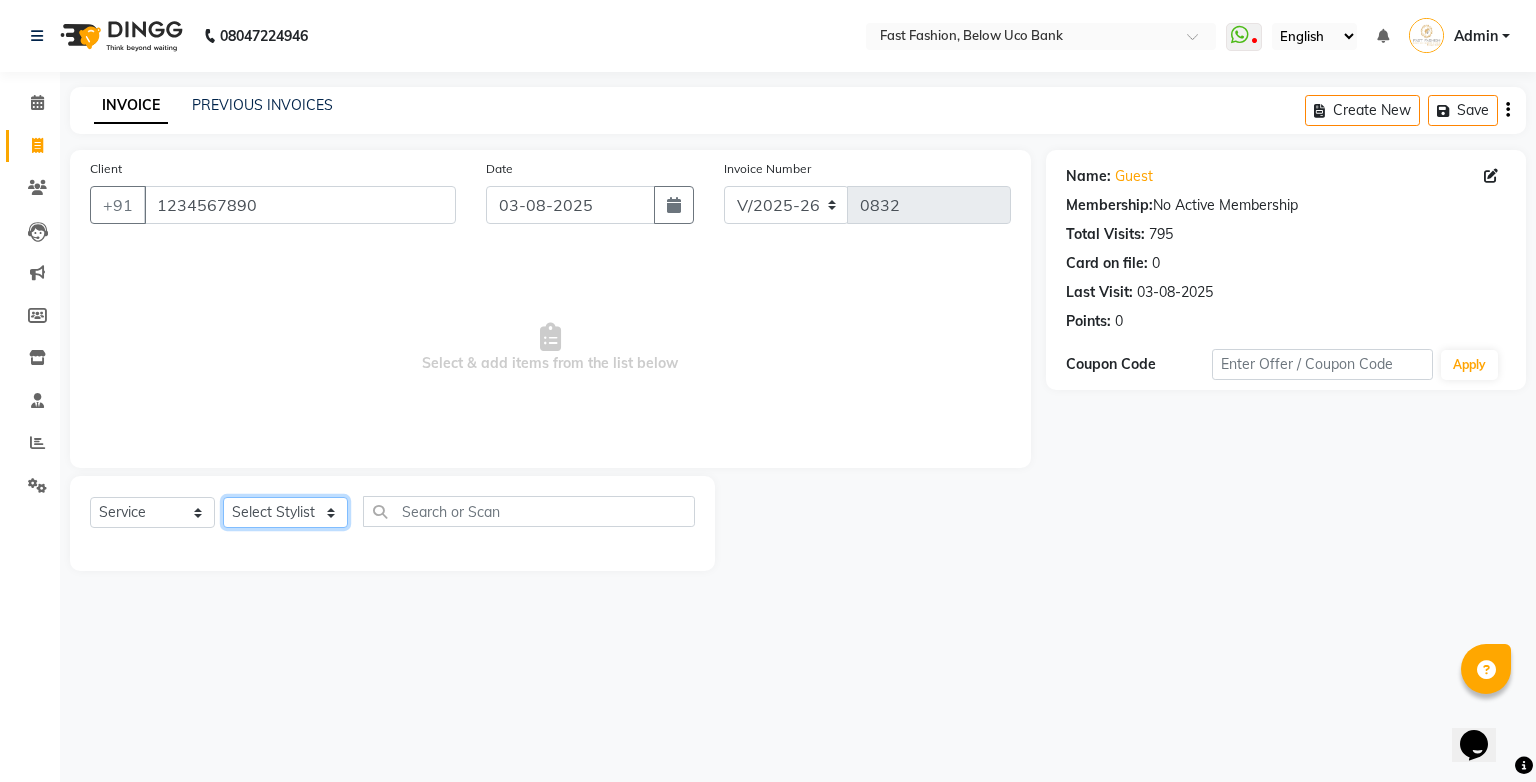 select on "22047" 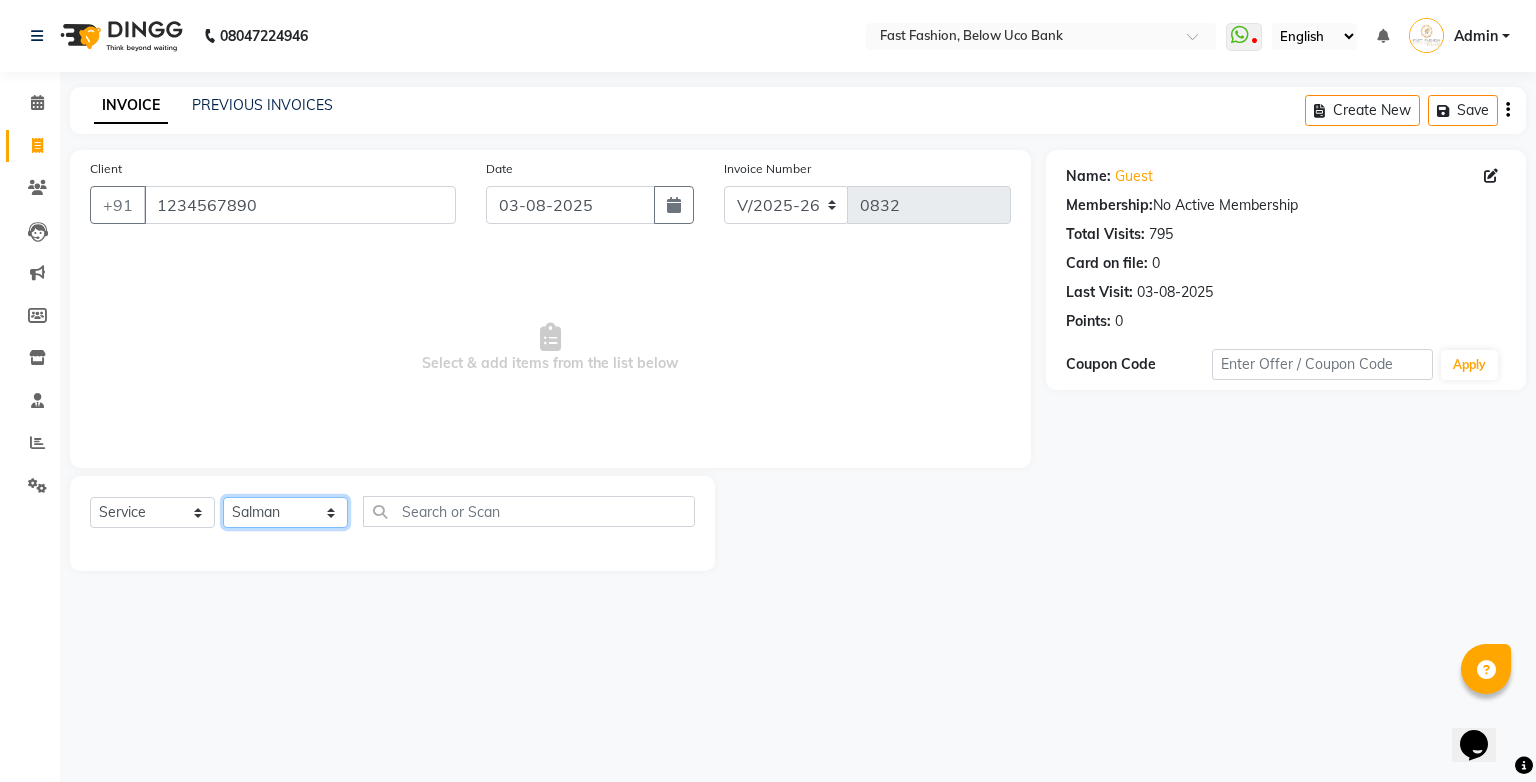 click on "Select Stylist [NAME] [NAME] [NAME] [NAME] [NAME] [NAME] [NAME] [NAME] [NAME] [NAME]" 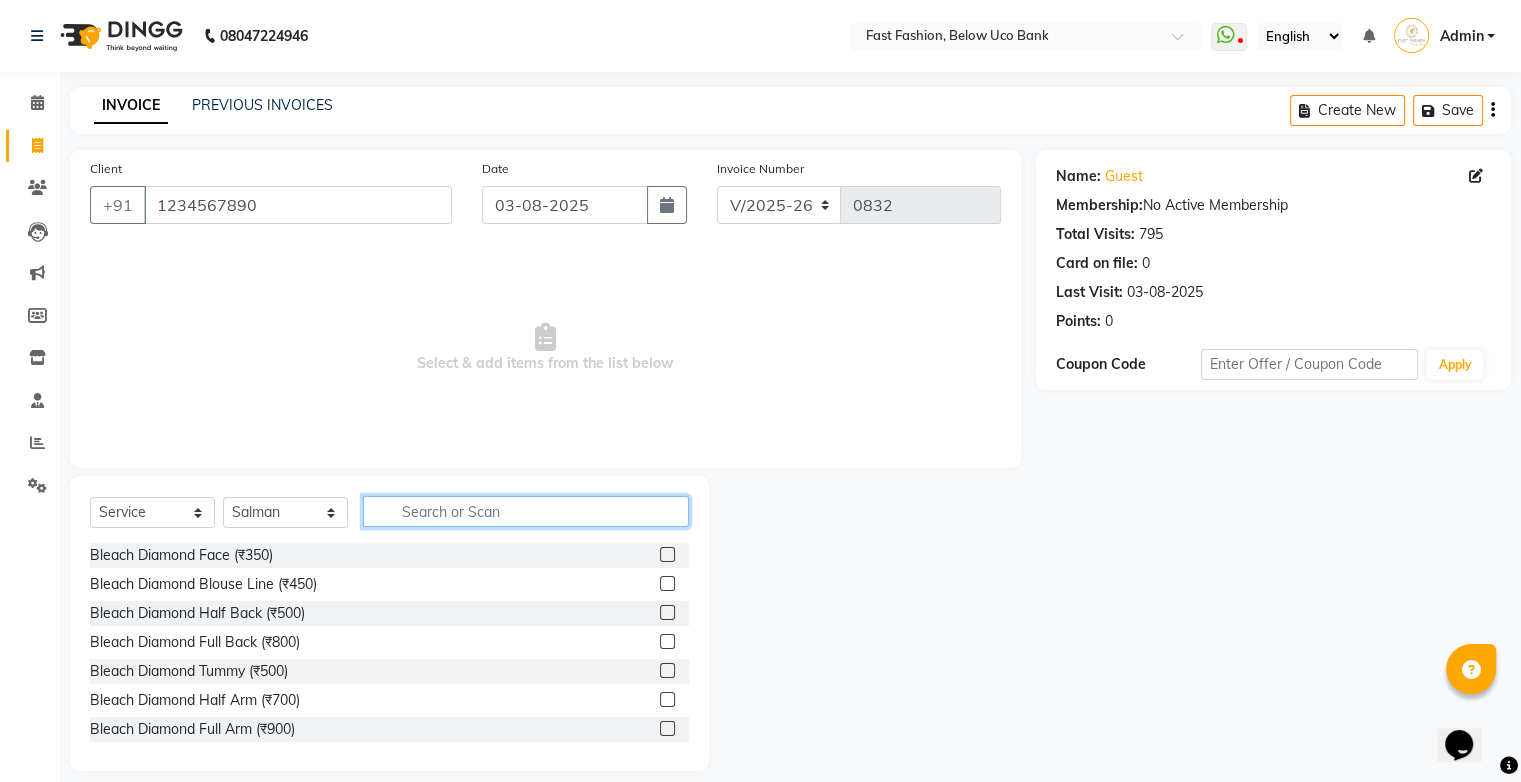 click 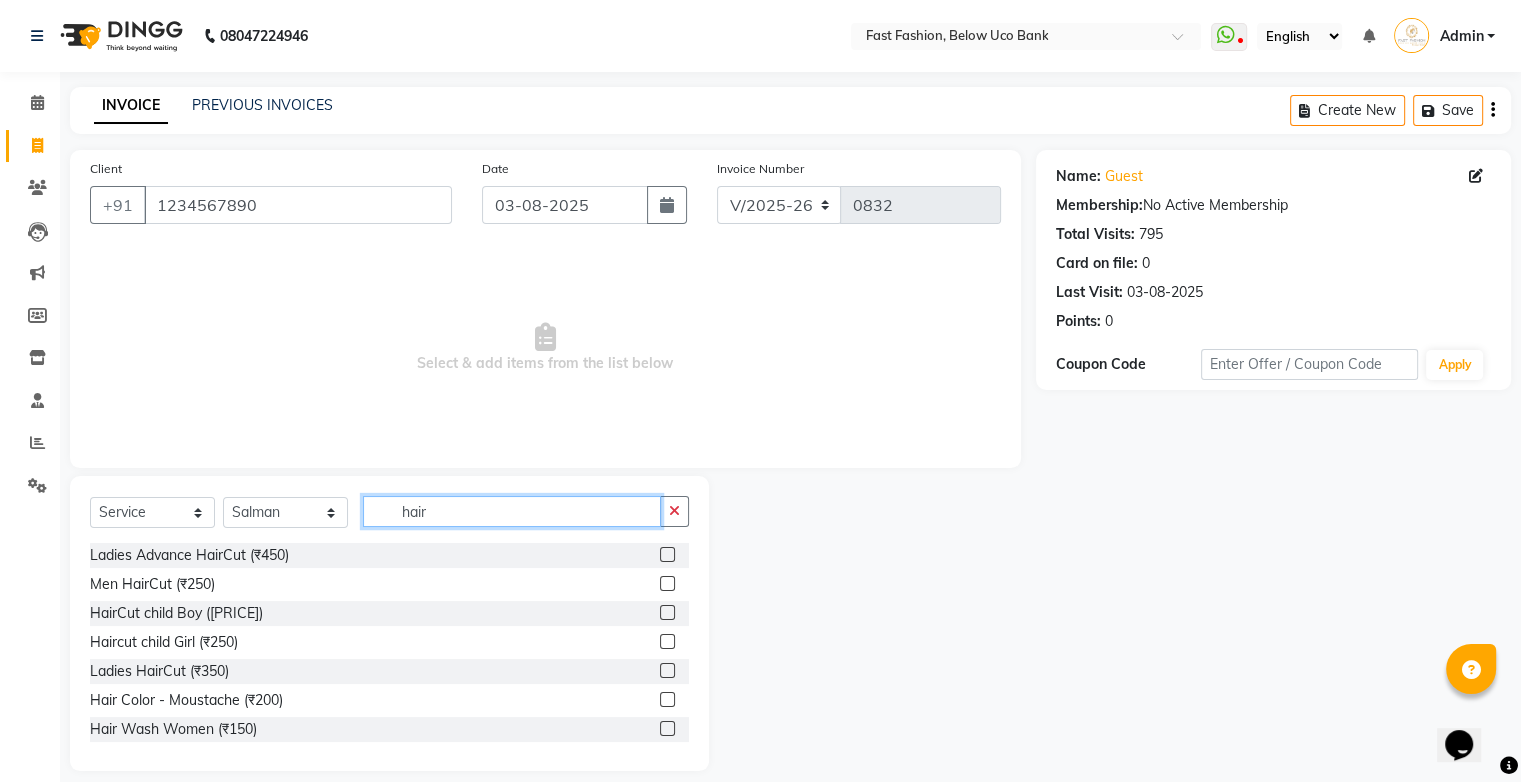type on "hair" 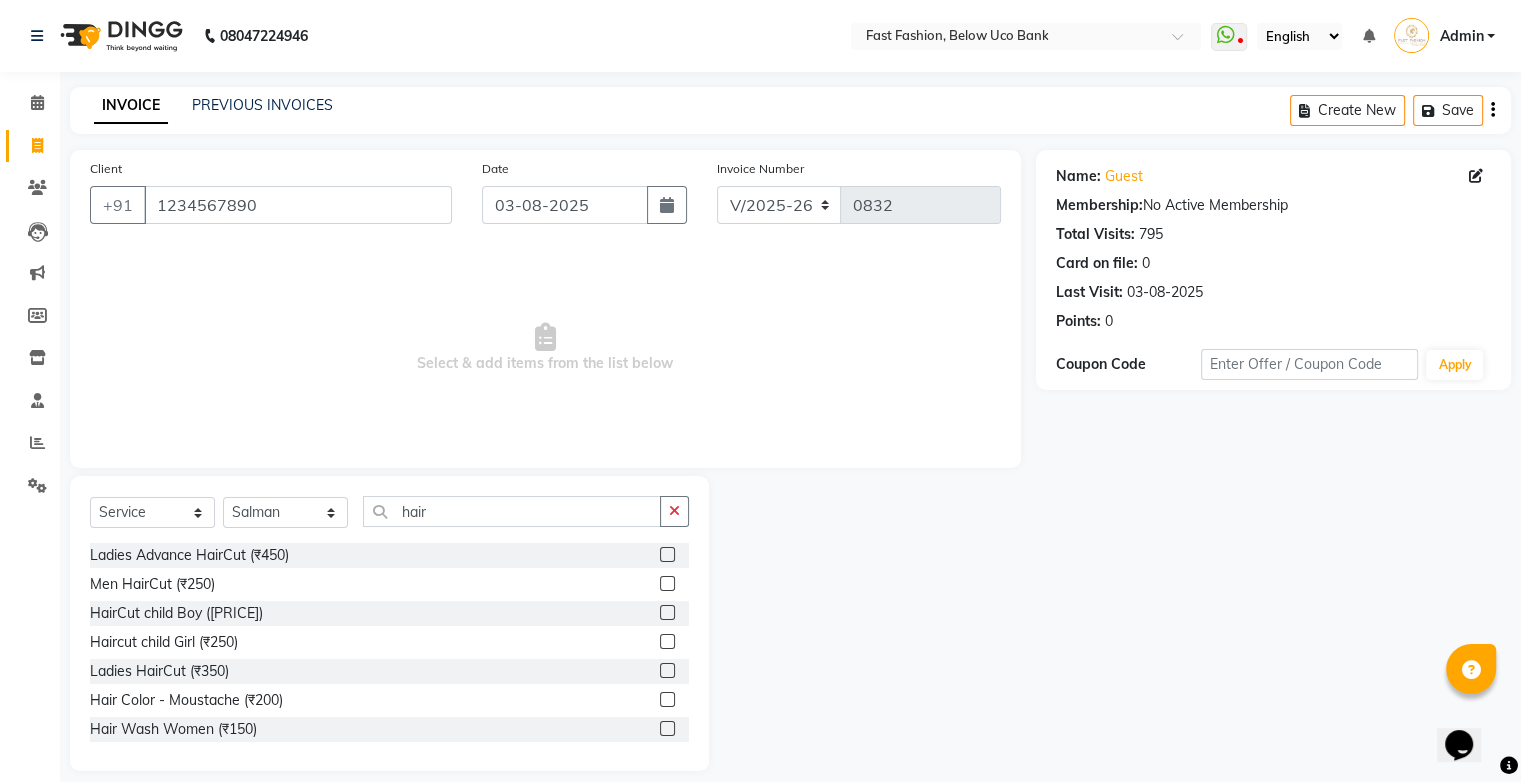 click 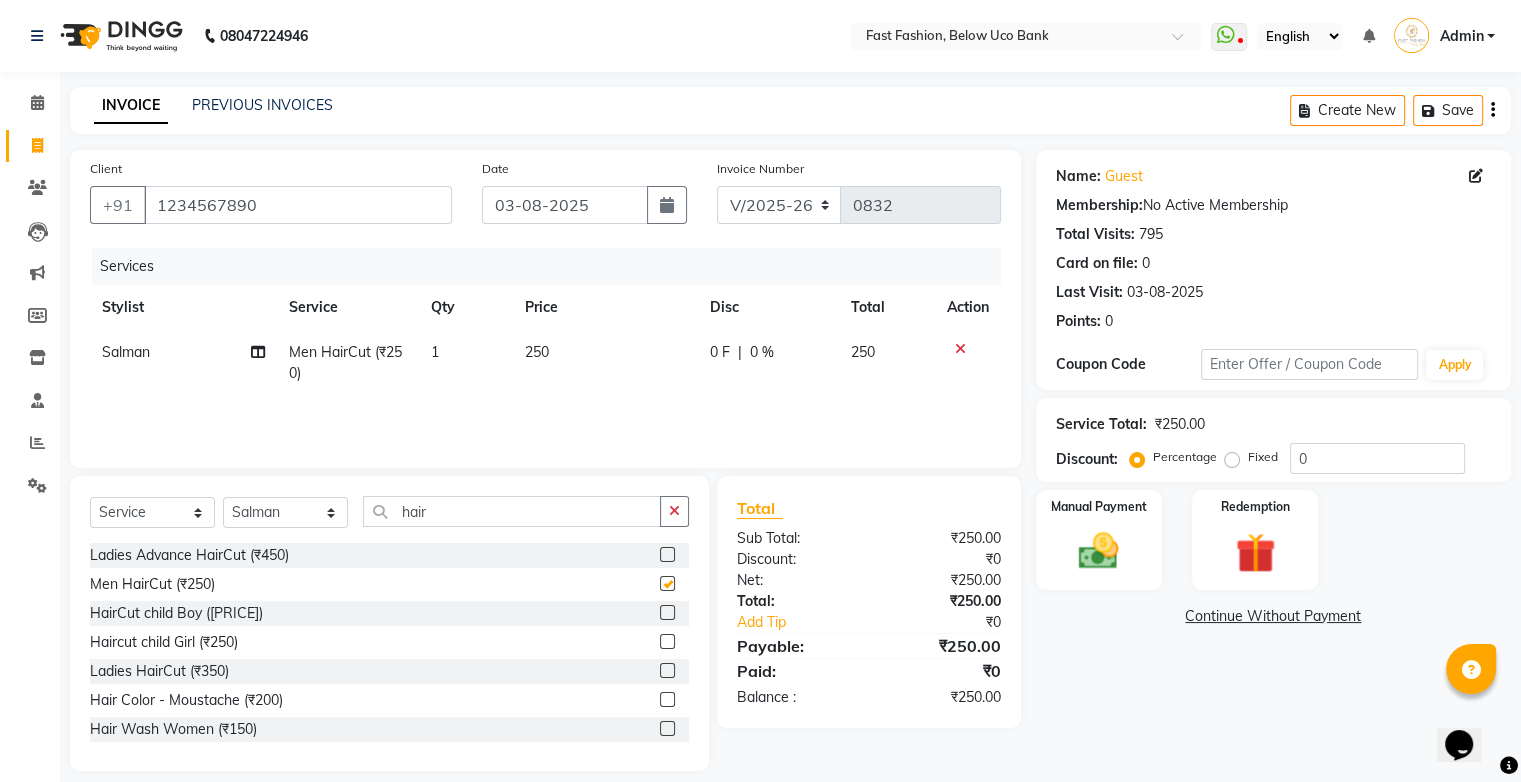 checkbox on "false" 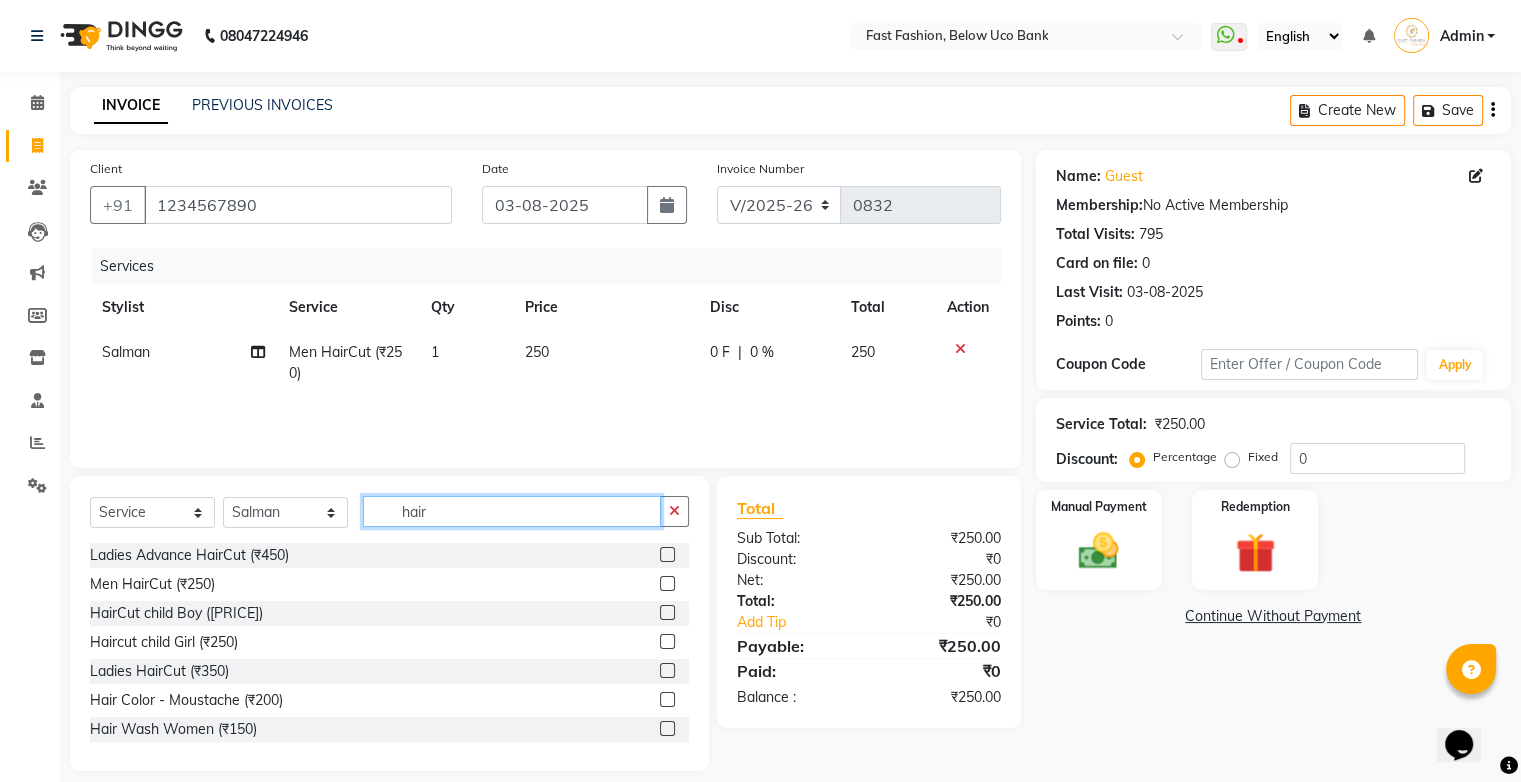 click on "hair" 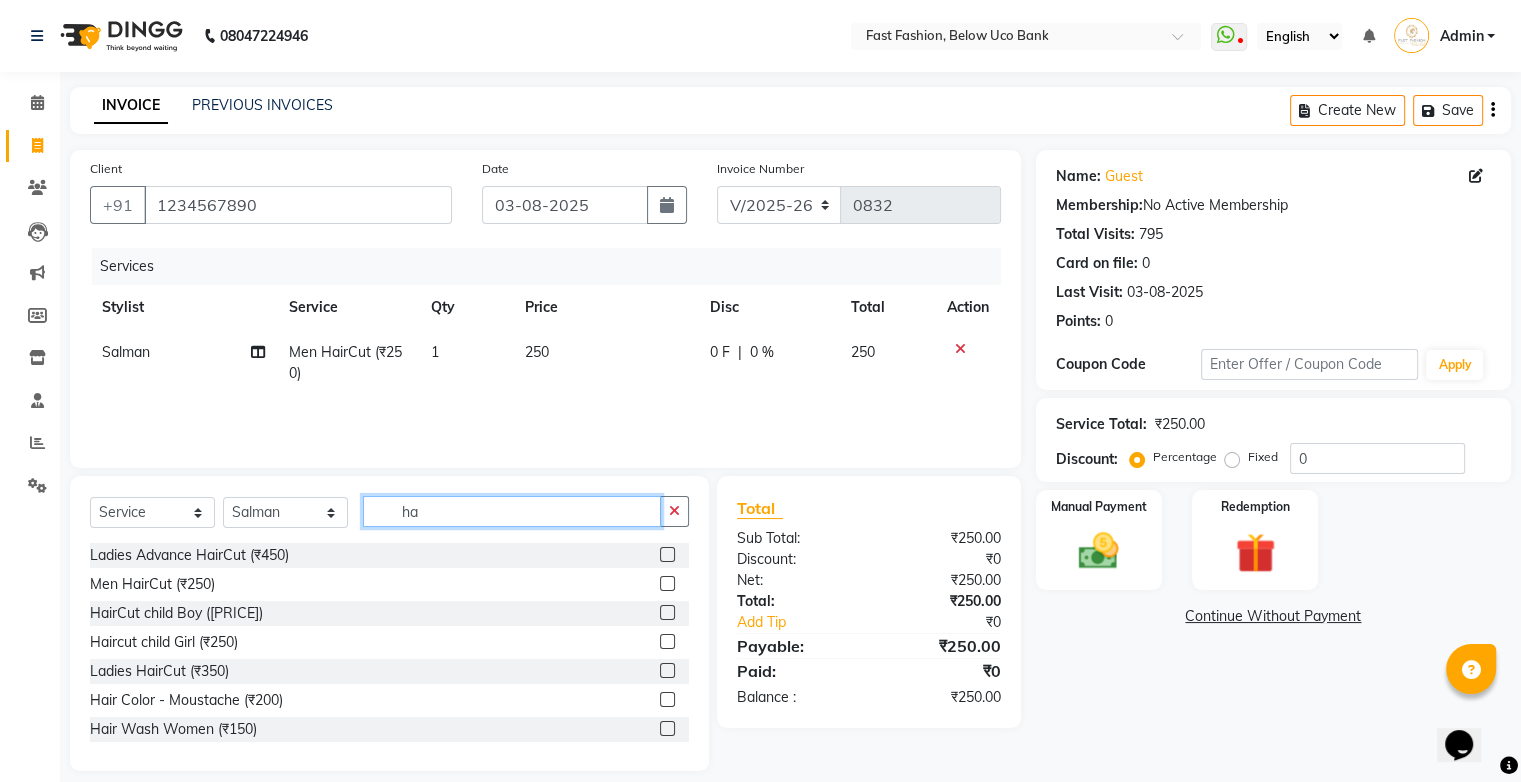 type on "h" 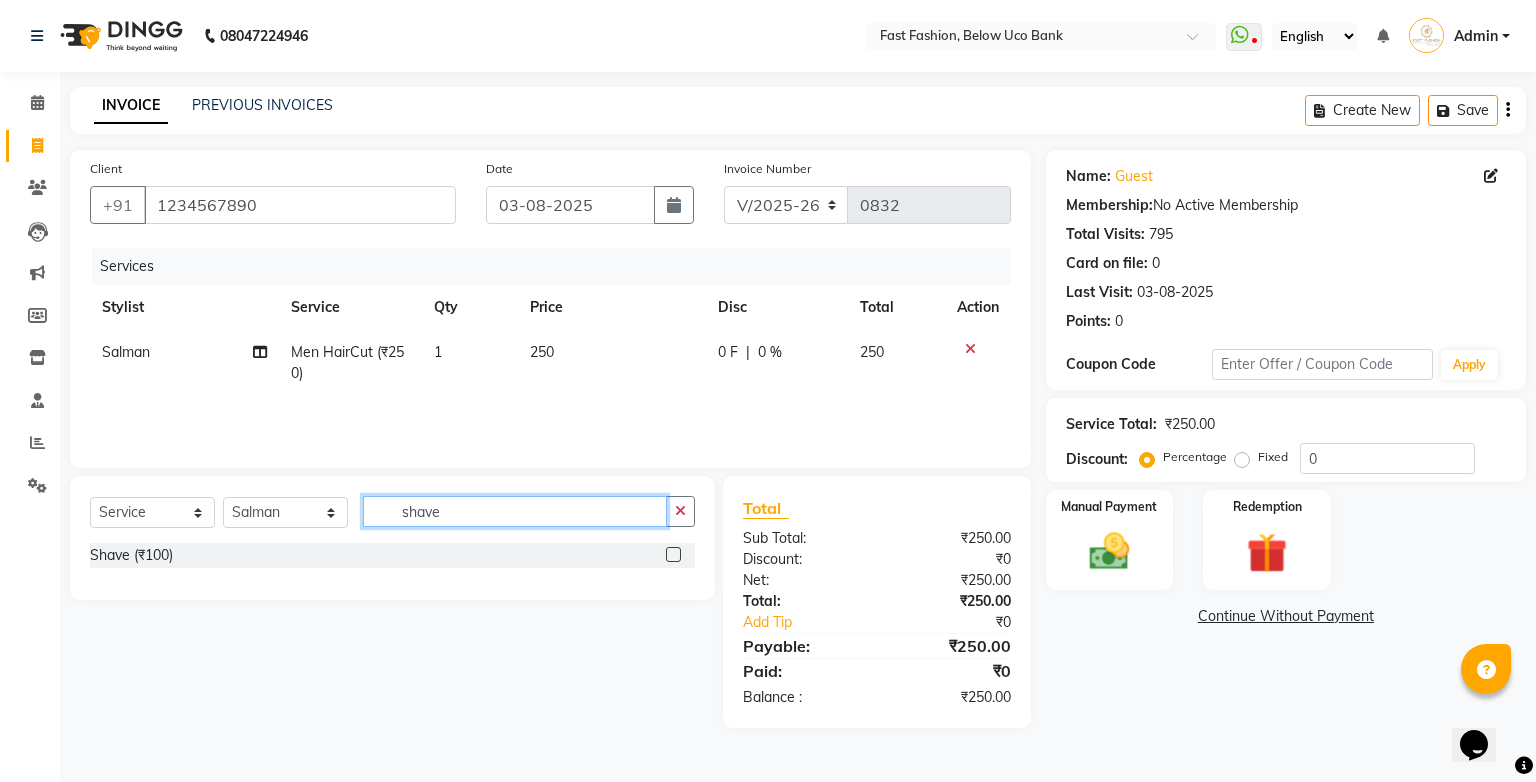 type on "shave" 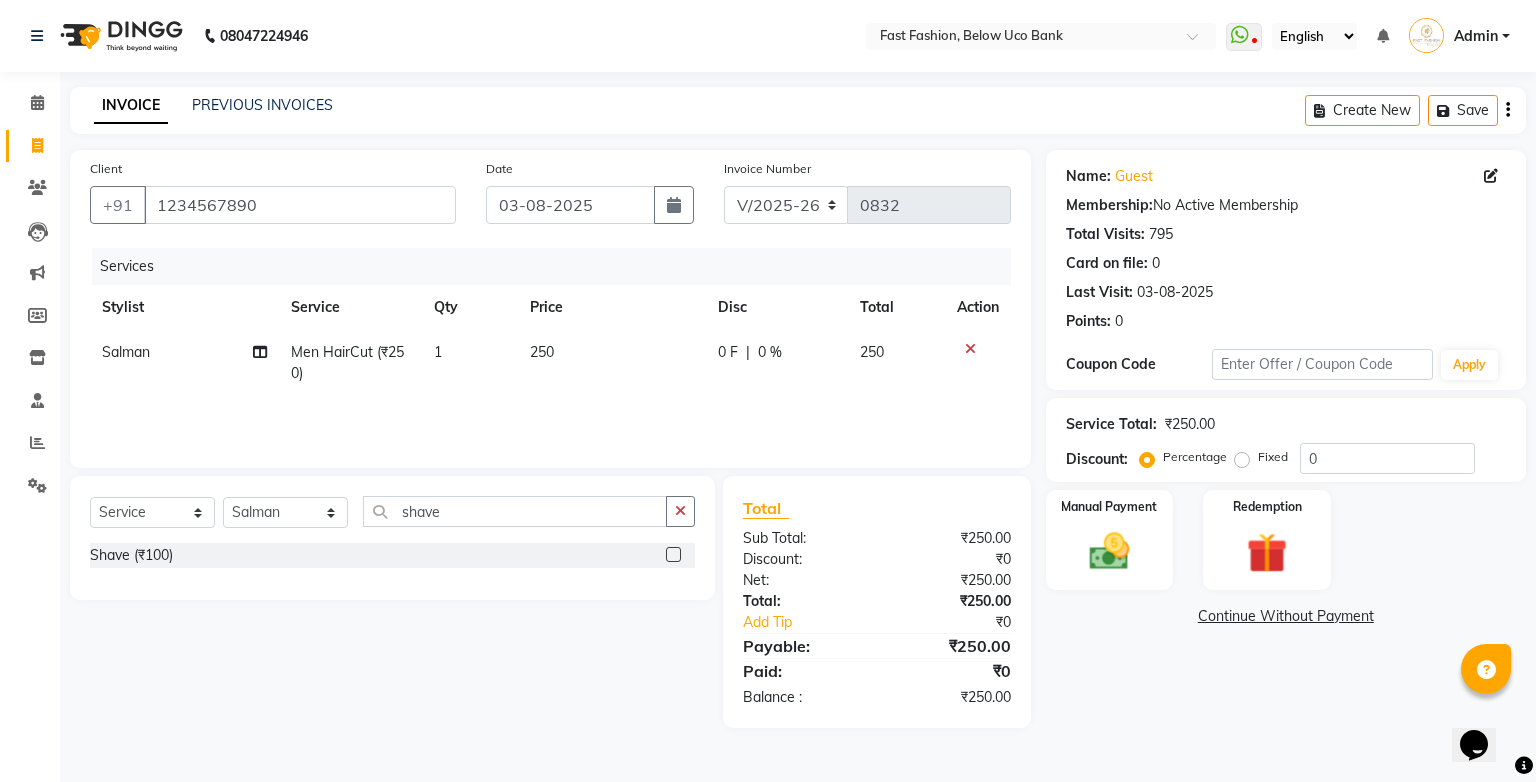click 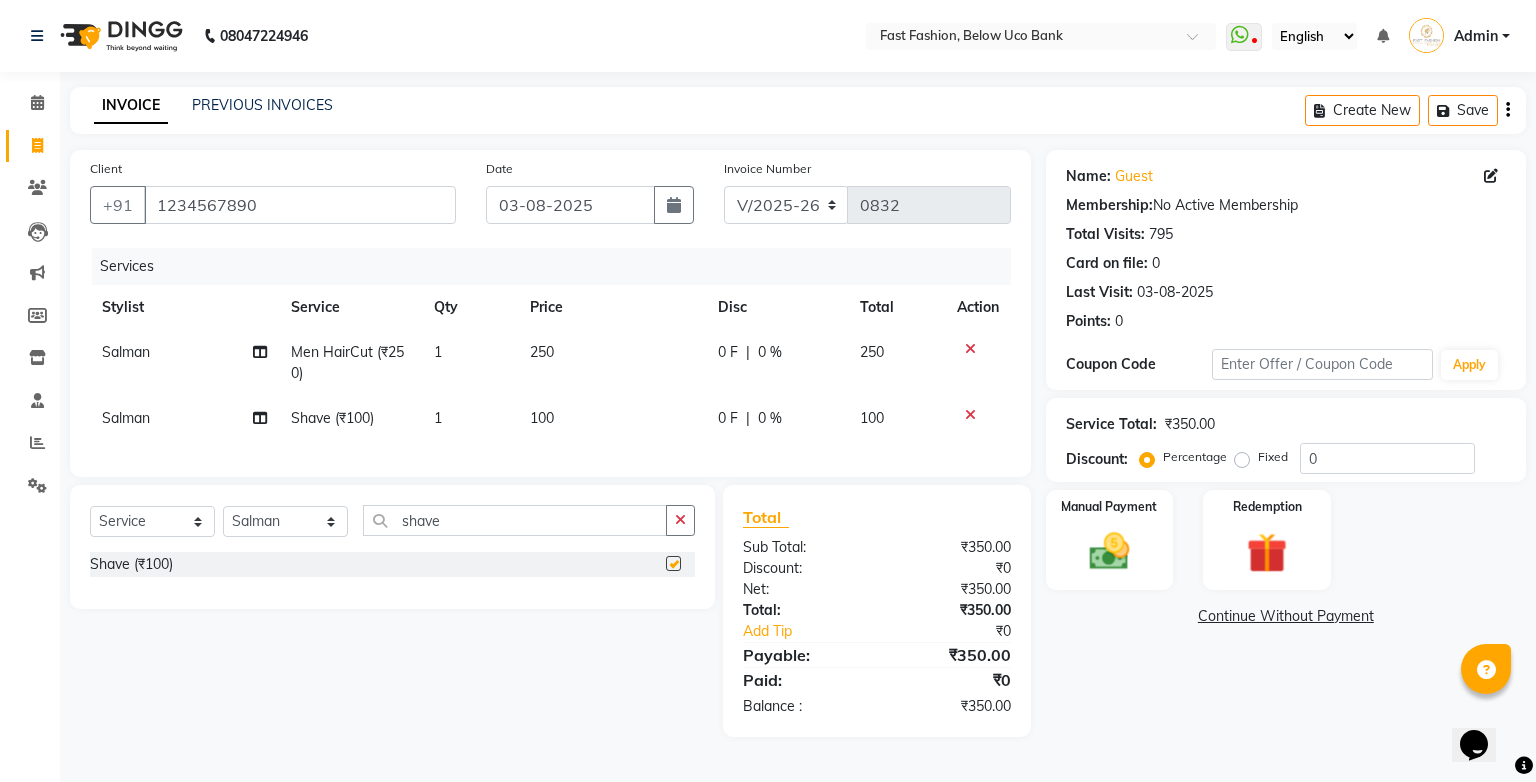 checkbox on "false" 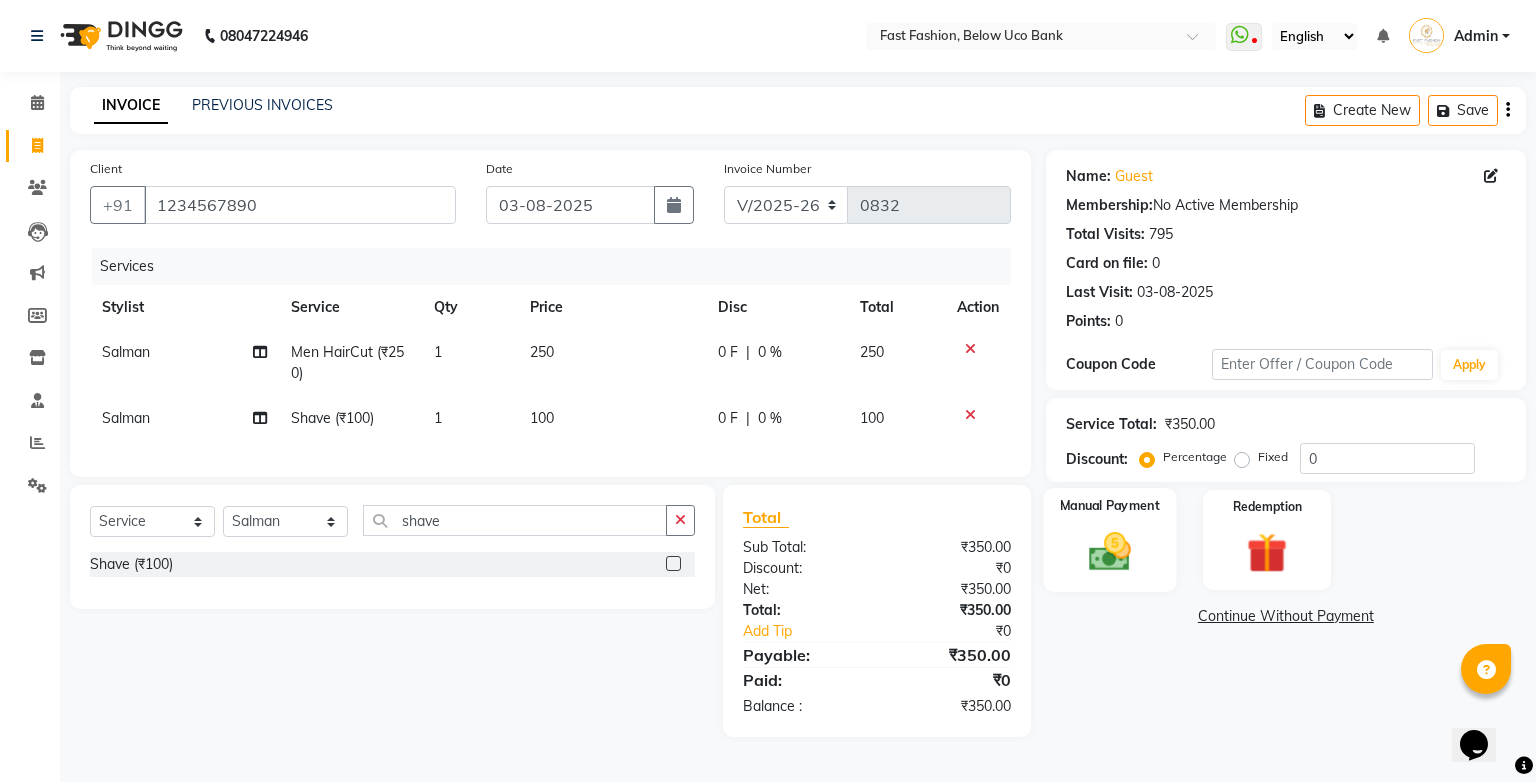 click 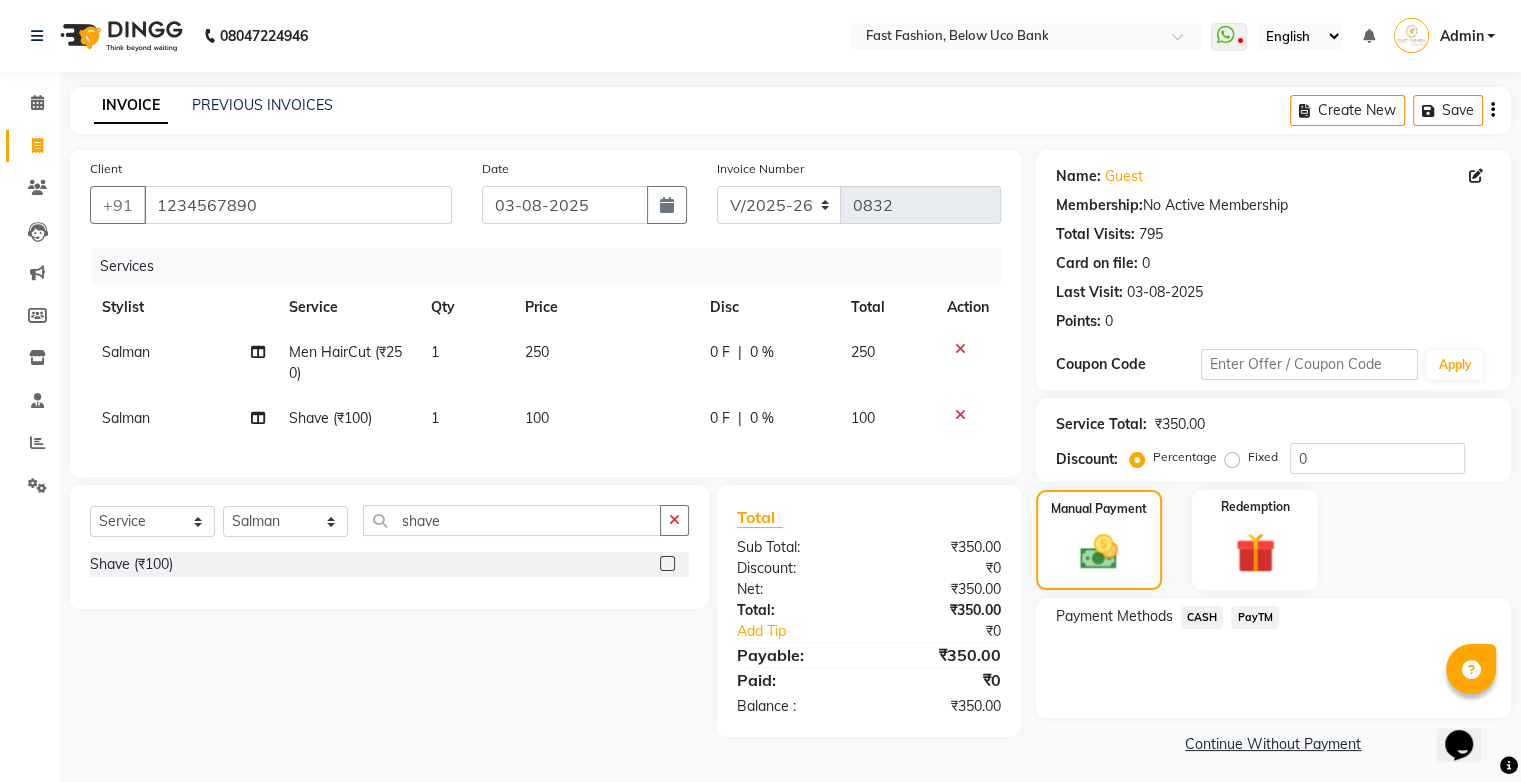 click on "CASH" 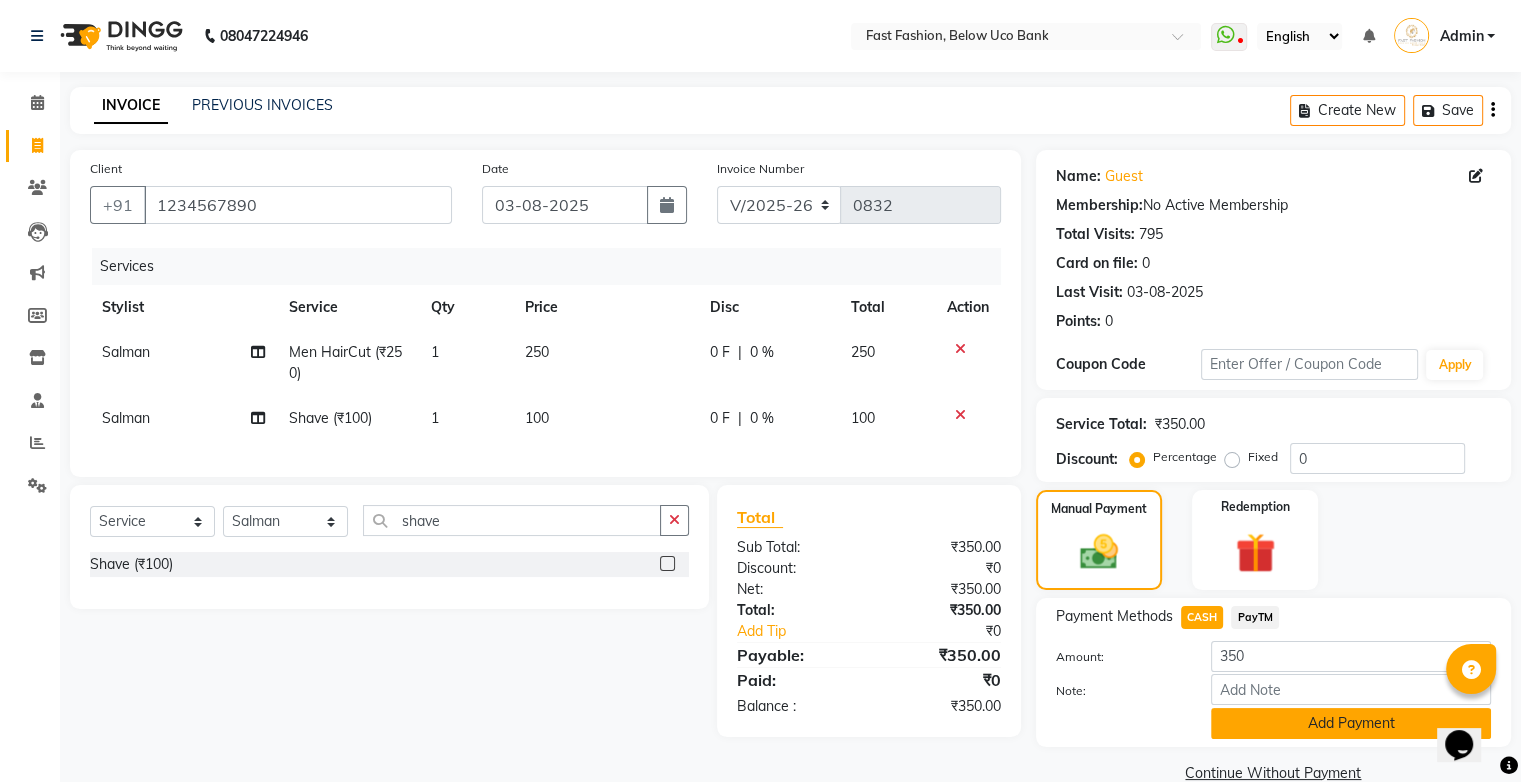 click on "Add Payment" 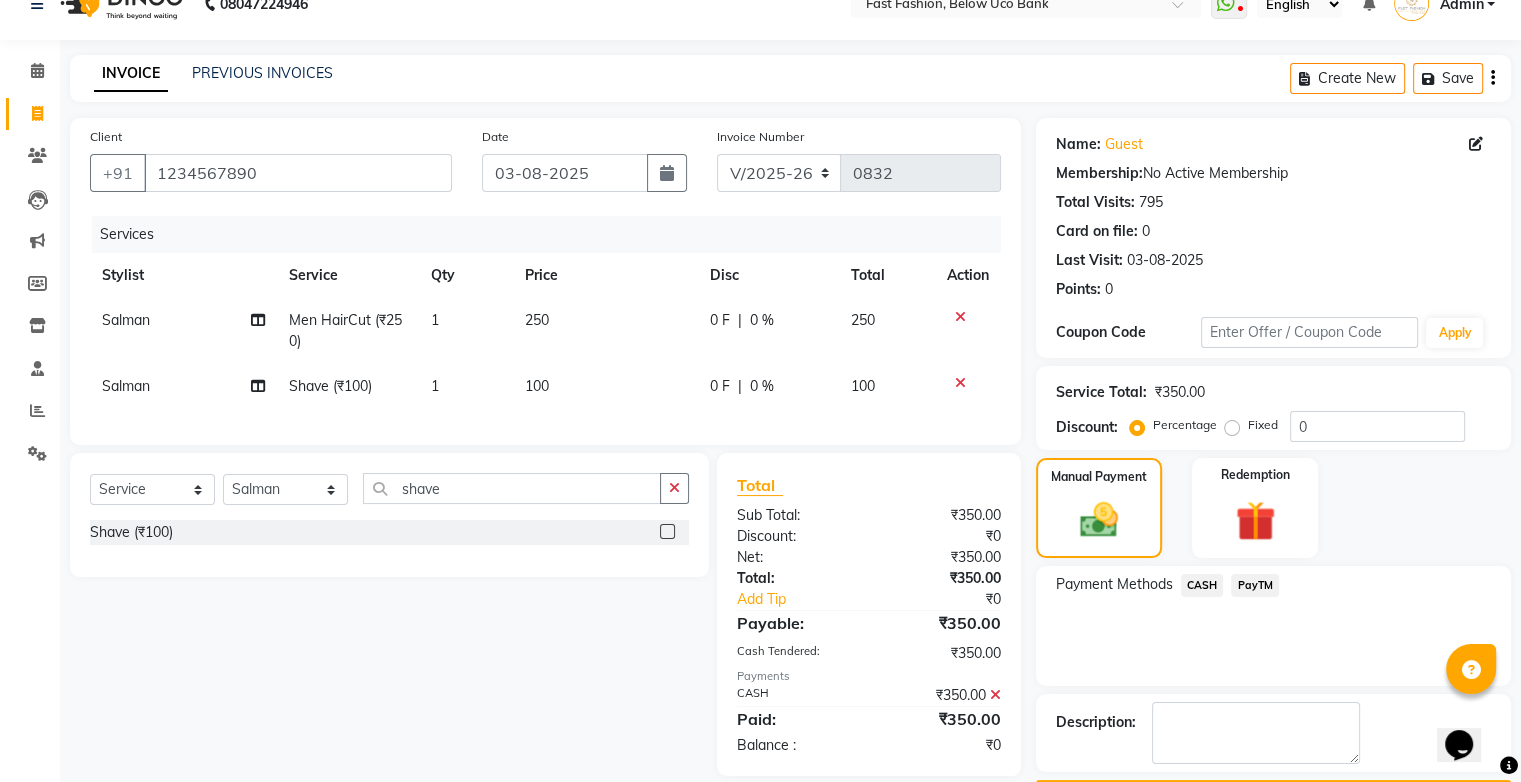 scroll, scrollTop: 88, scrollLeft: 0, axis: vertical 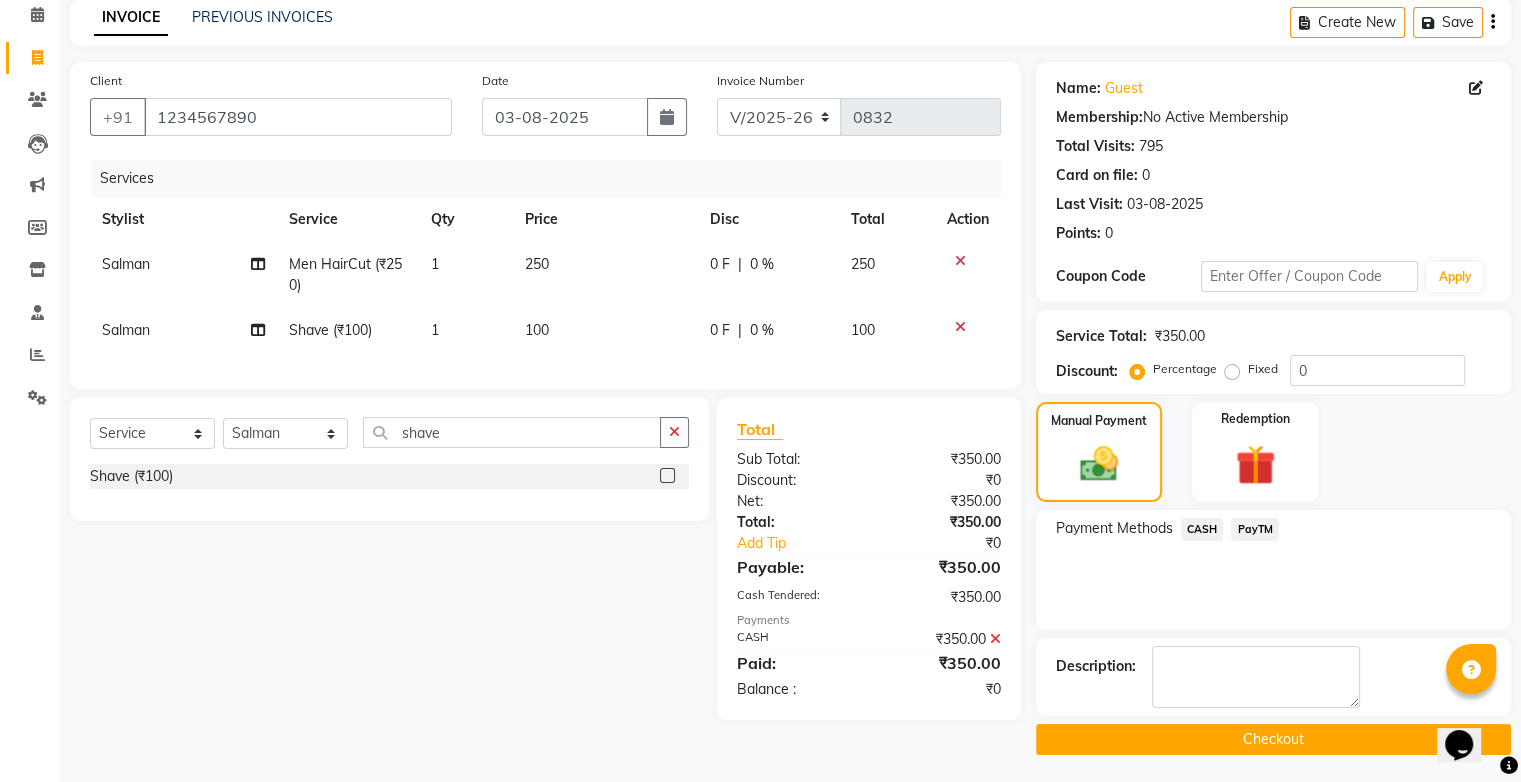 click on "Checkout" 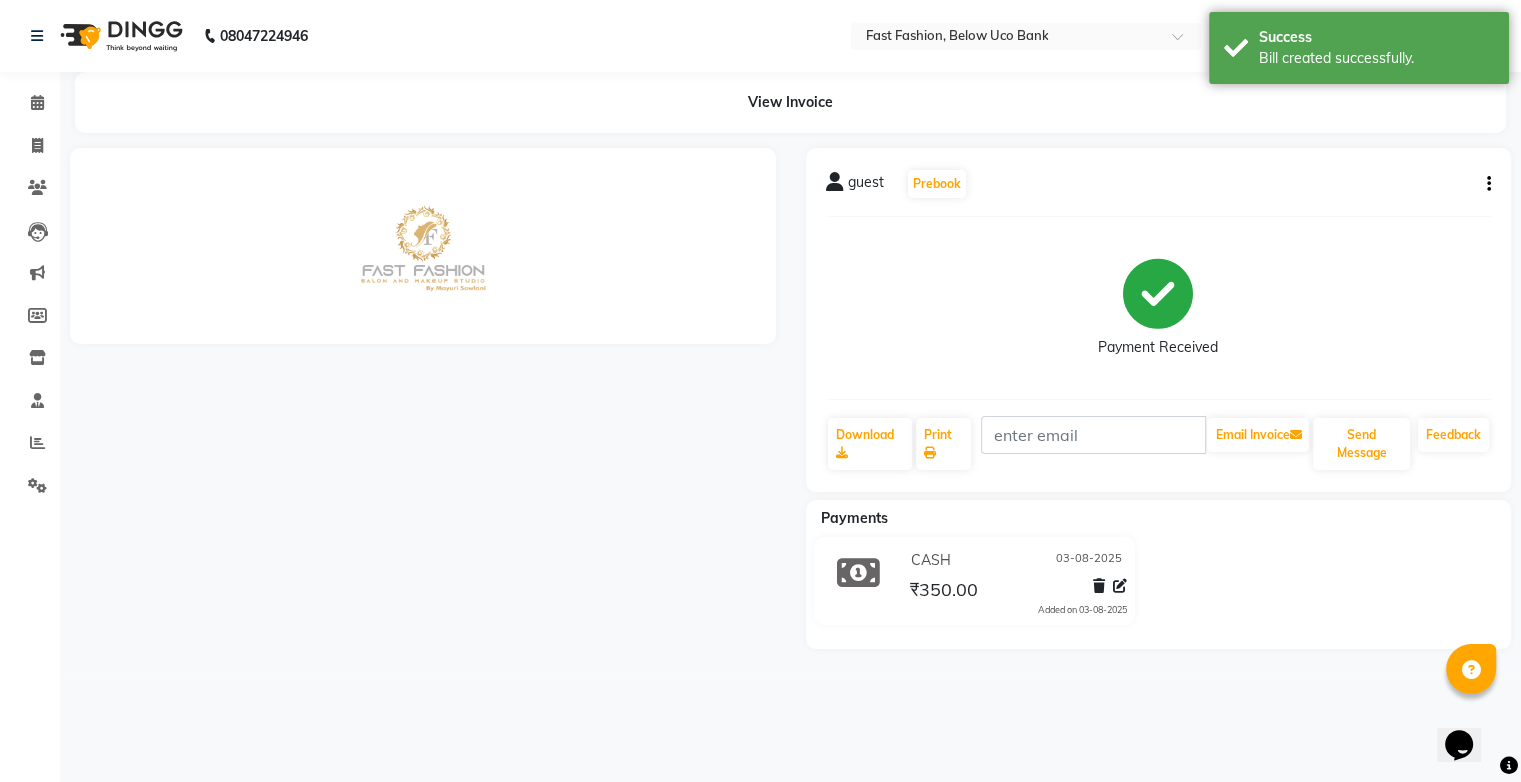 scroll, scrollTop: 0, scrollLeft: 0, axis: both 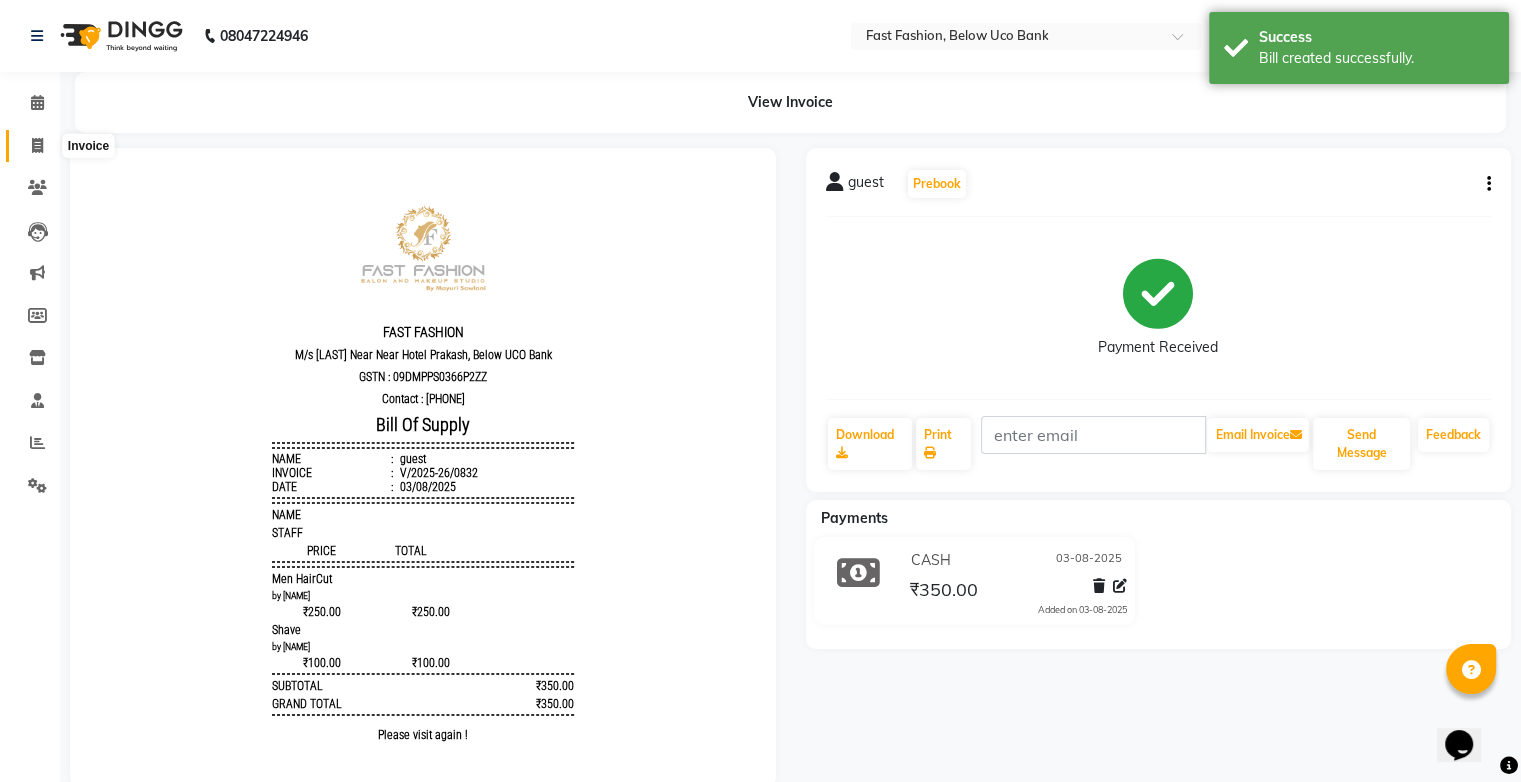 click 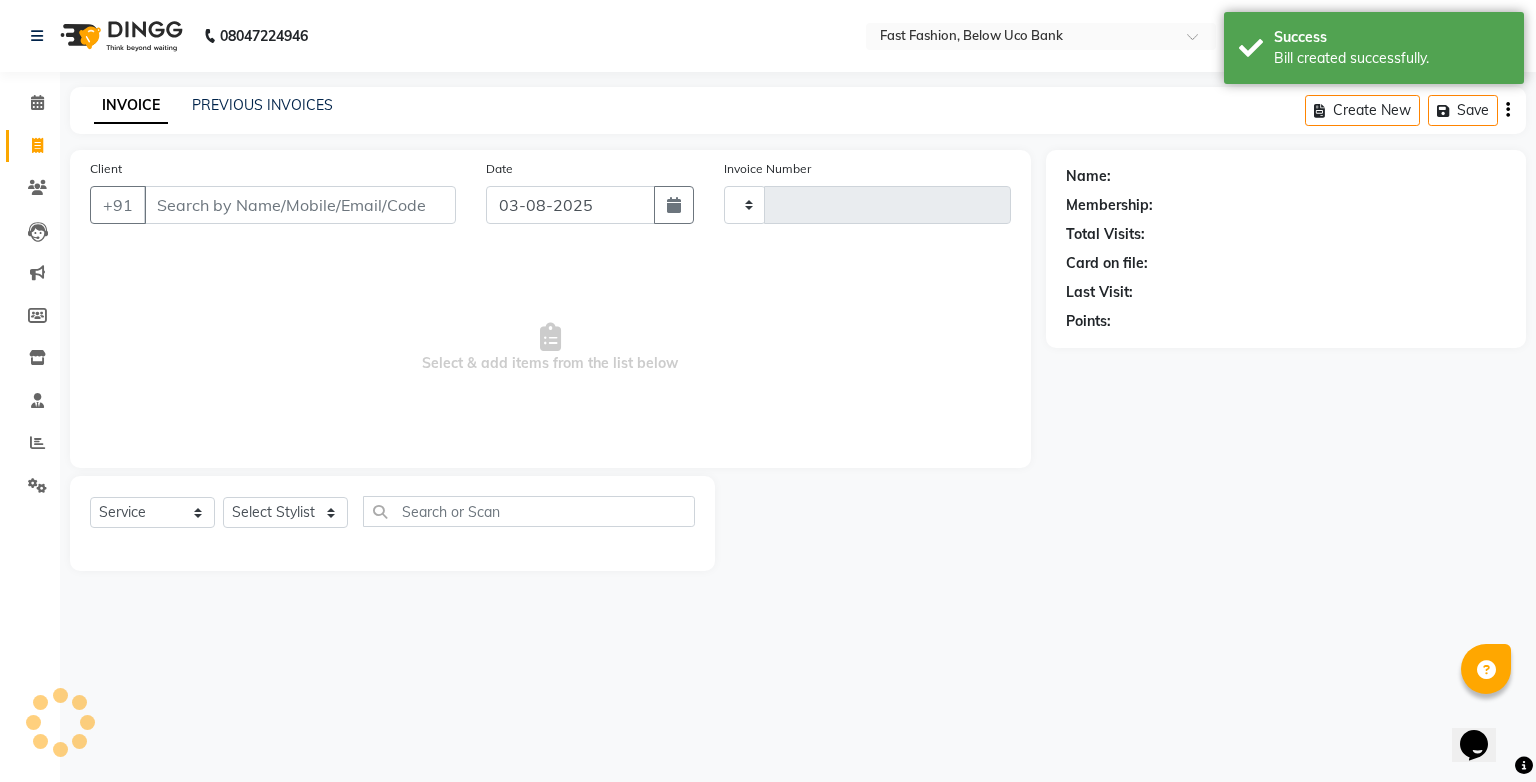 type on "0833" 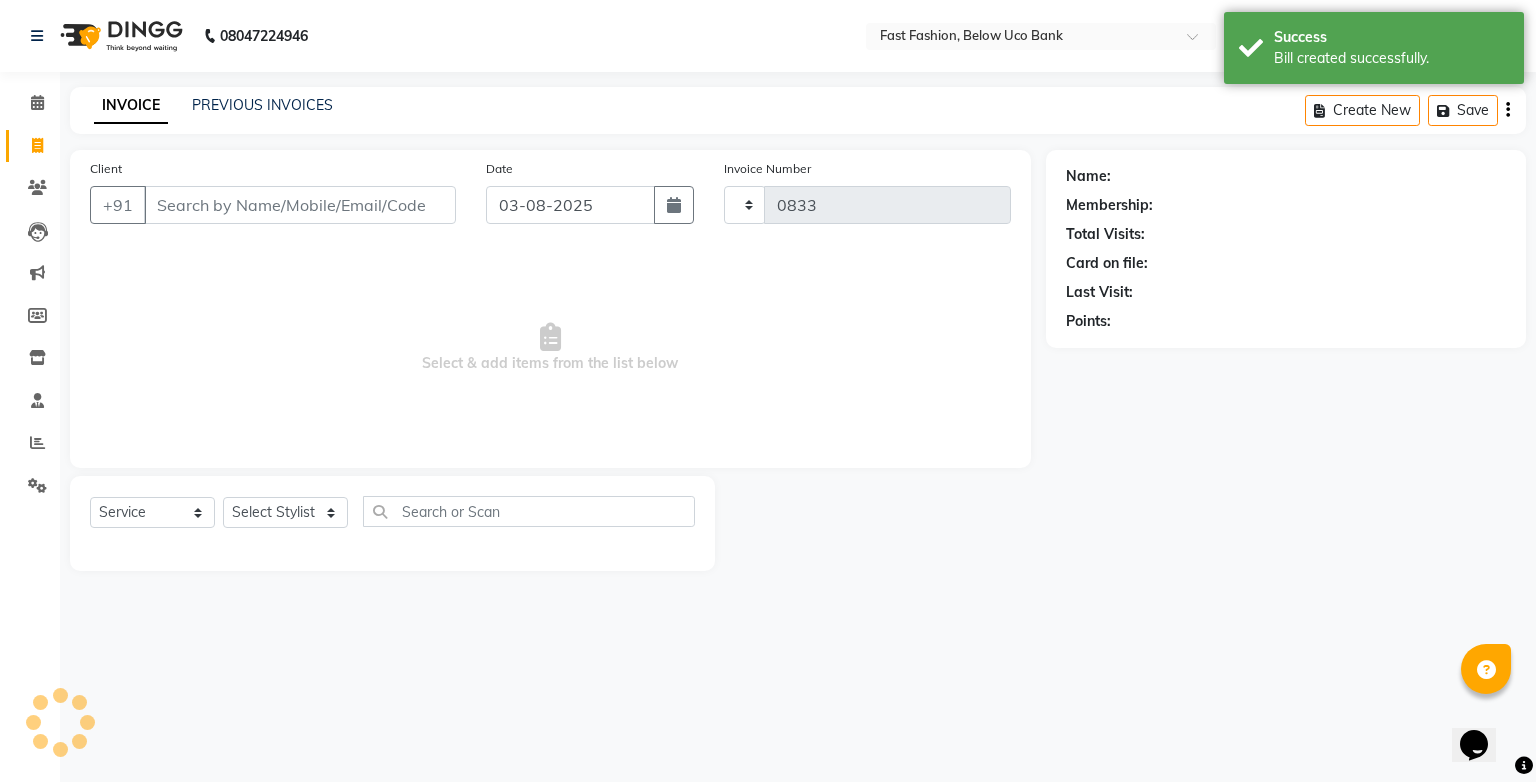 select on "4228" 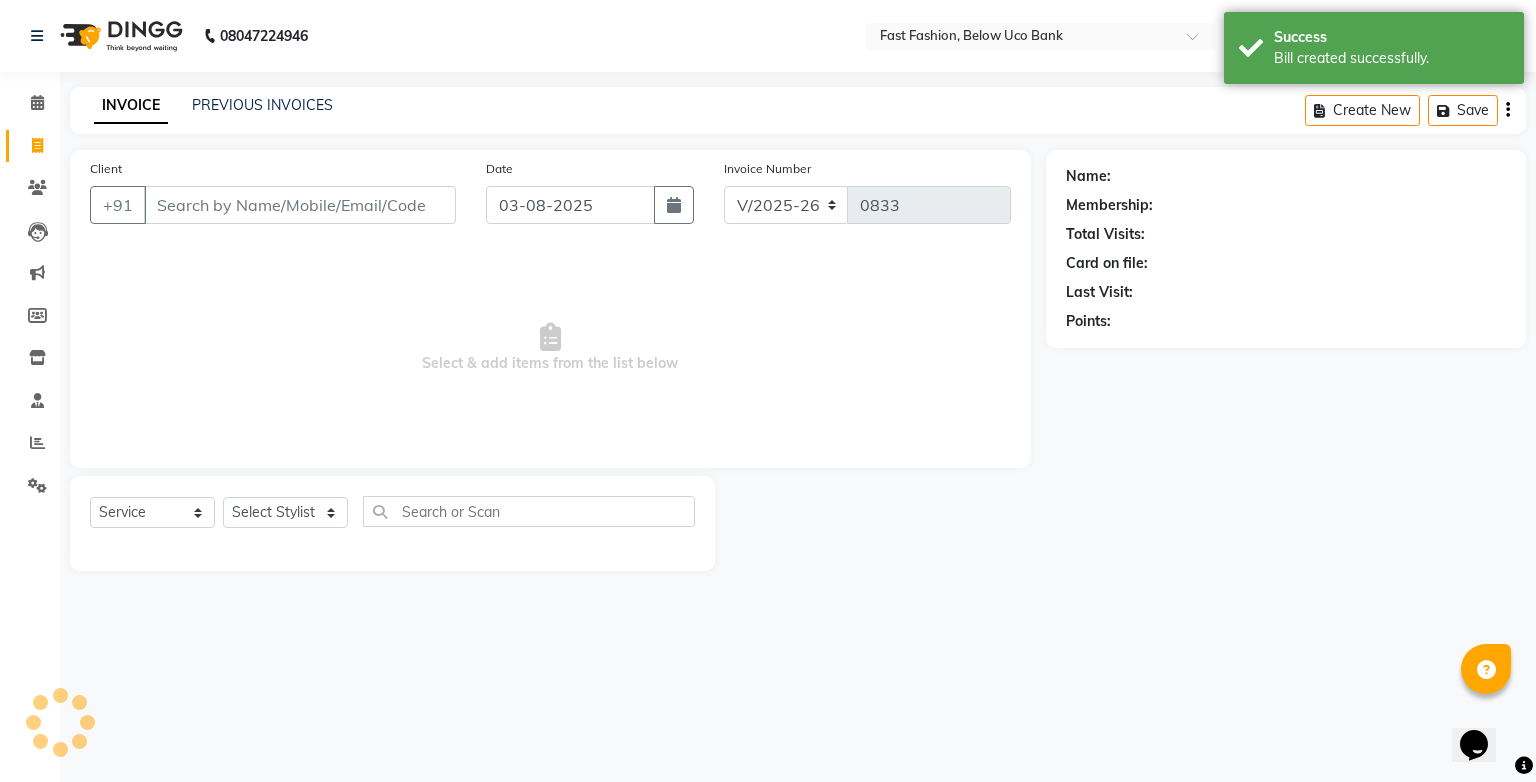 click on "Client" at bounding box center (300, 205) 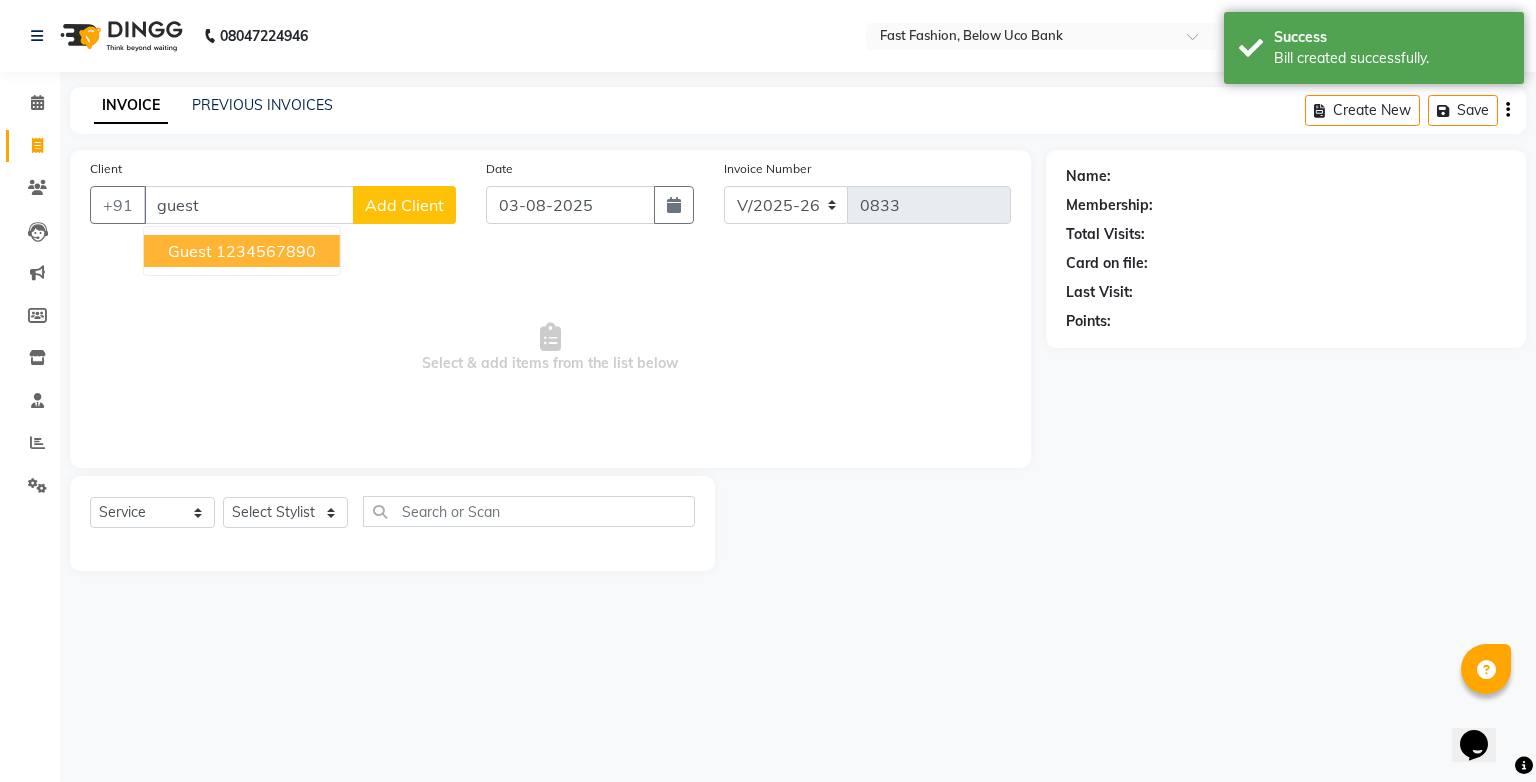click on "1234567890" at bounding box center [266, 251] 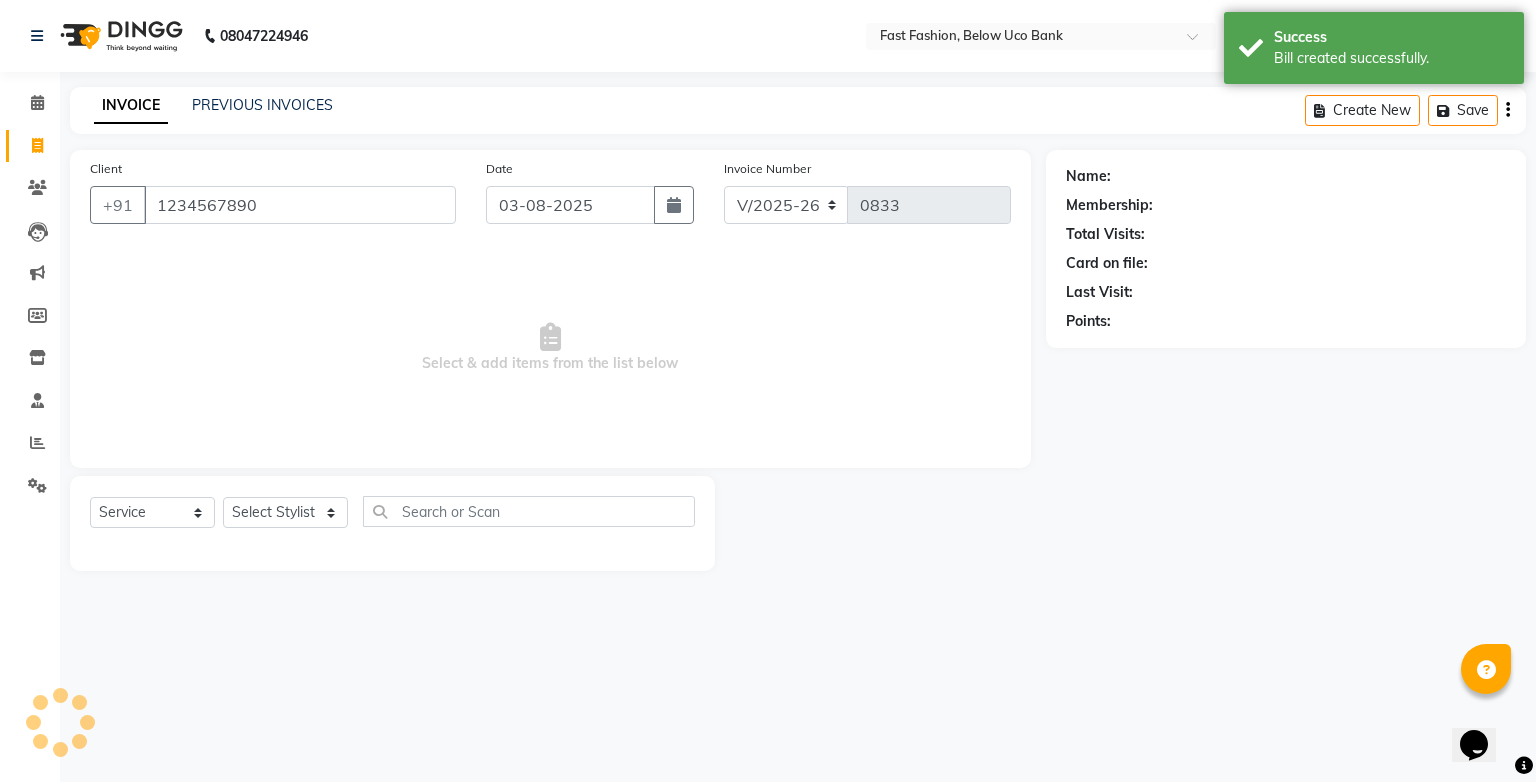 type on "1234567890" 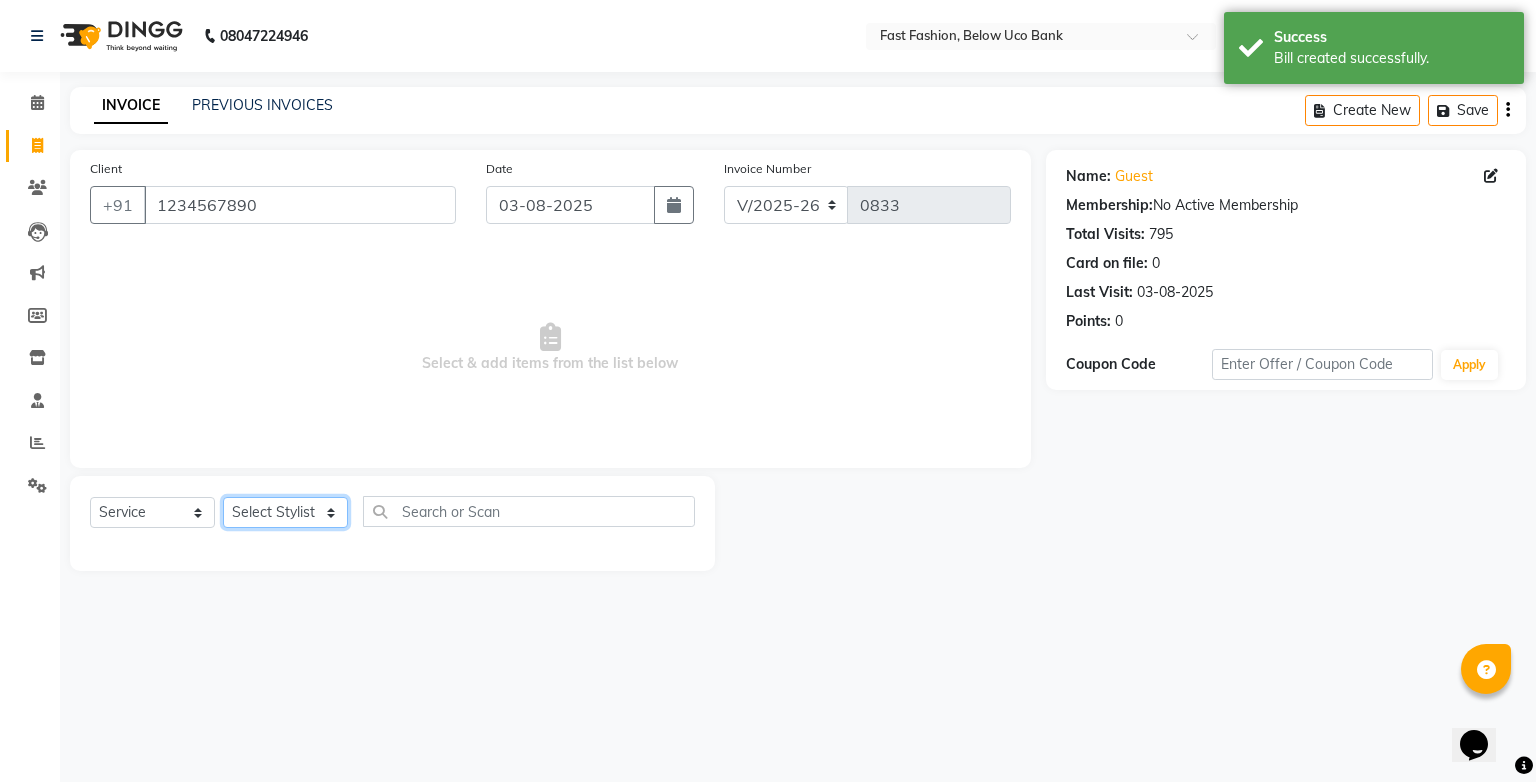 click on "Select Stylist [NAME] [NAME] [NAME] [NAME] [NAME] [NAME] [NAME] [NAME] [NAME] [NAME]" 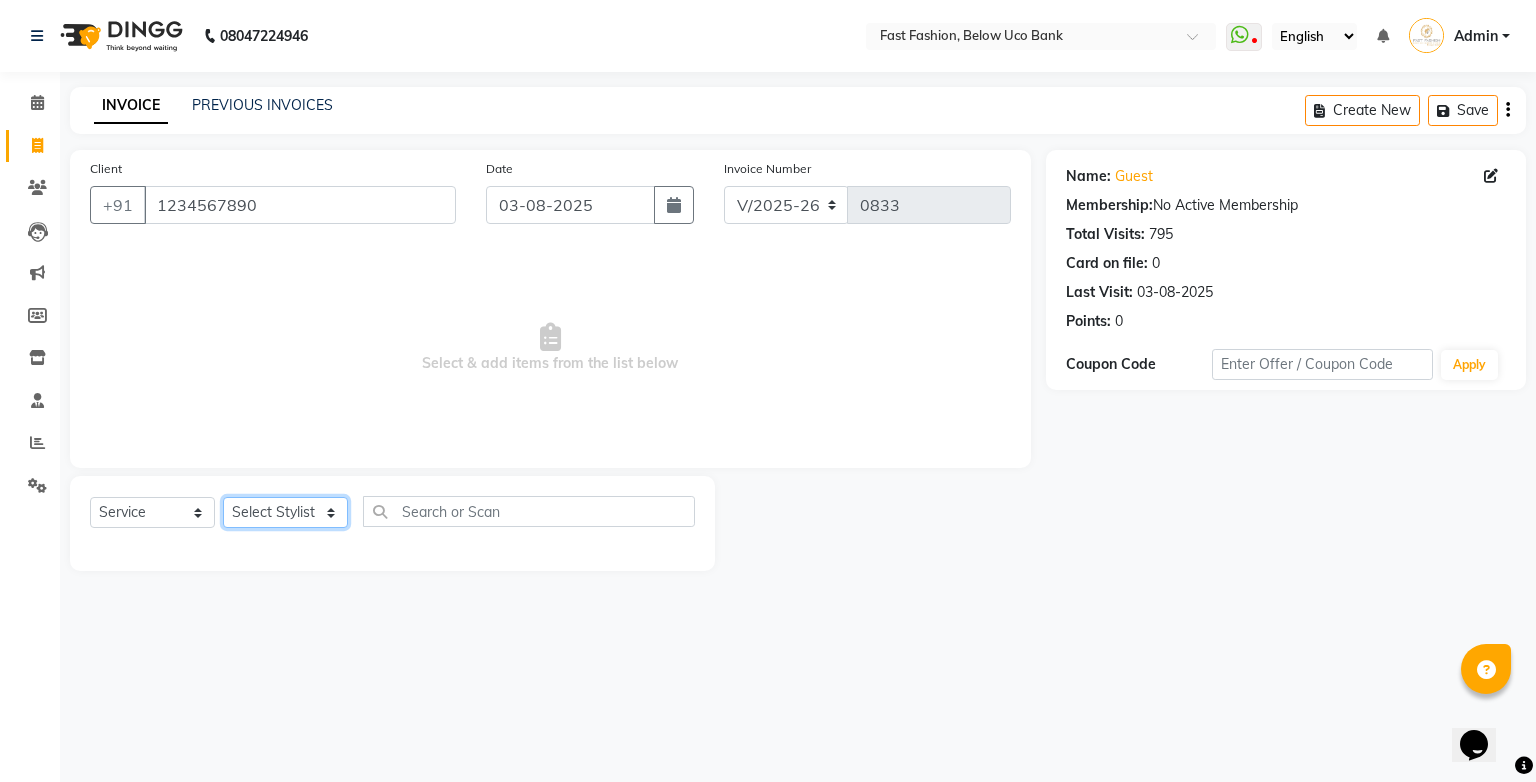 select on "22410" 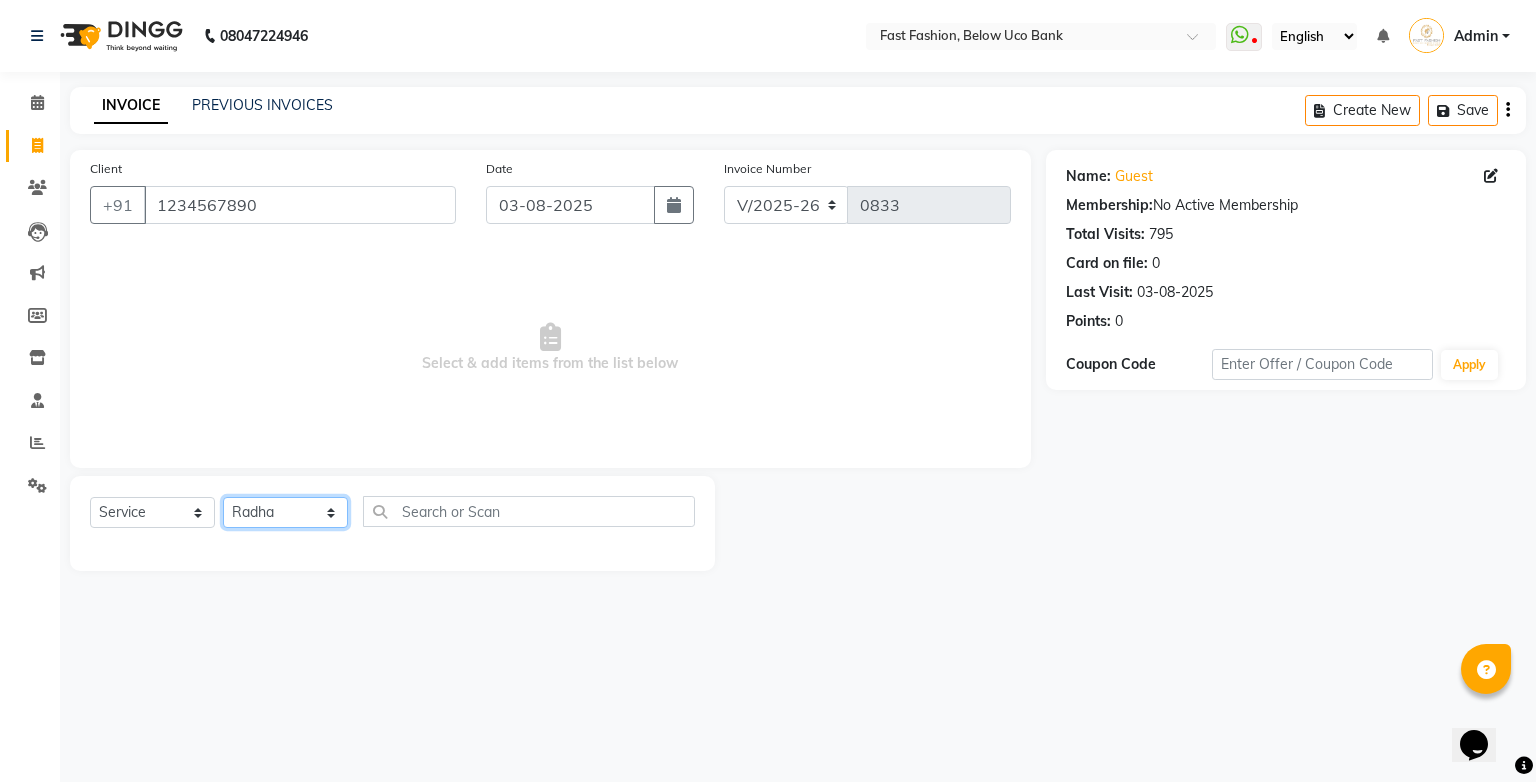 click on "Select Stylist [NAME] [NAME] [NAME] [NAME] [NAME] [NAME] [NAME] [NAME] [NAME] [NAME]" 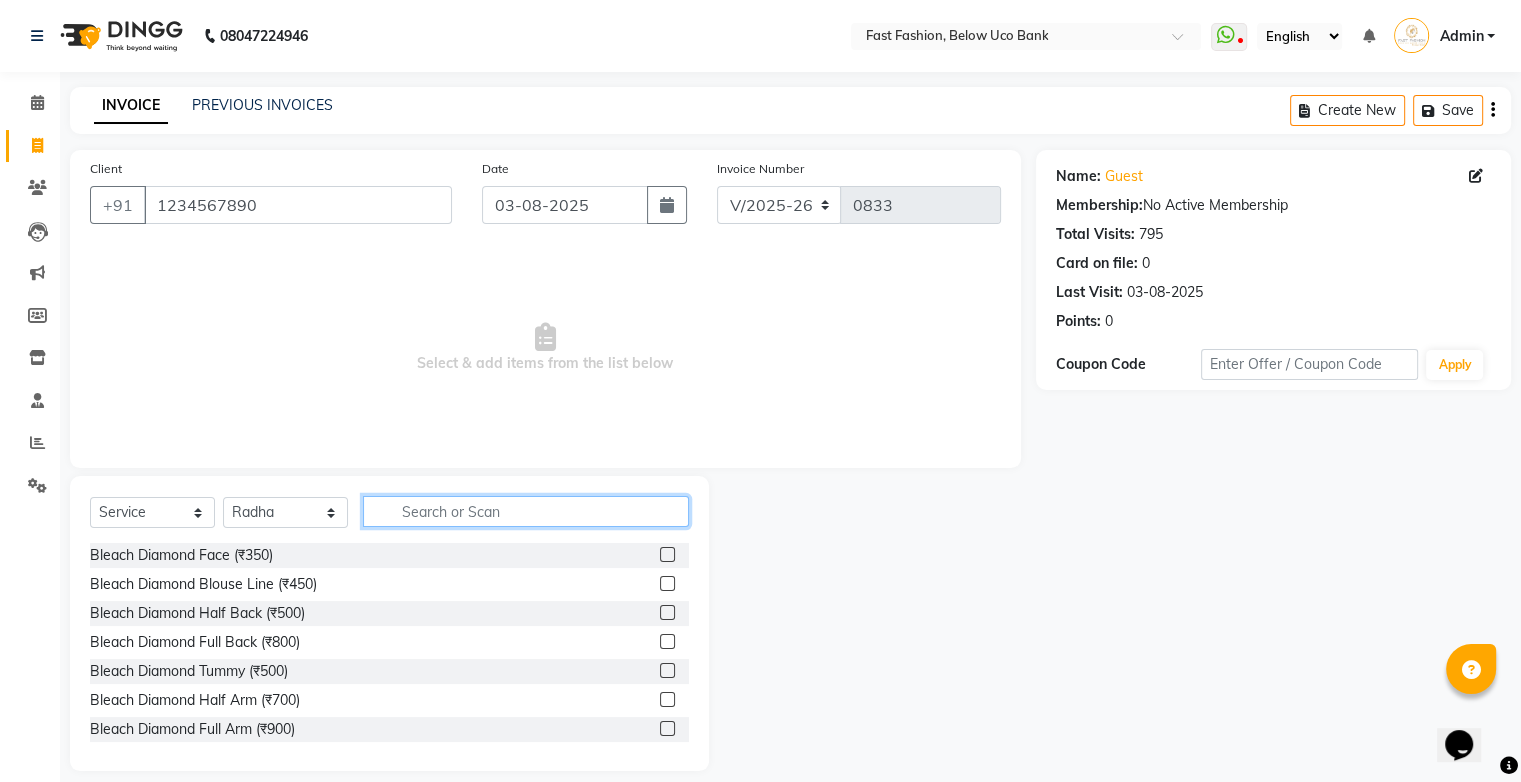 click 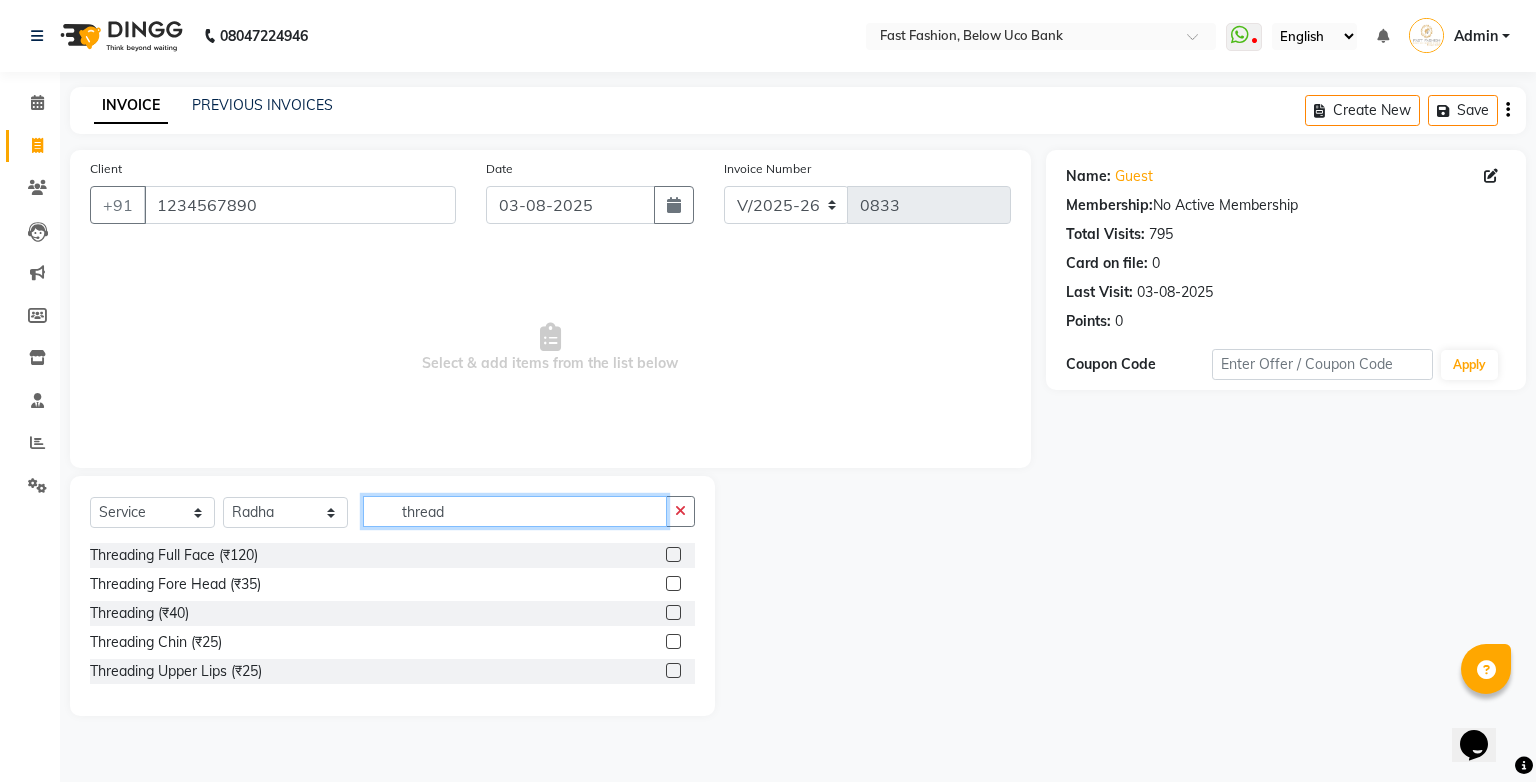 type on "thread" 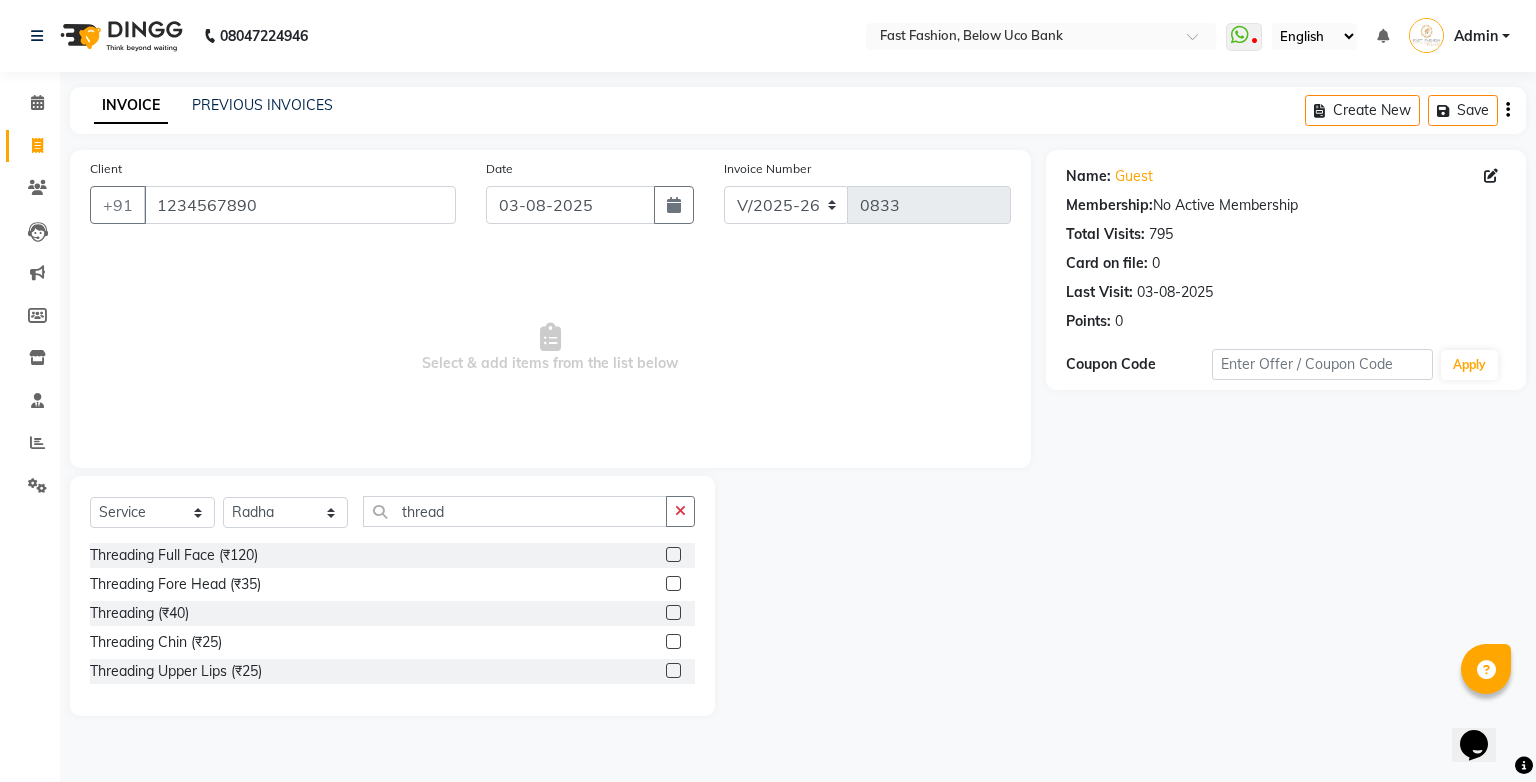 click 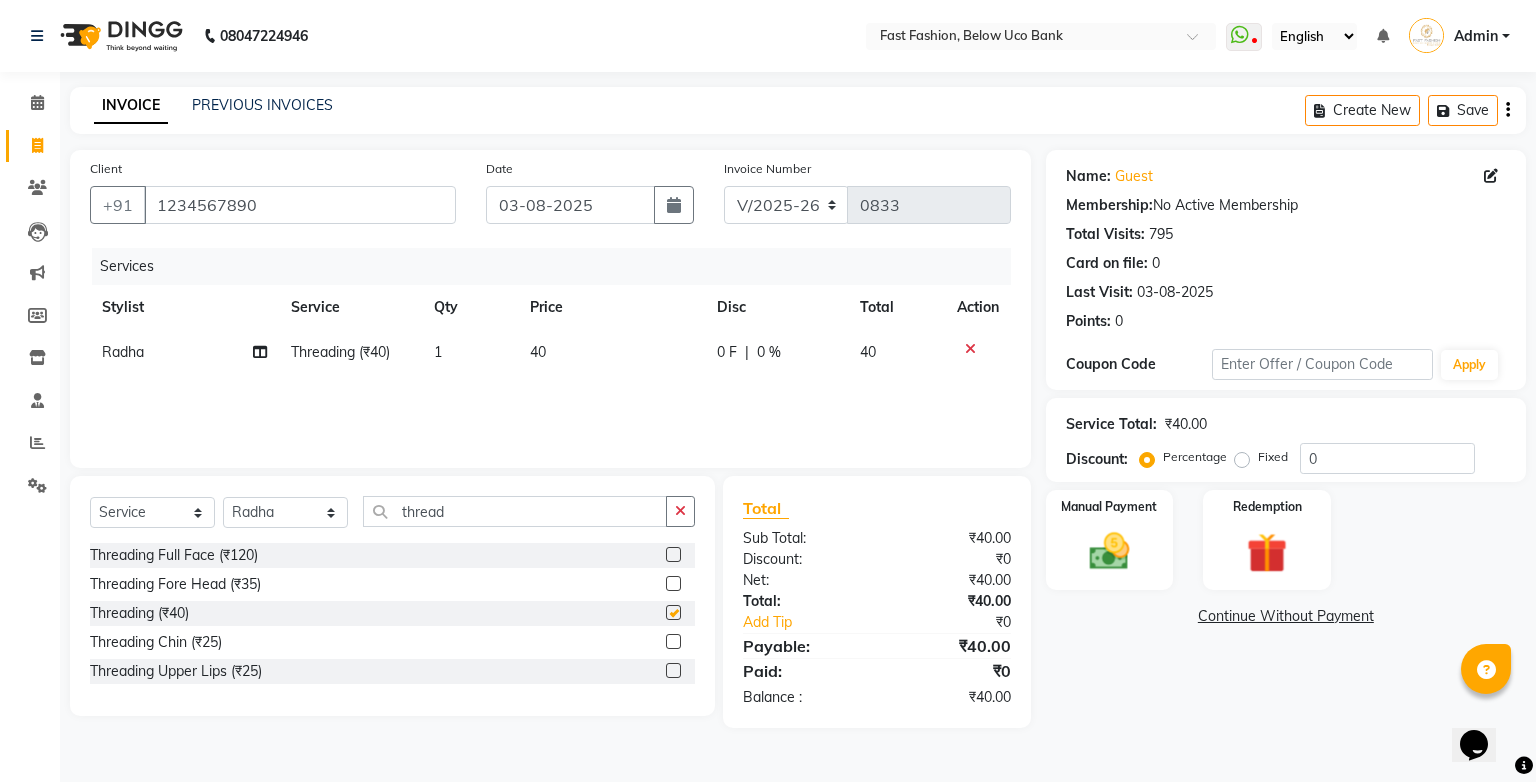 checkbox on "false" 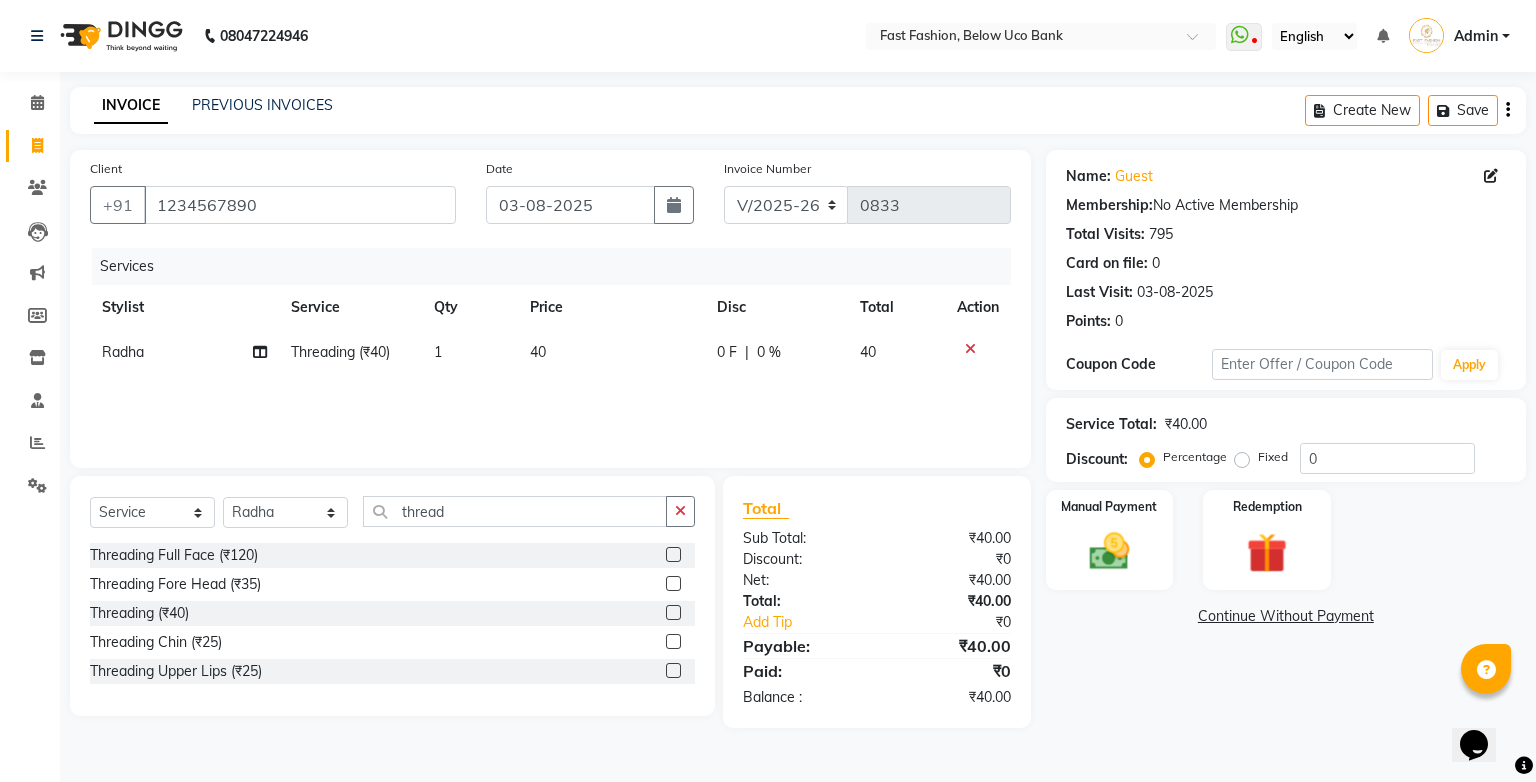 click 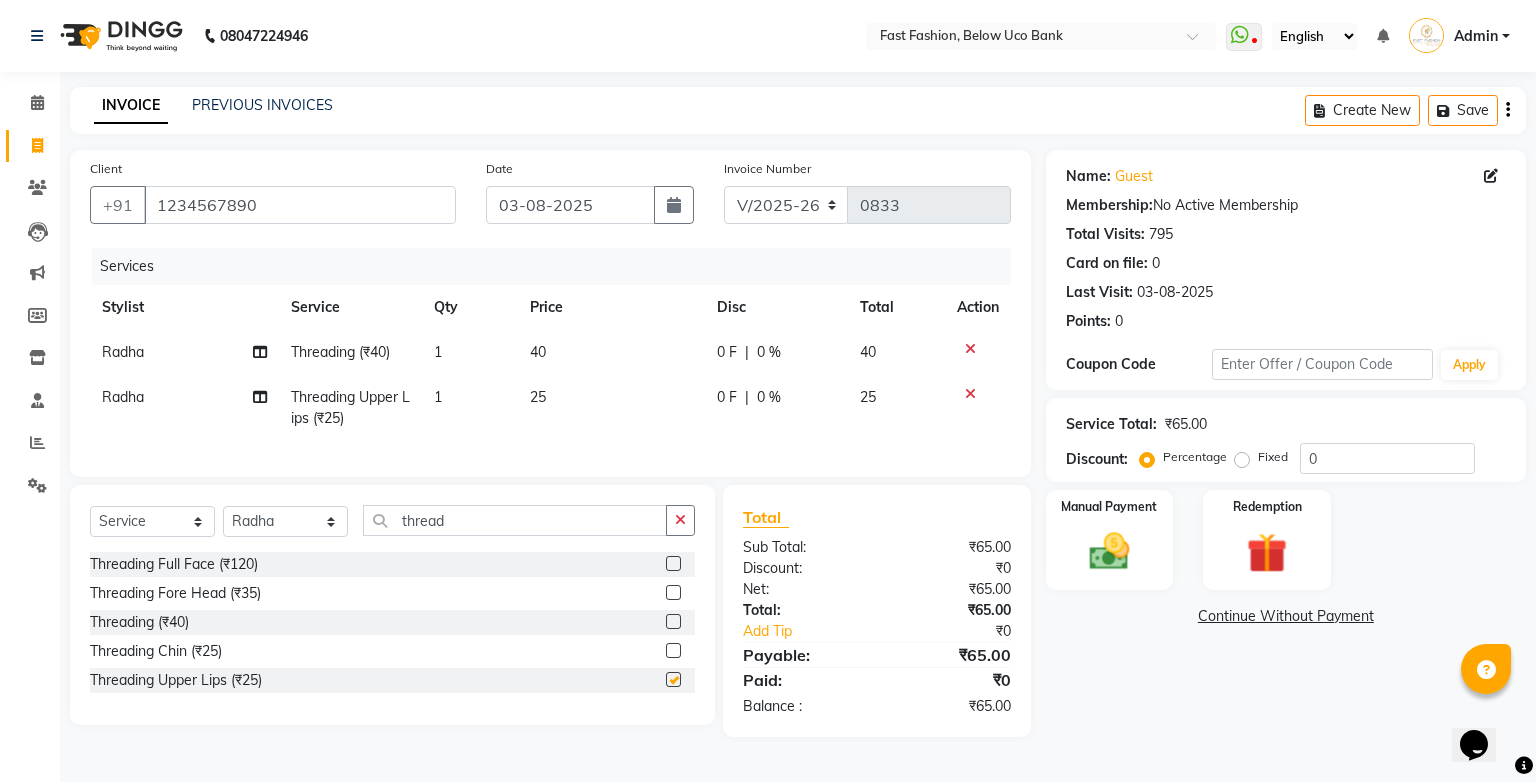 checkbox on "false" 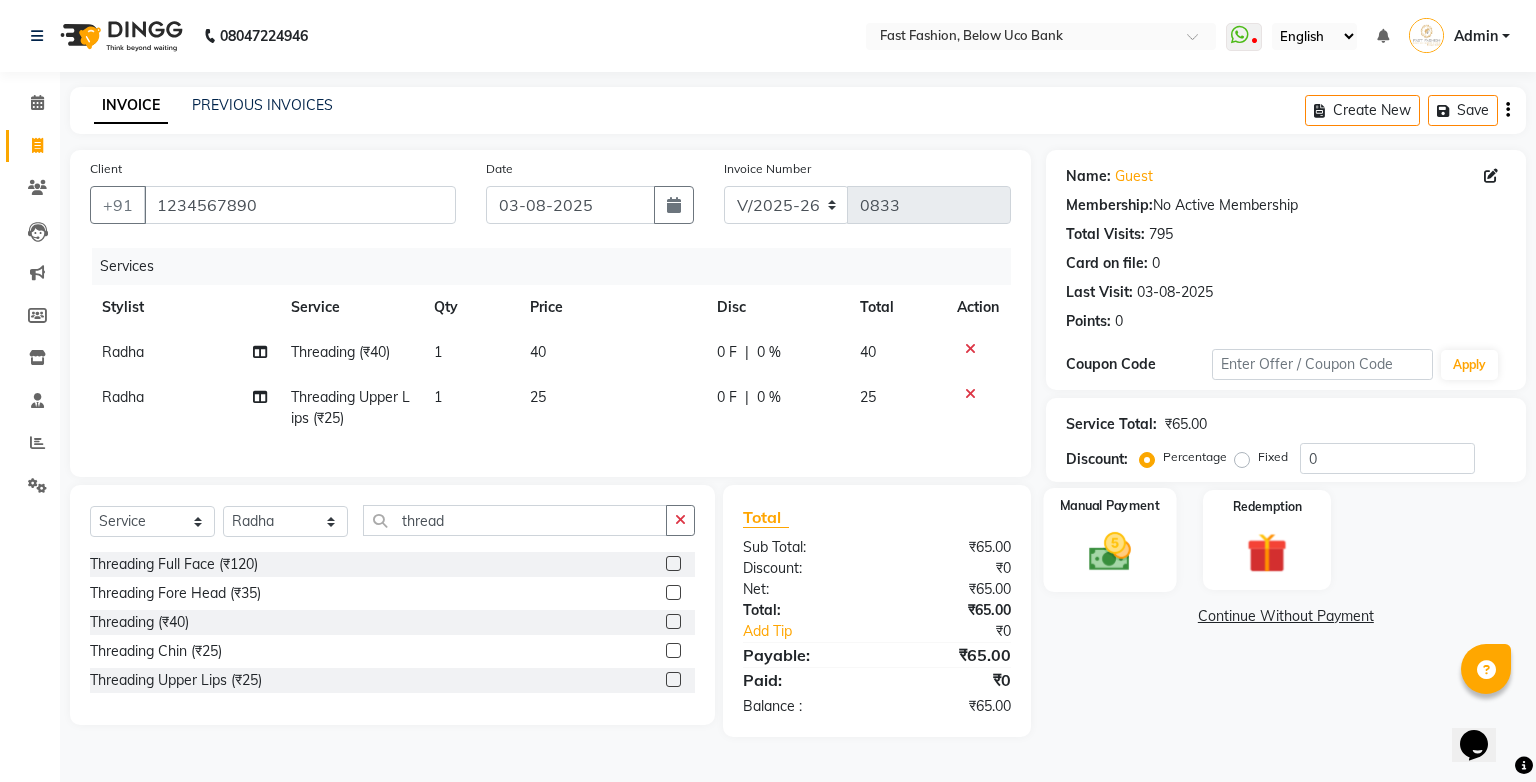 click 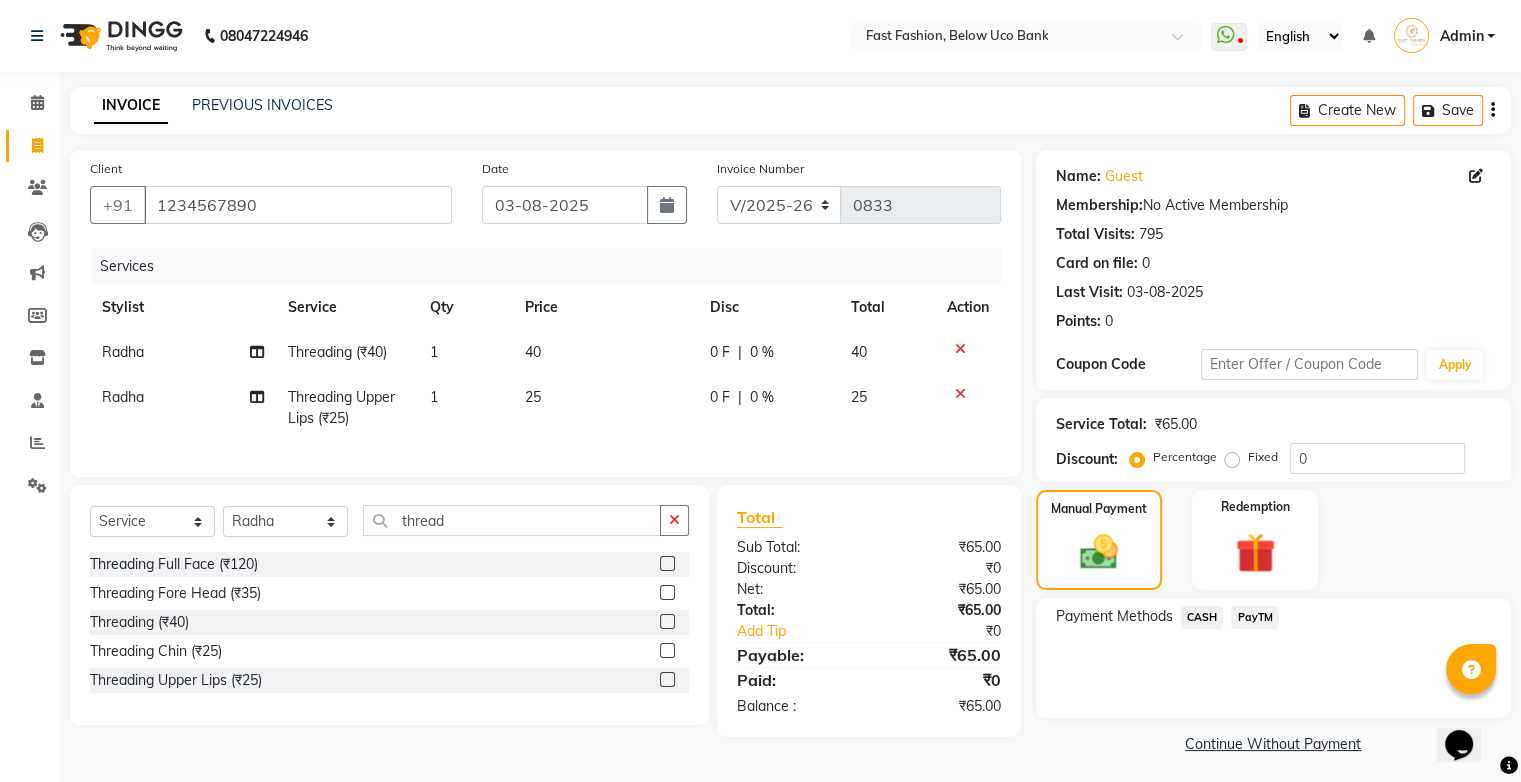 click on "PayTM" 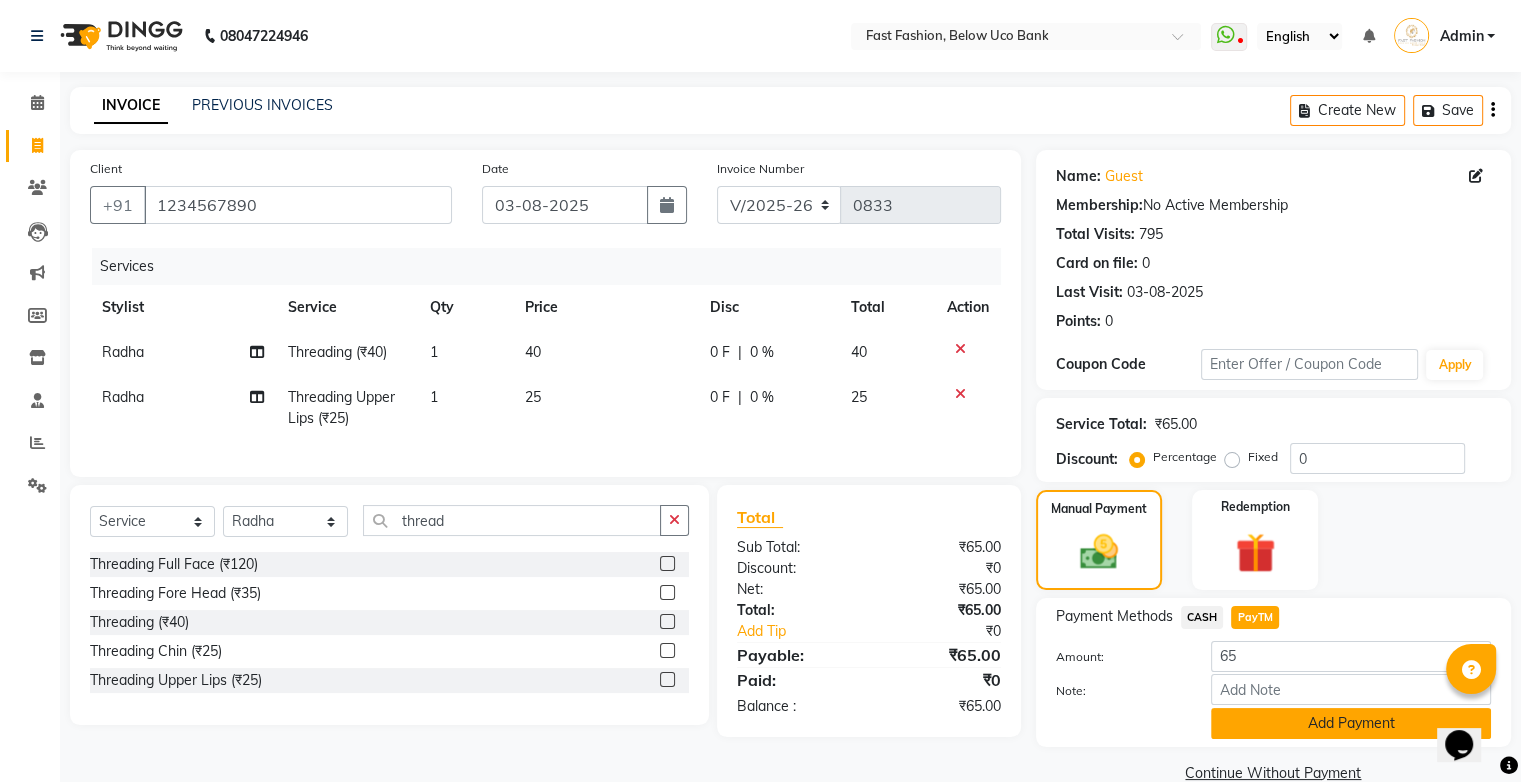 click on "Add Payment" 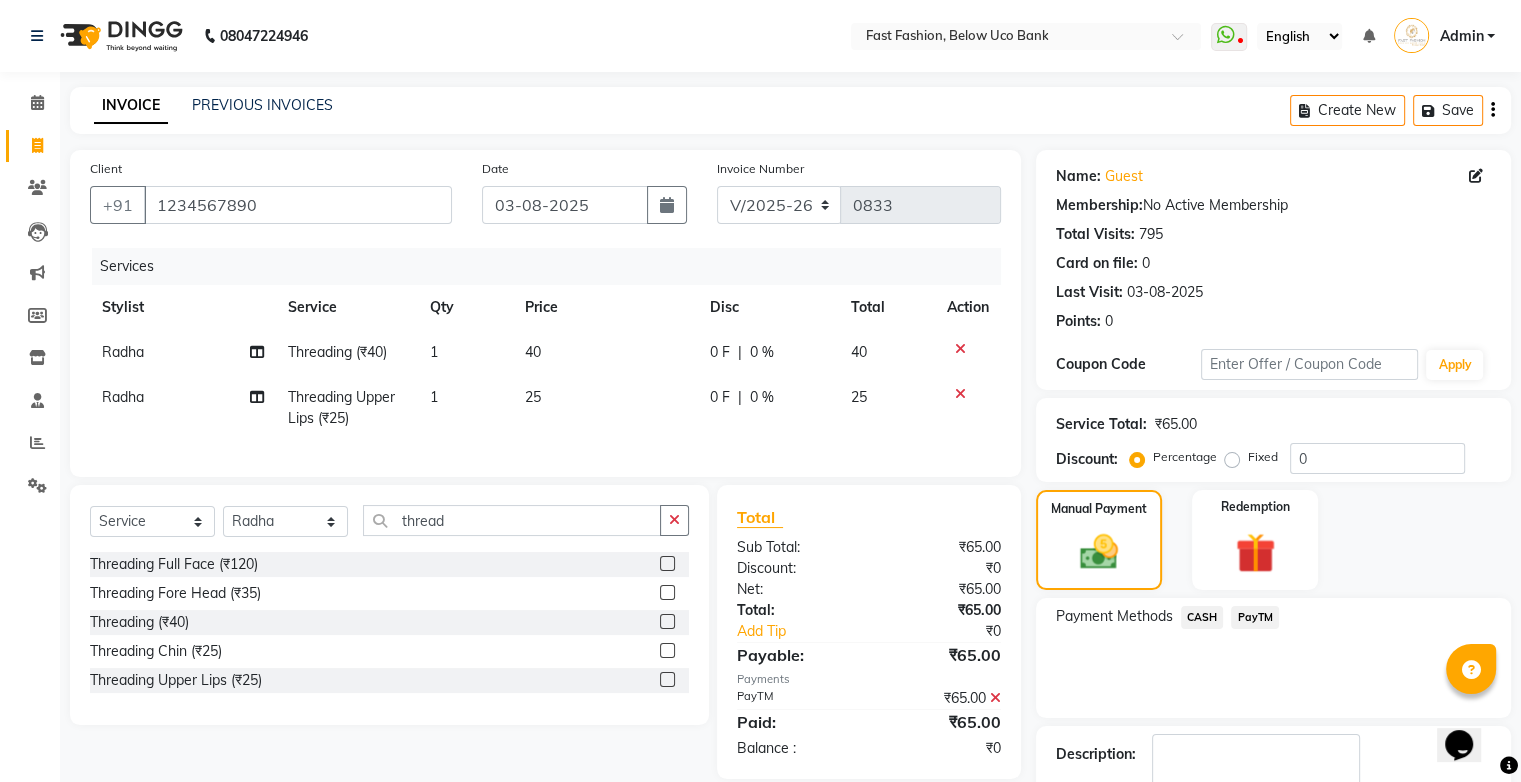 scroll, scrollTop: 88, scrollLeft: 0, axis: vertical 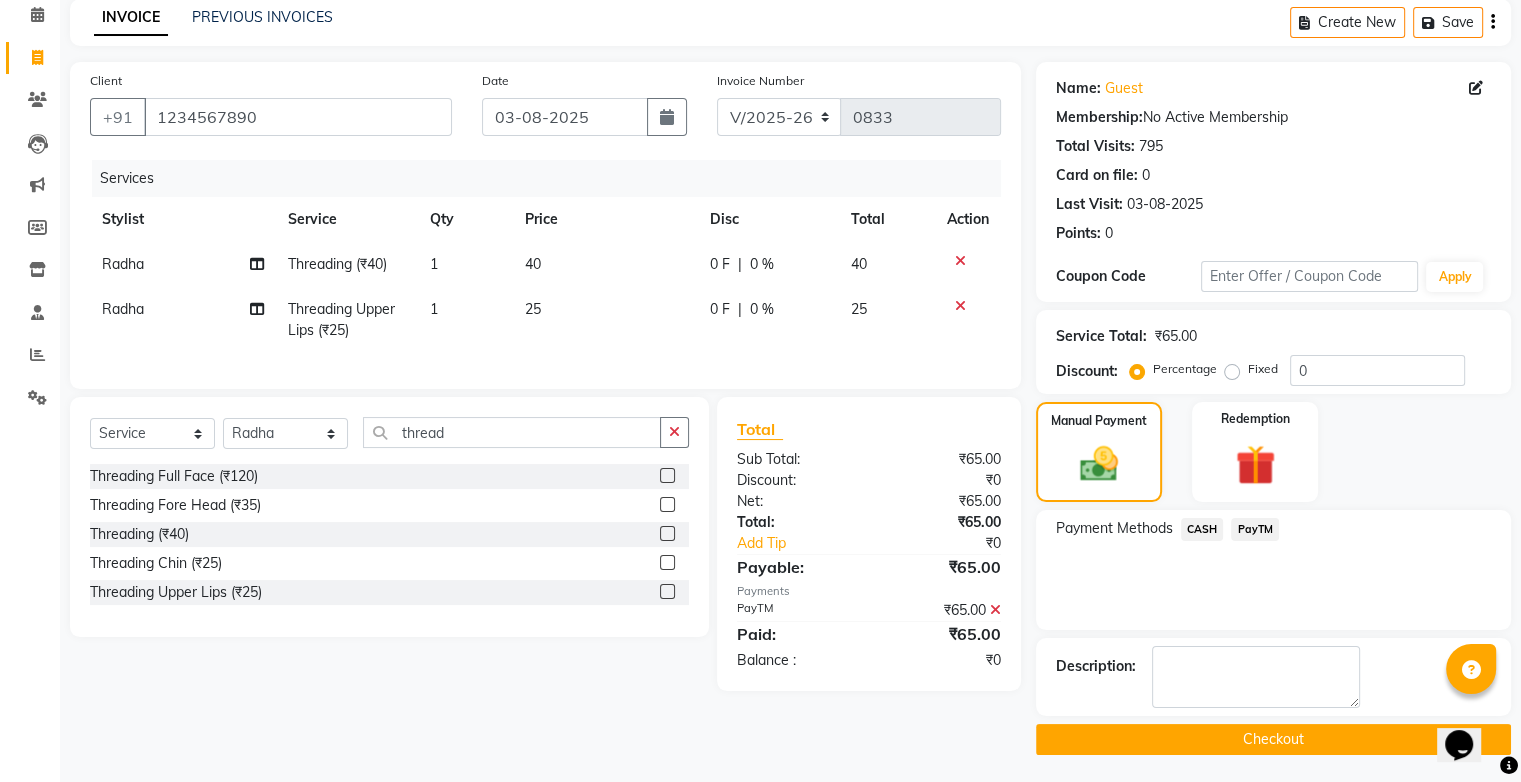 click on "Checkout" 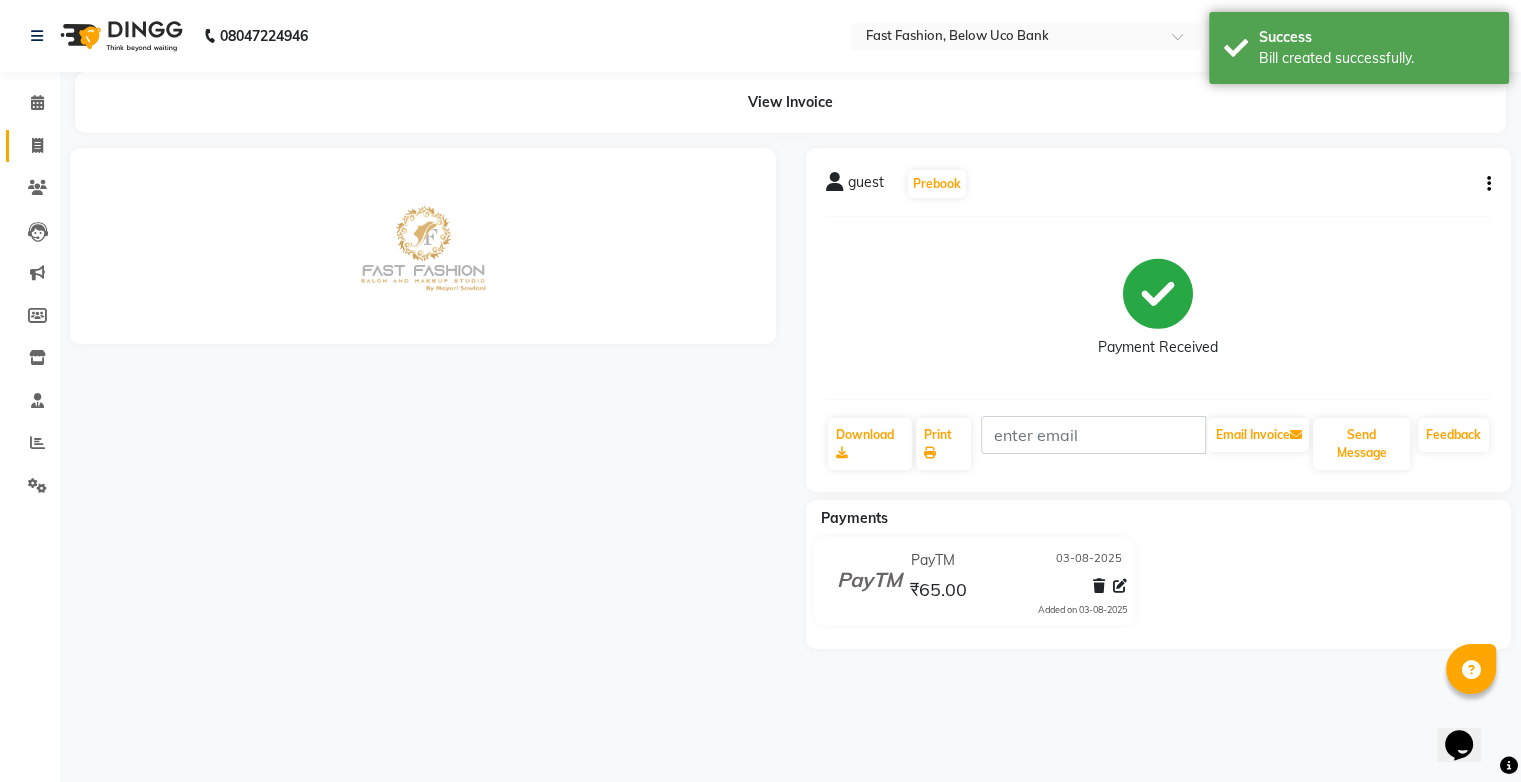 scroll, scrollTop: 0, scrollLeft: 0, axis: both 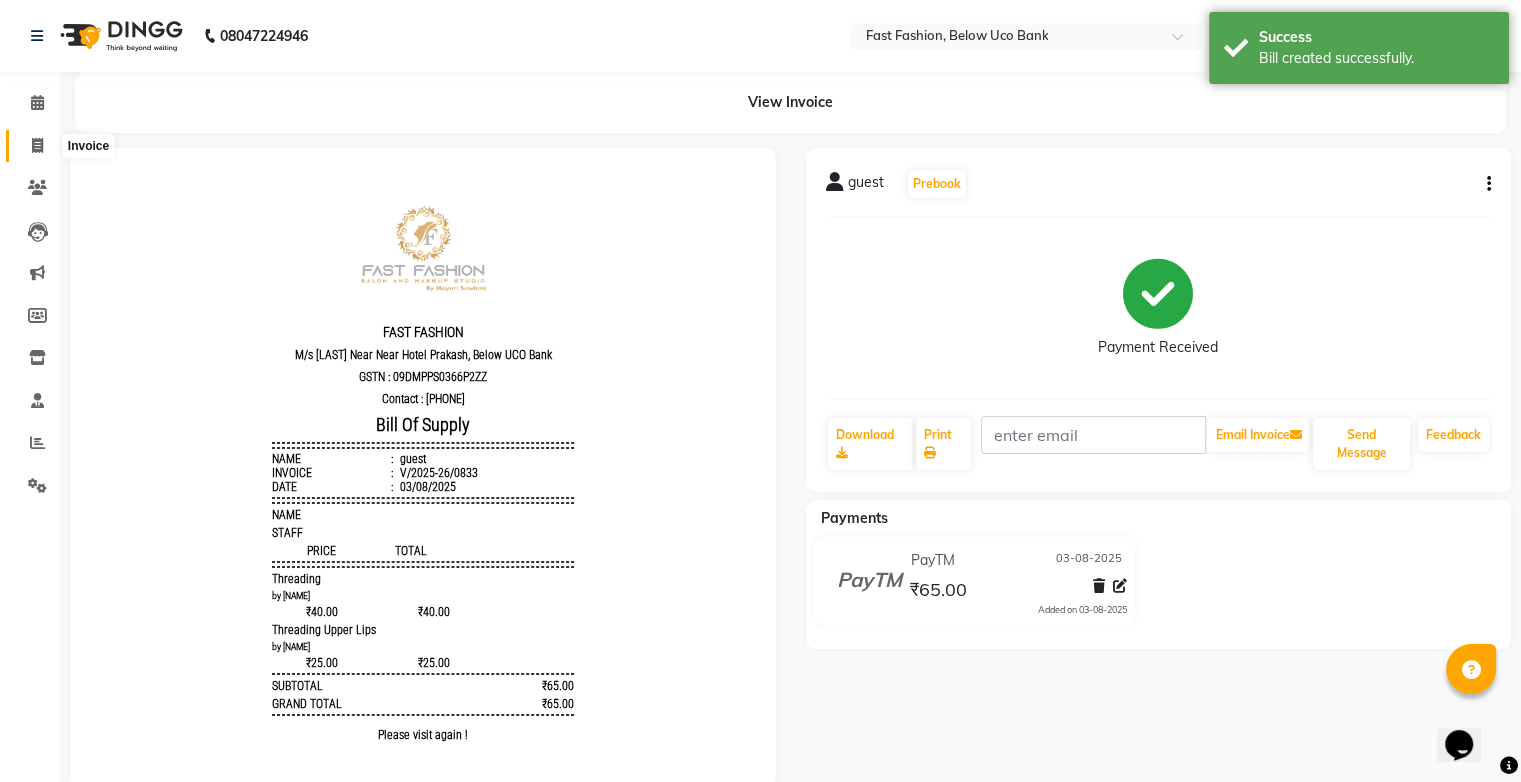 drag, startPoint x: 37, startPoint y: 143, endPoint x: 51, endPoint y: 150, distance: 15.652476 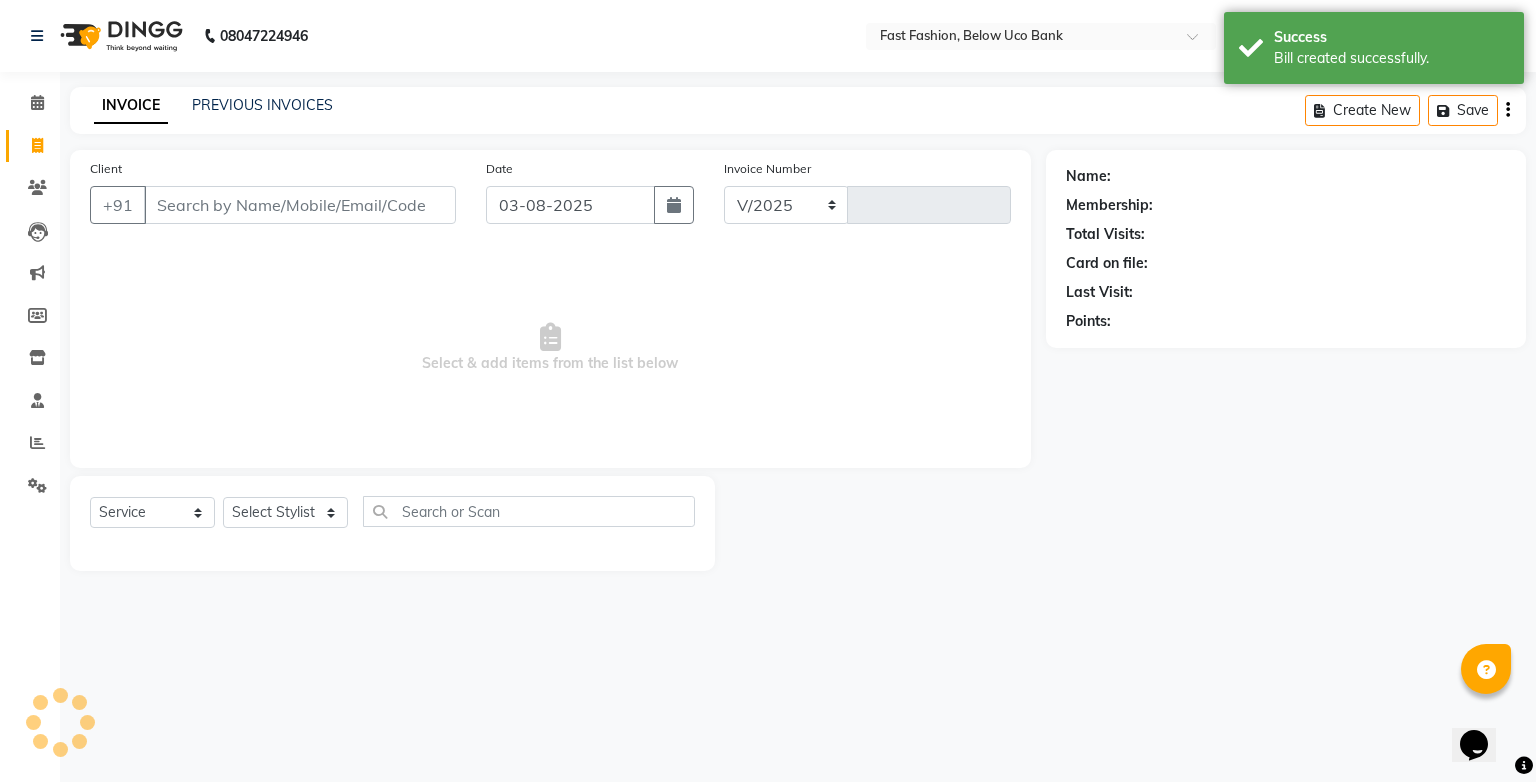 select on "4228" 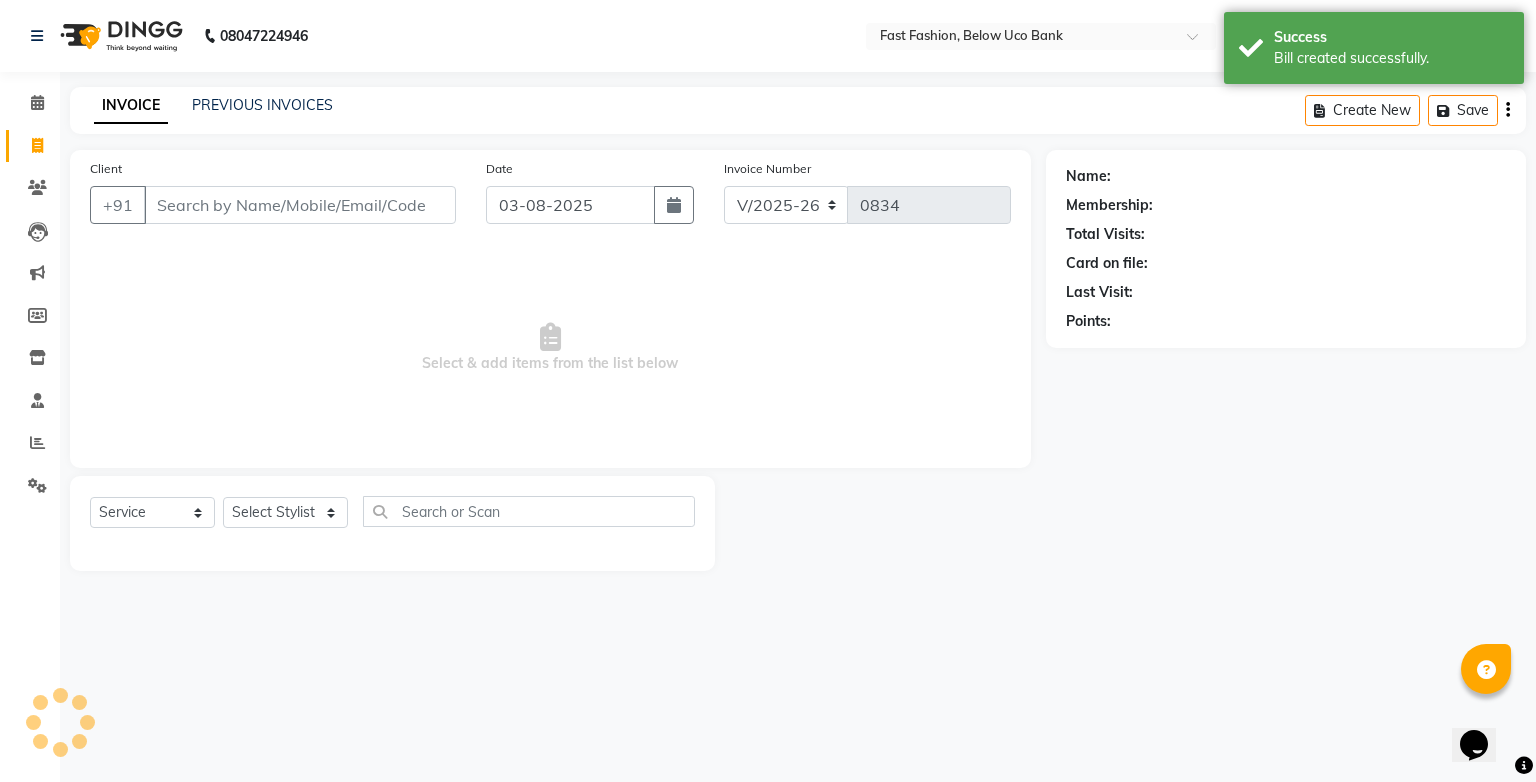 click on "Client" at bounding box center (300, 205) 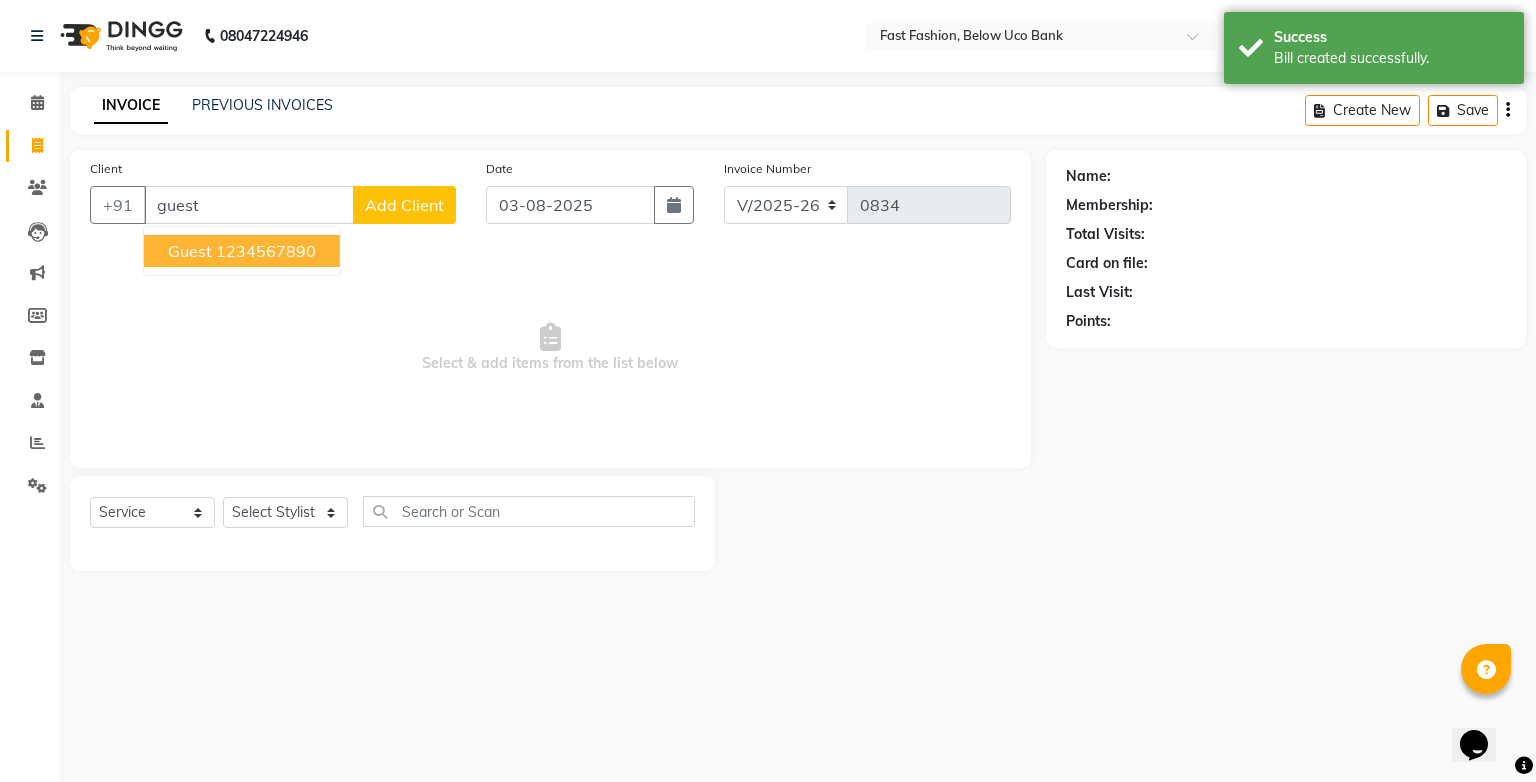 click on "1234567890" at bounding box center (266, 251) 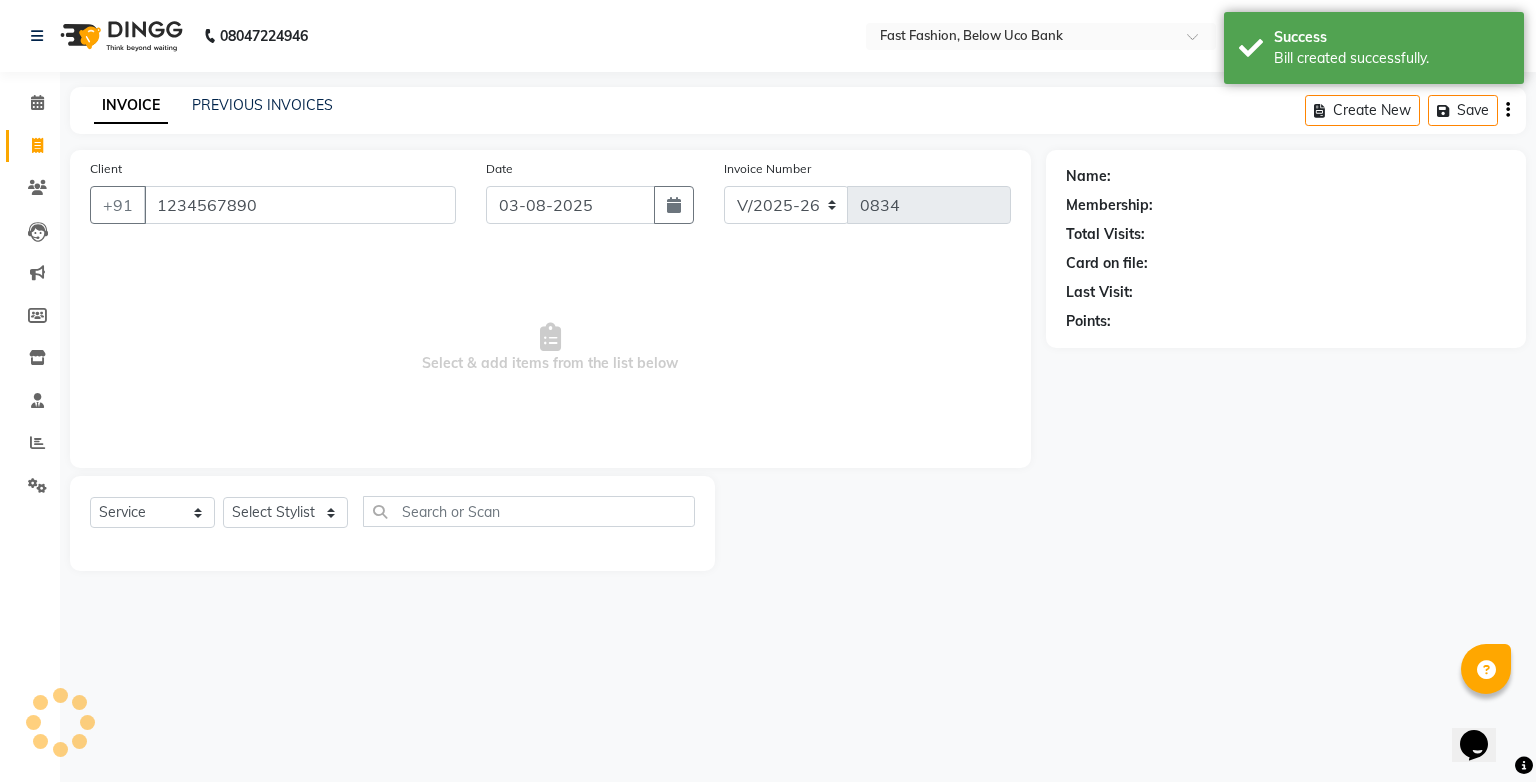 type on "1234567890" 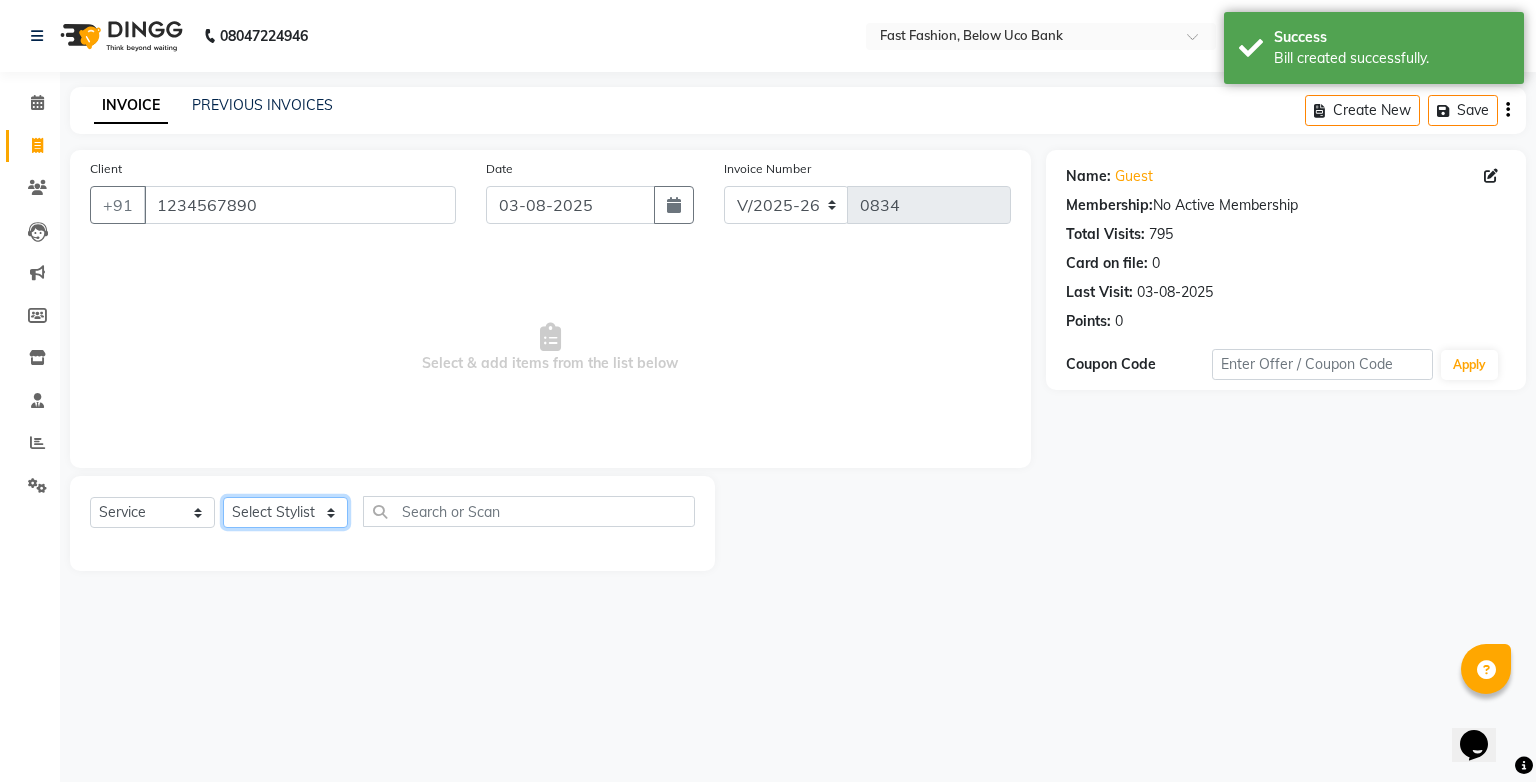 click on "Select Stylist [NAME] [NAME] [NAME] [NAME] [NAME] [NAME] [NAME] [NAME] [NAME] [NAME]" 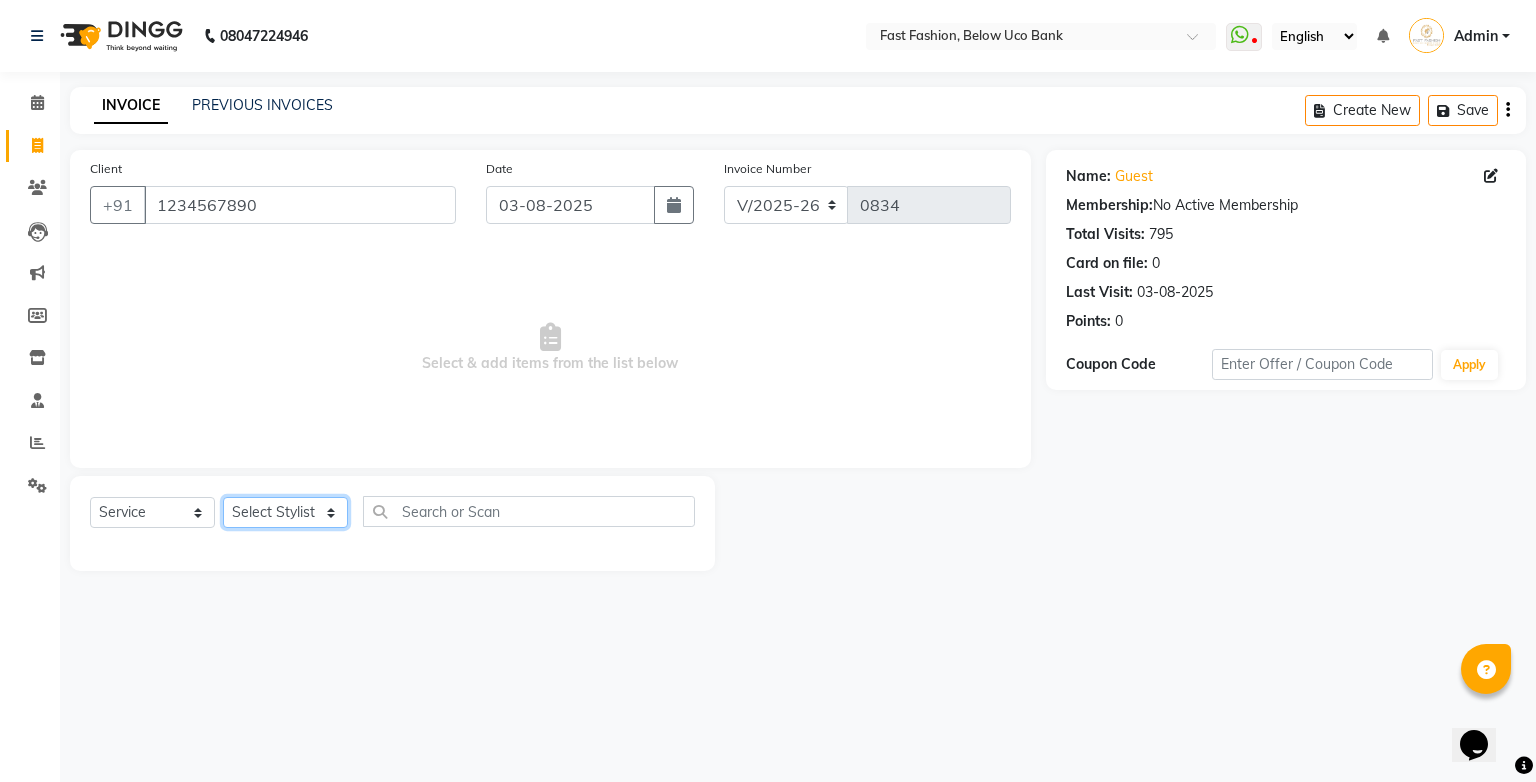 select on "22049" 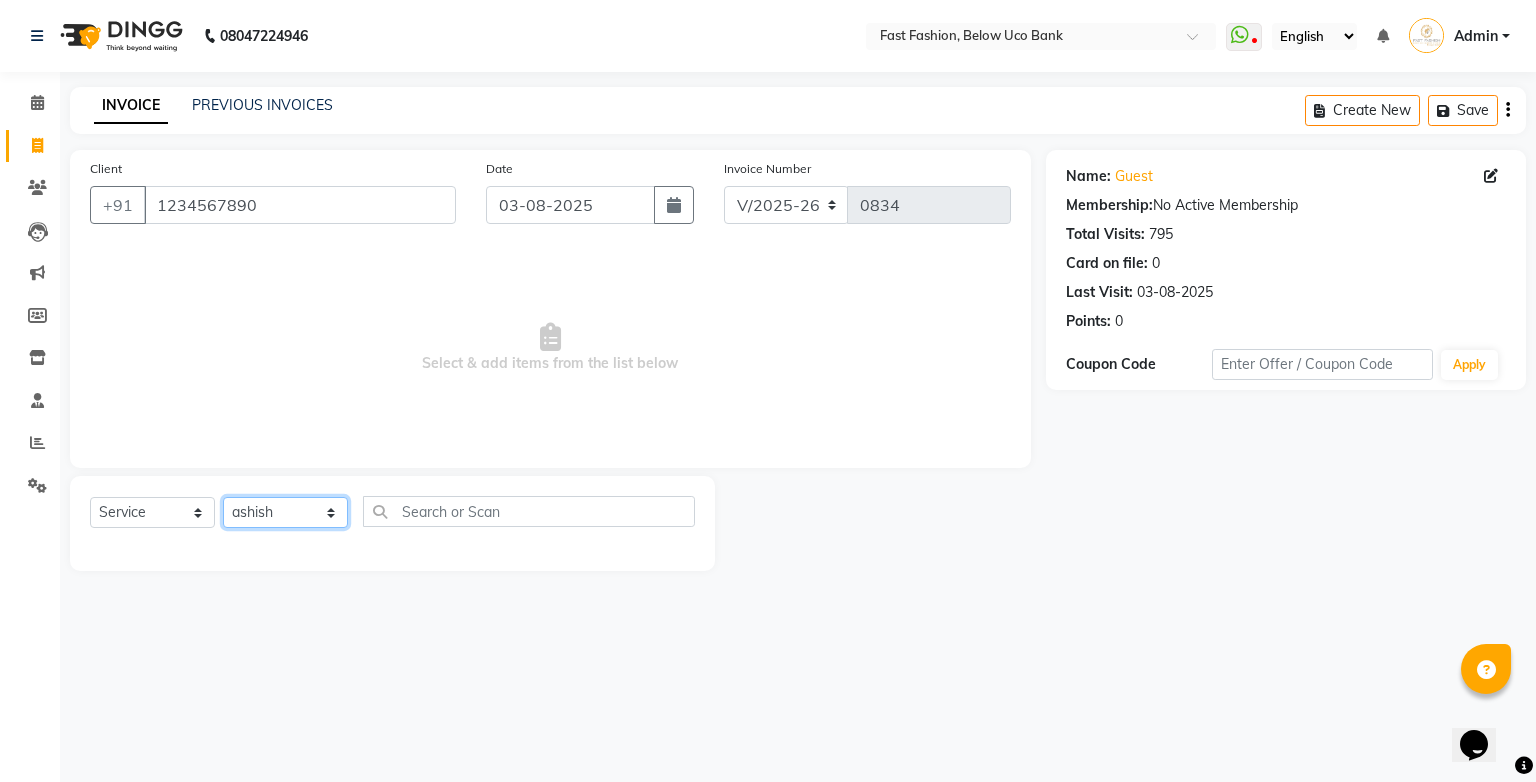 click on "Select Stylist [NAME] [NAME] [NAME] [NAME] [NAME] [NAME] [NAME] [NAME] [NAME] [NAME]" 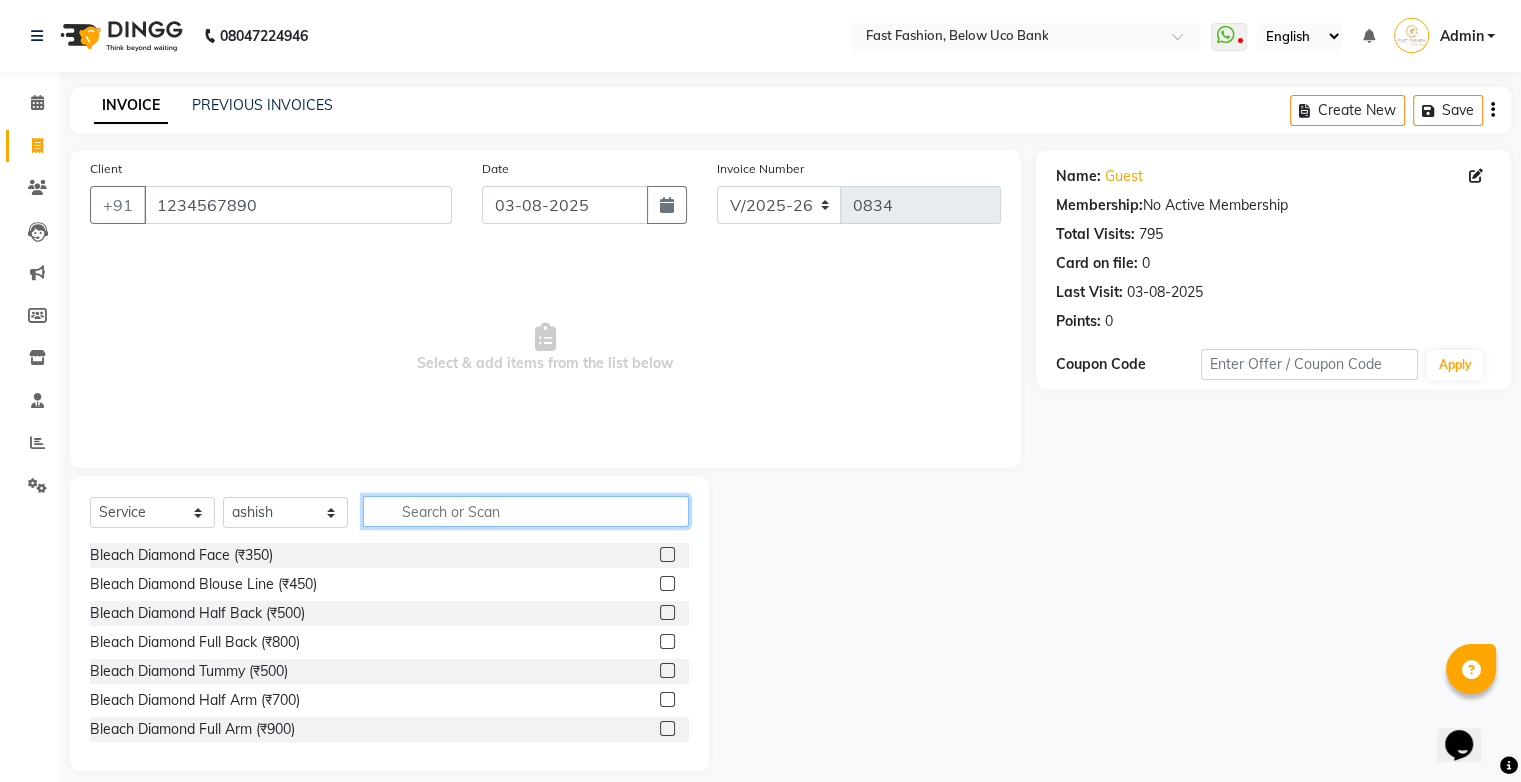 click 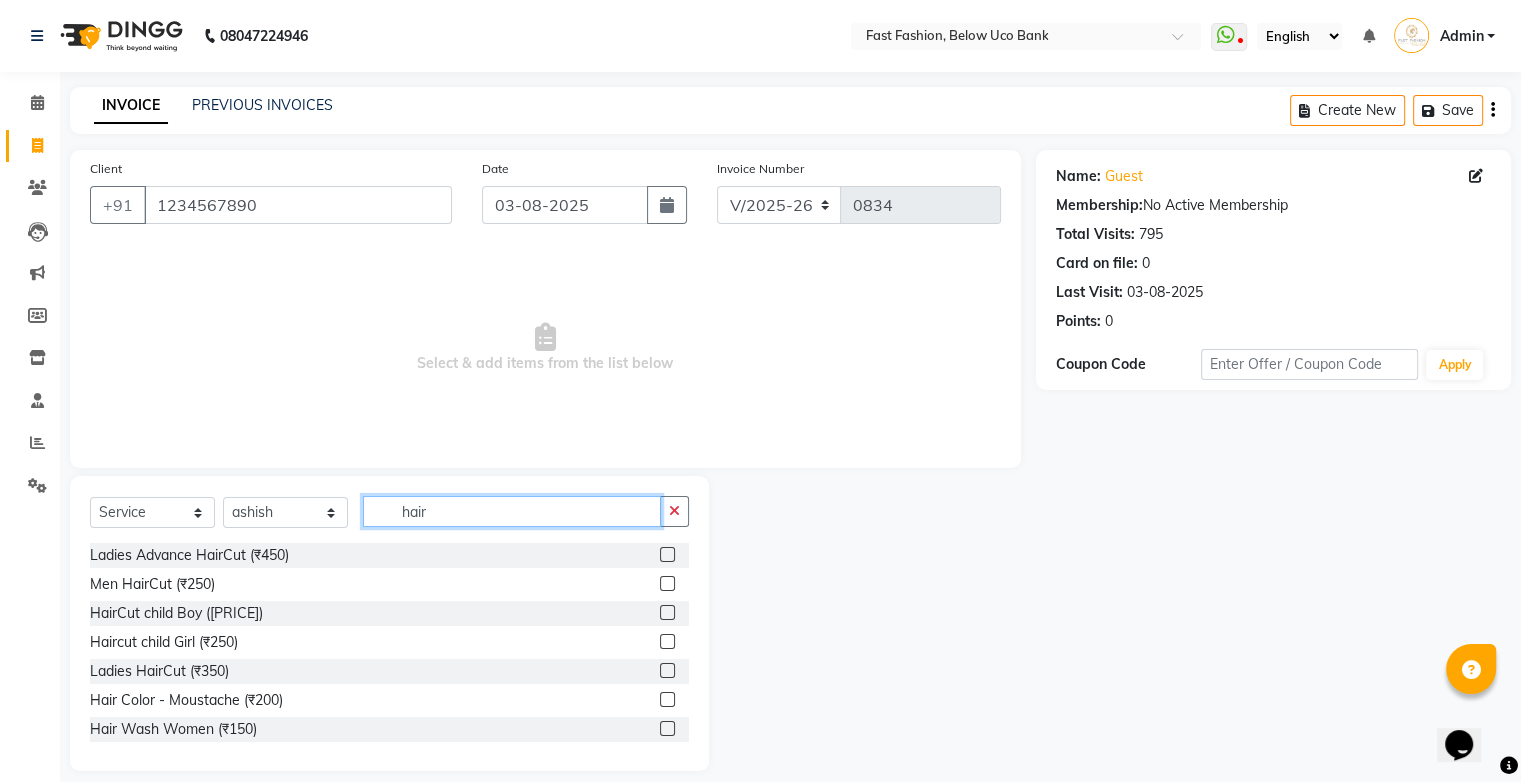 type on "hair" 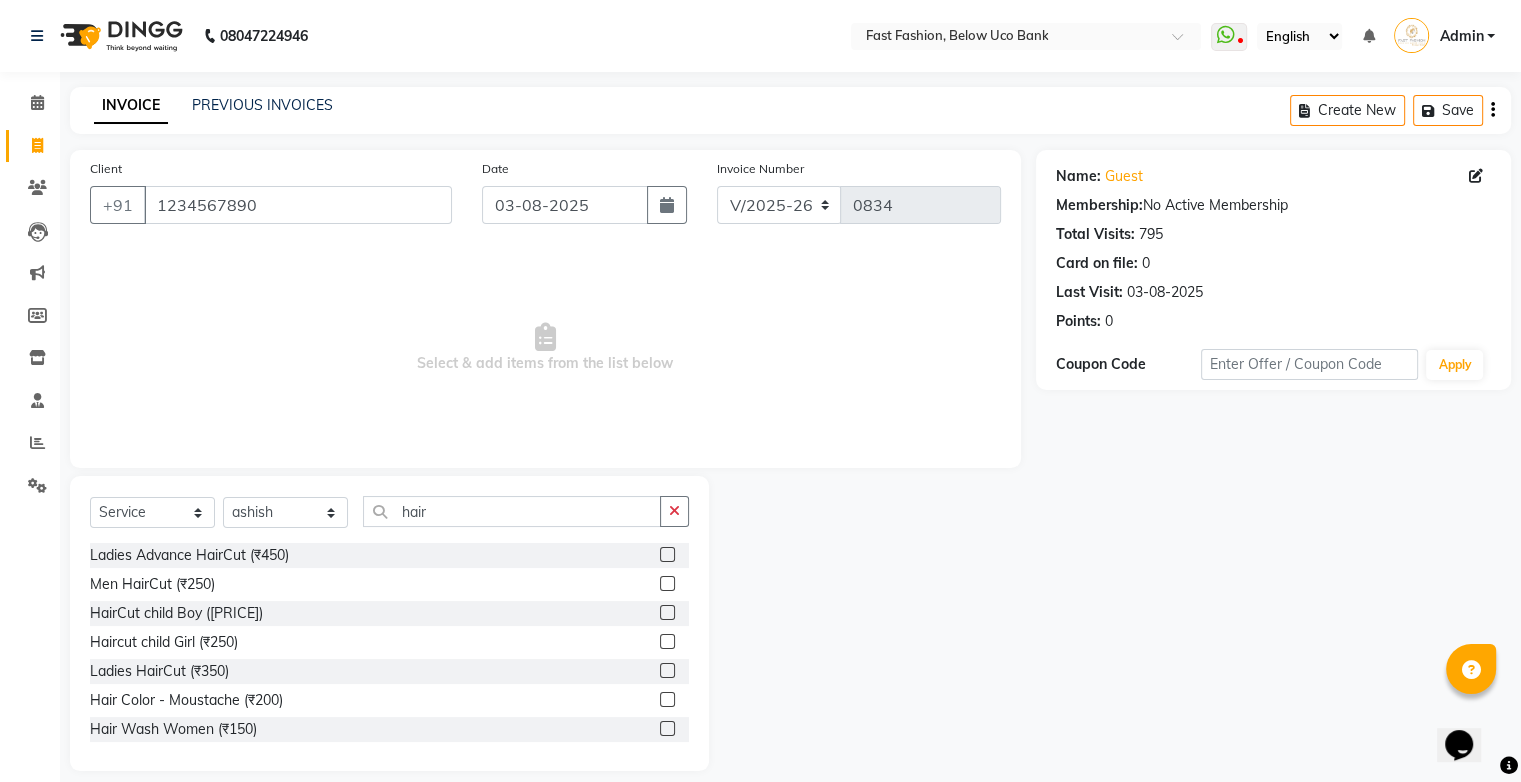 click 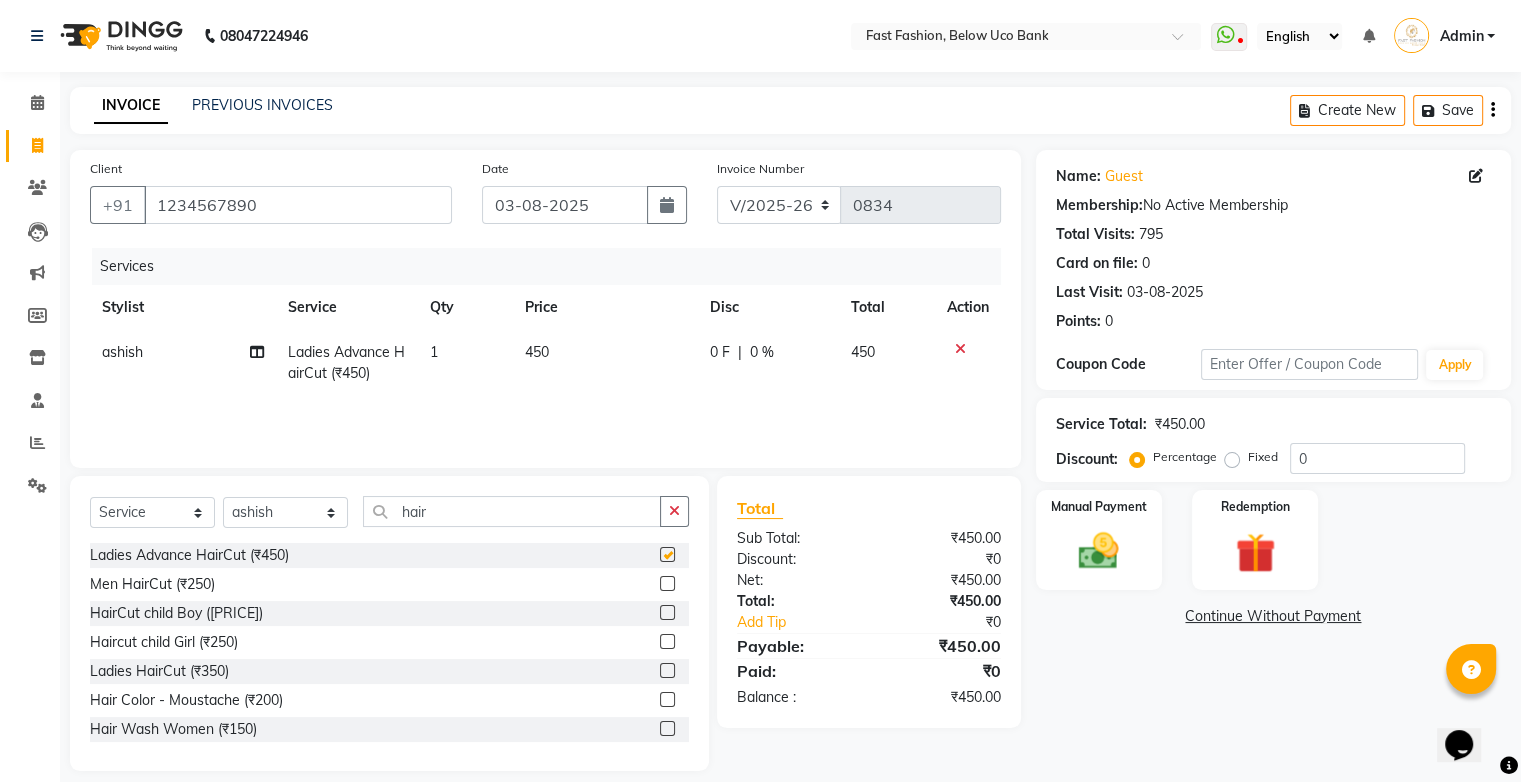 checkbox on "false" 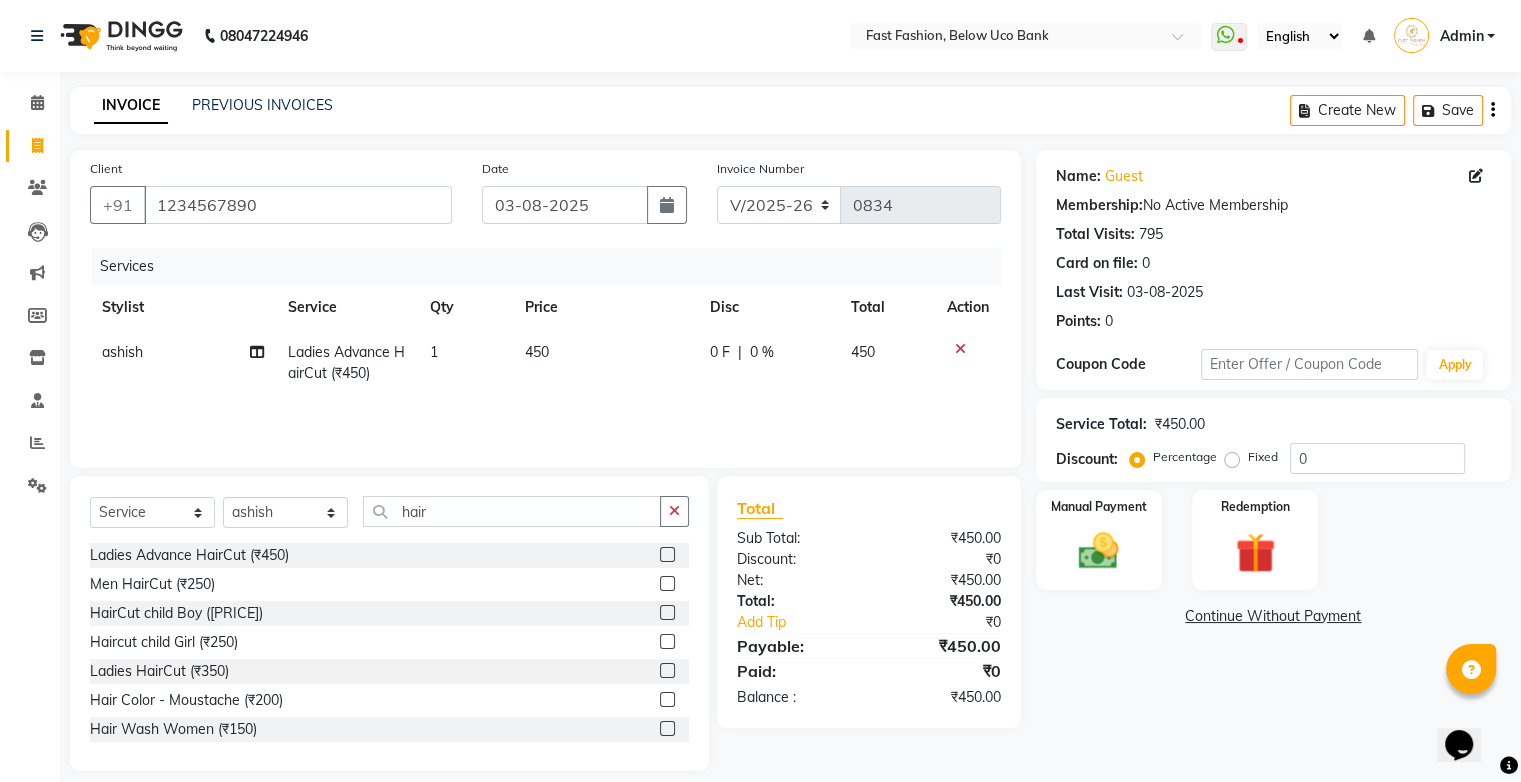 click on "Fixed" 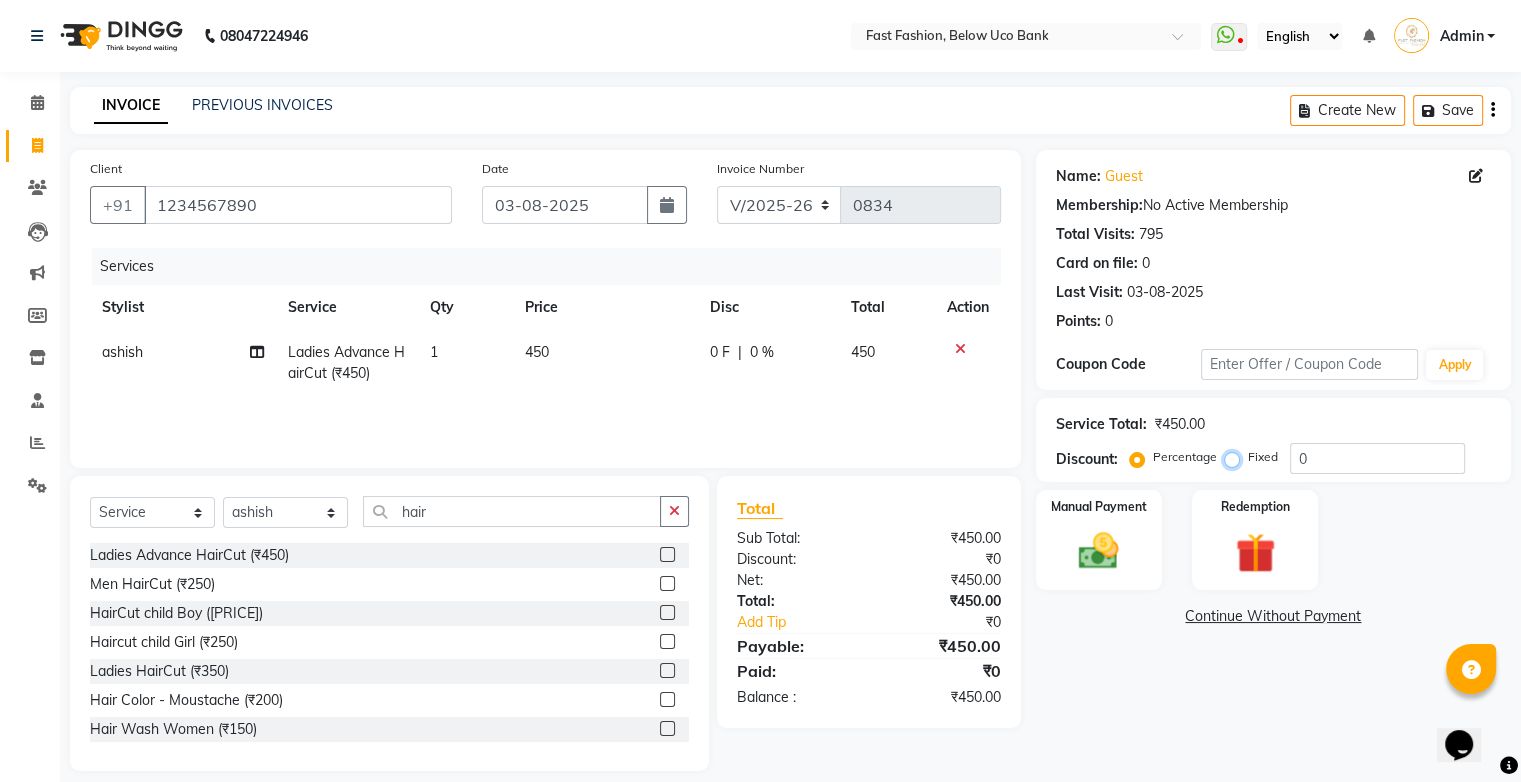 click on "Fixed" at bounding box center (1236, 457) 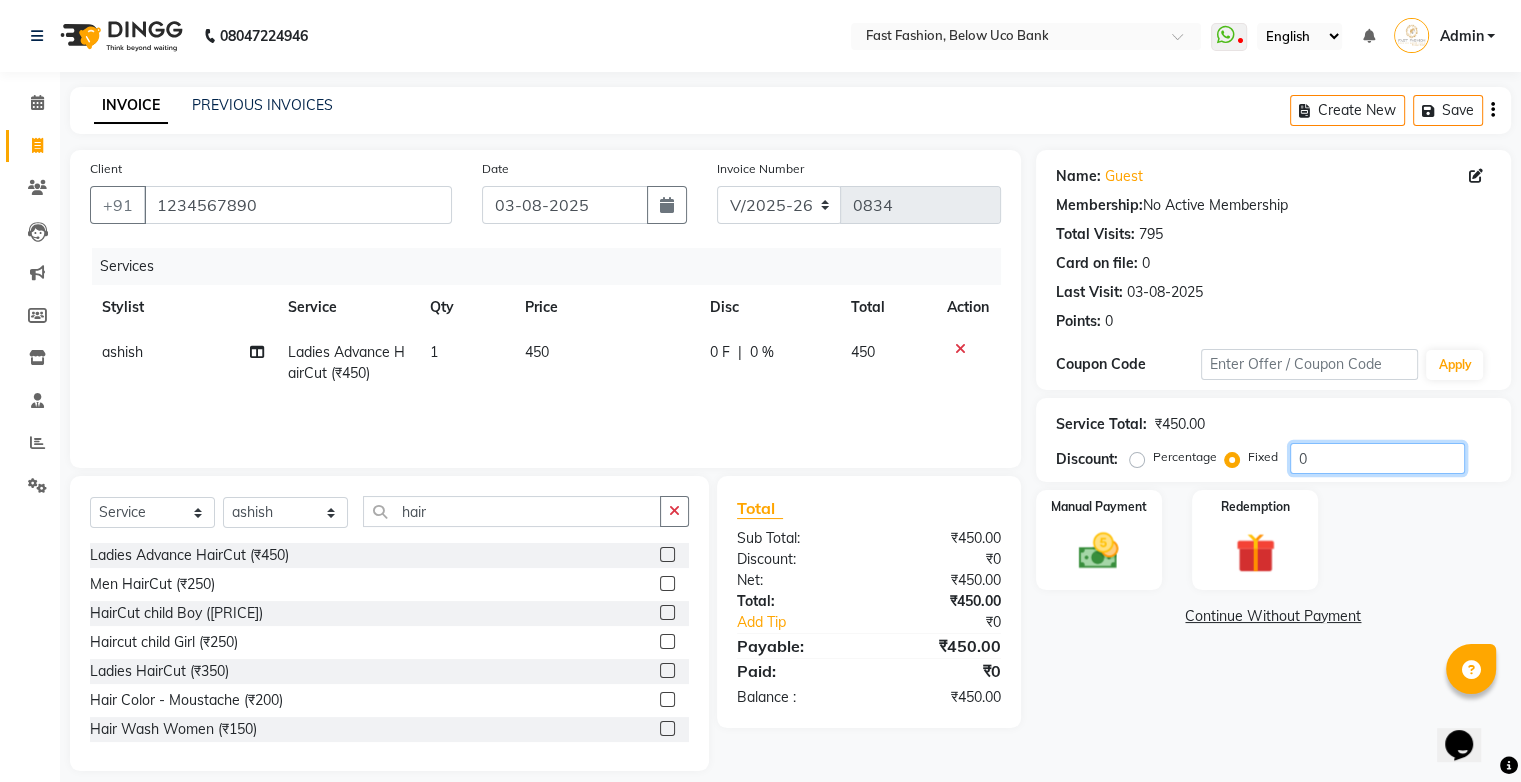 click on "0" 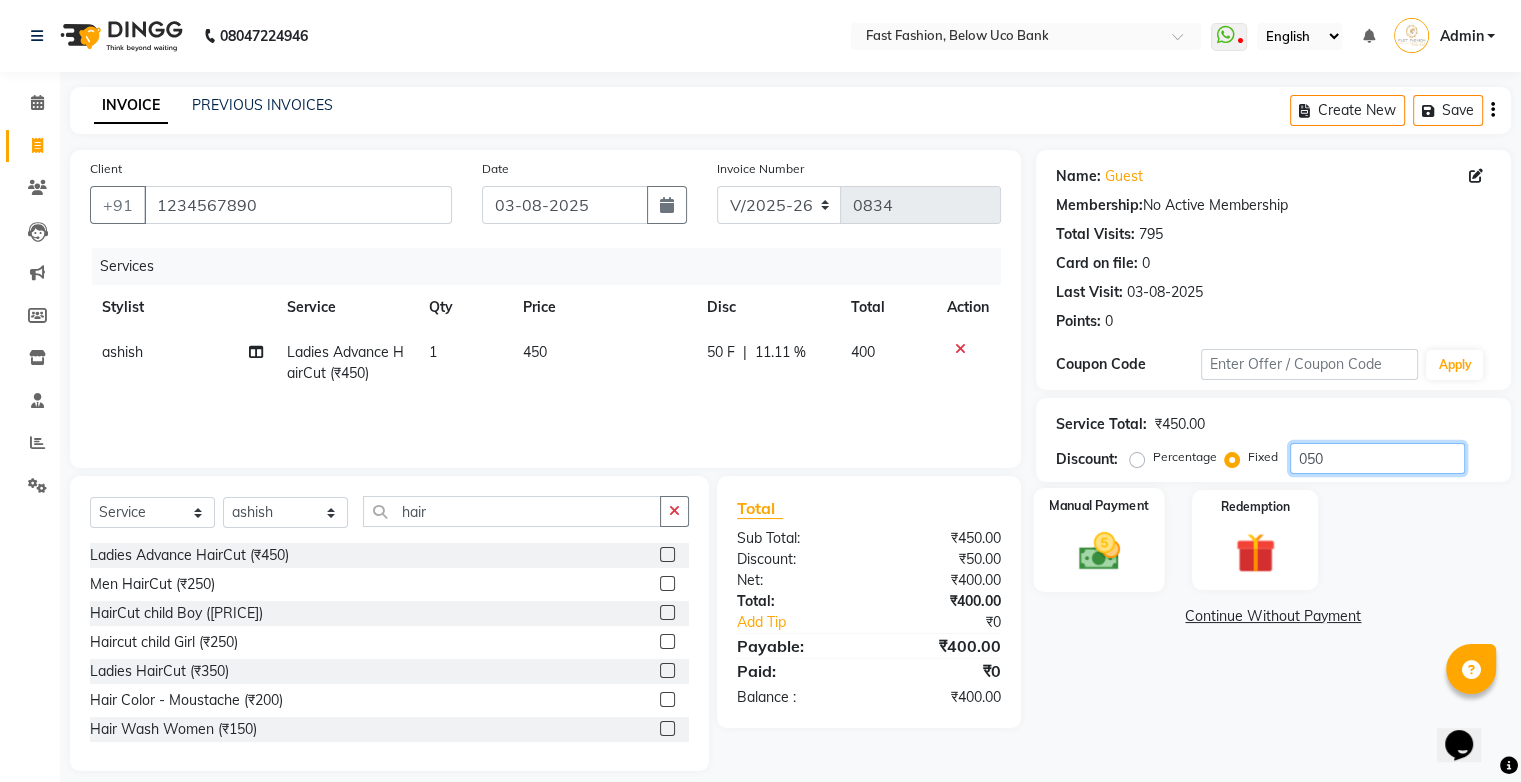 type on "050" 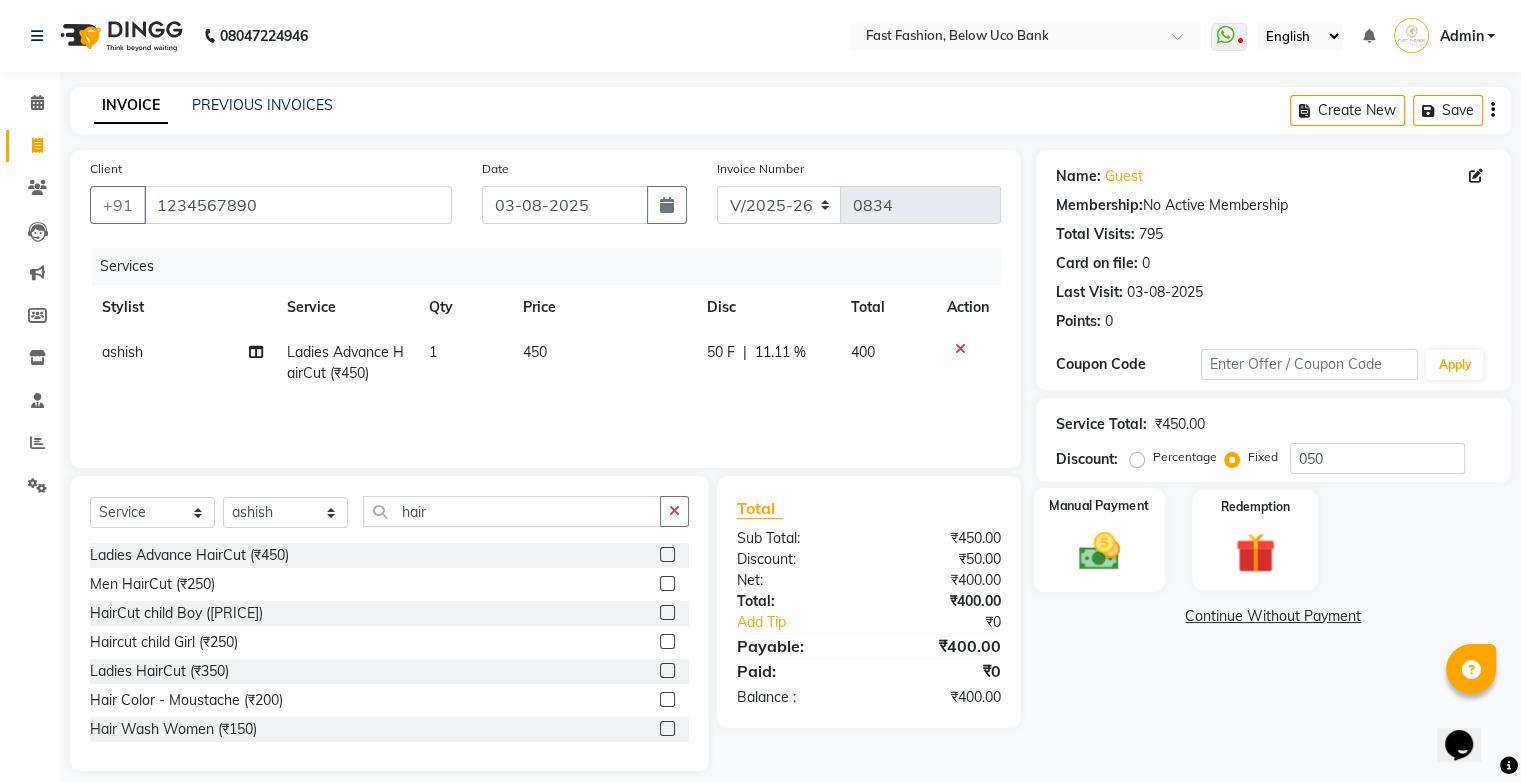 click 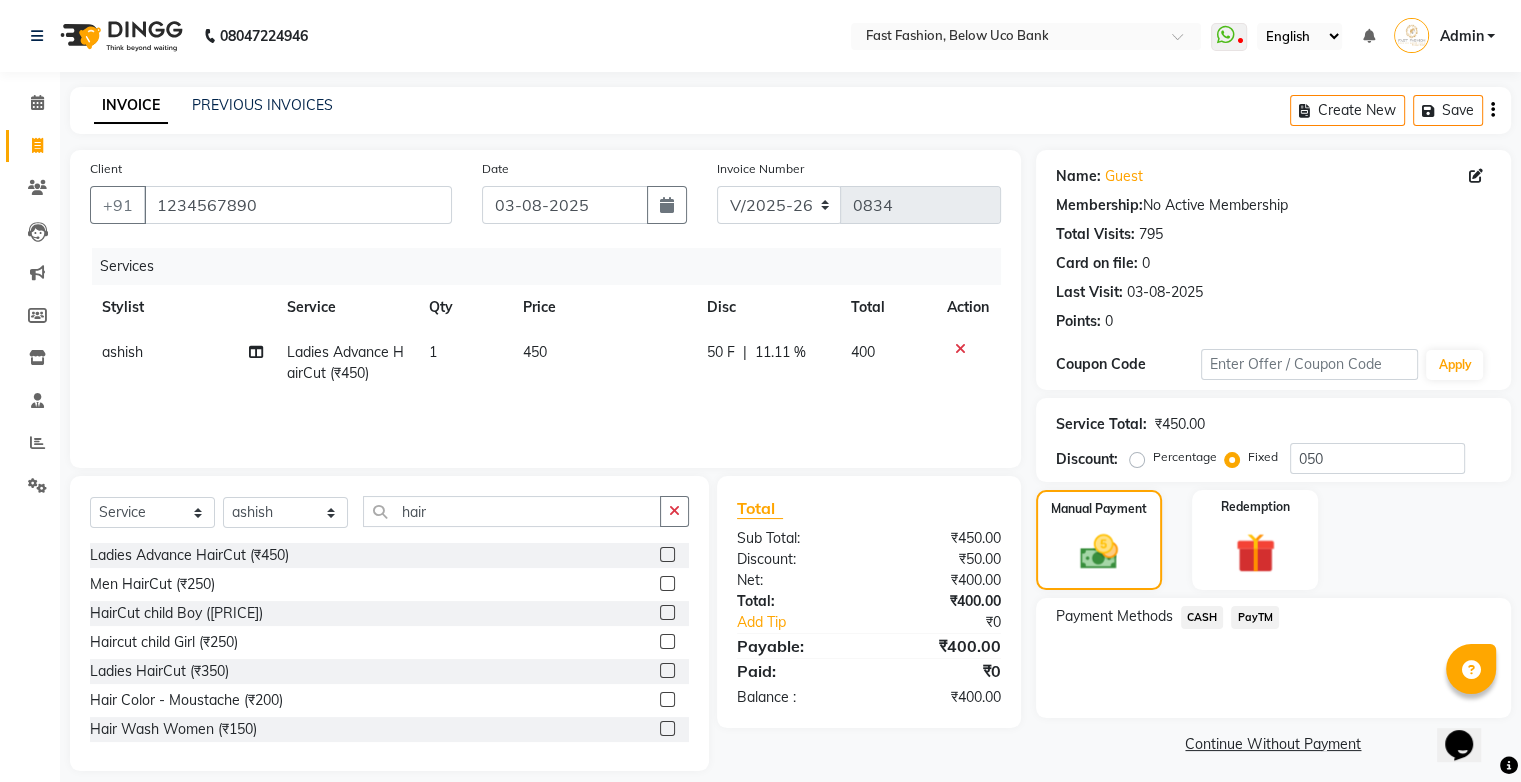 click on "PayTM" 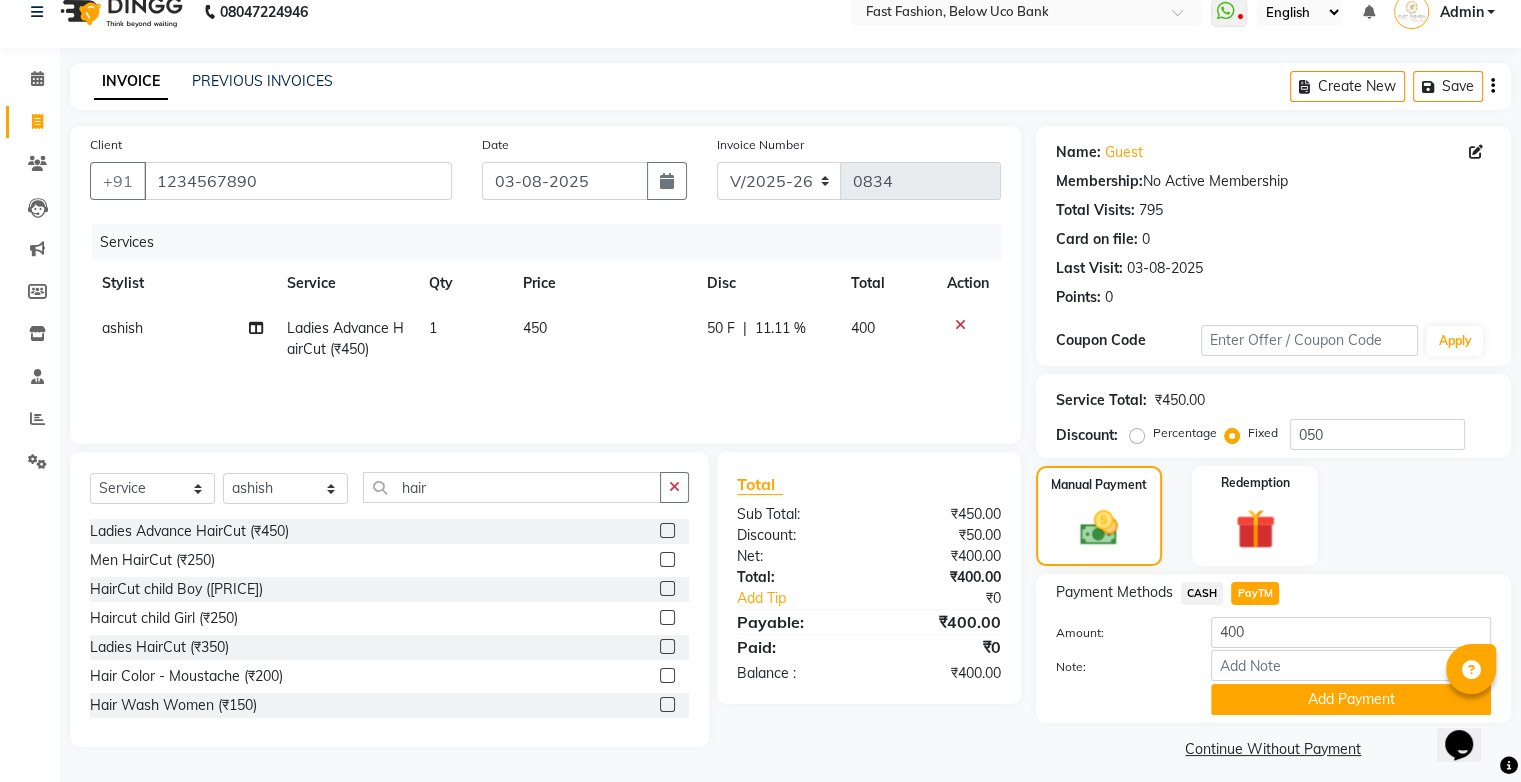 scroll, scrollTop: 36, scrollLeft: 0, axis: vertical 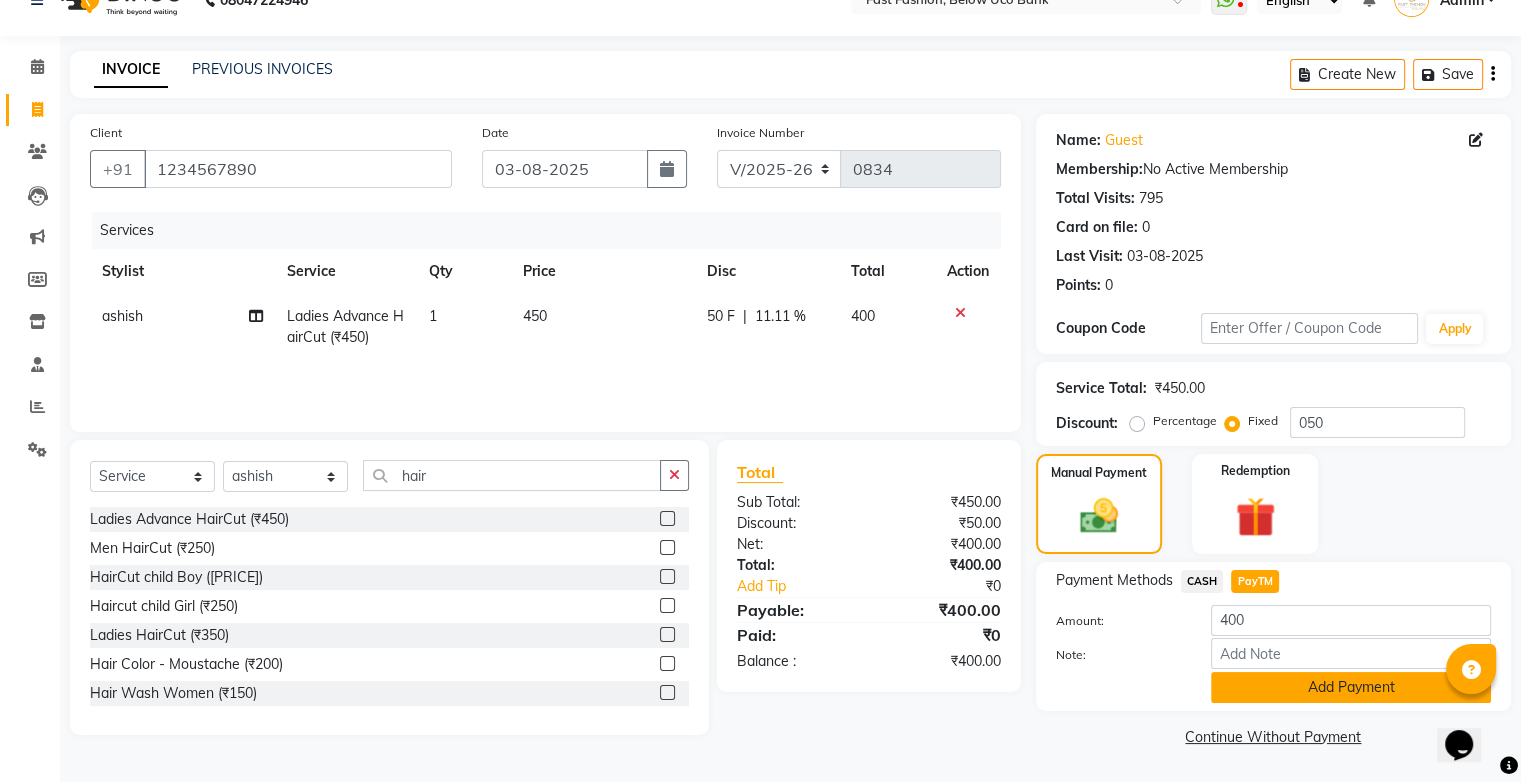 click on "Add Payment" 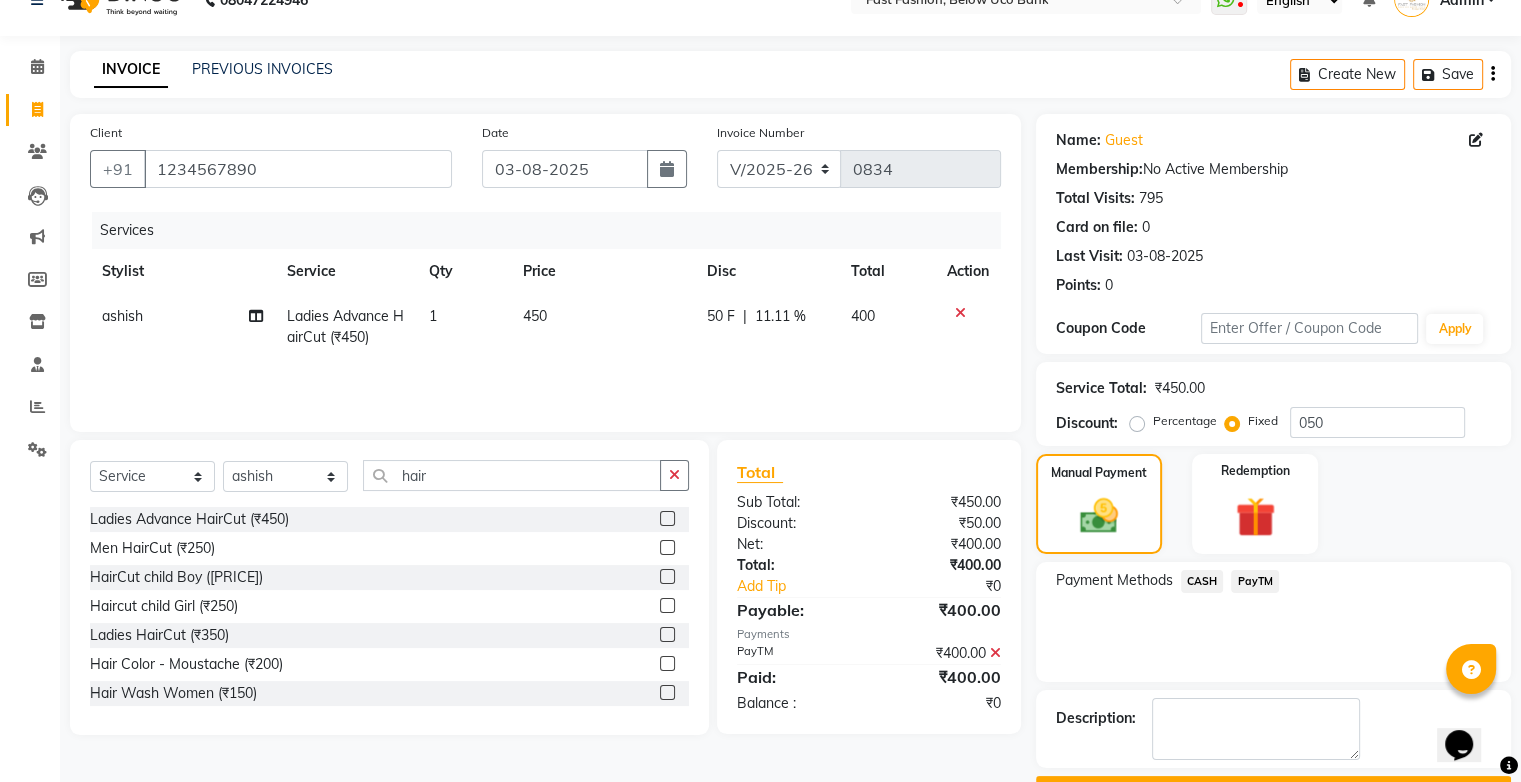 scroll, scrollTop: 88, scrollLeft: 0, axis: vertical 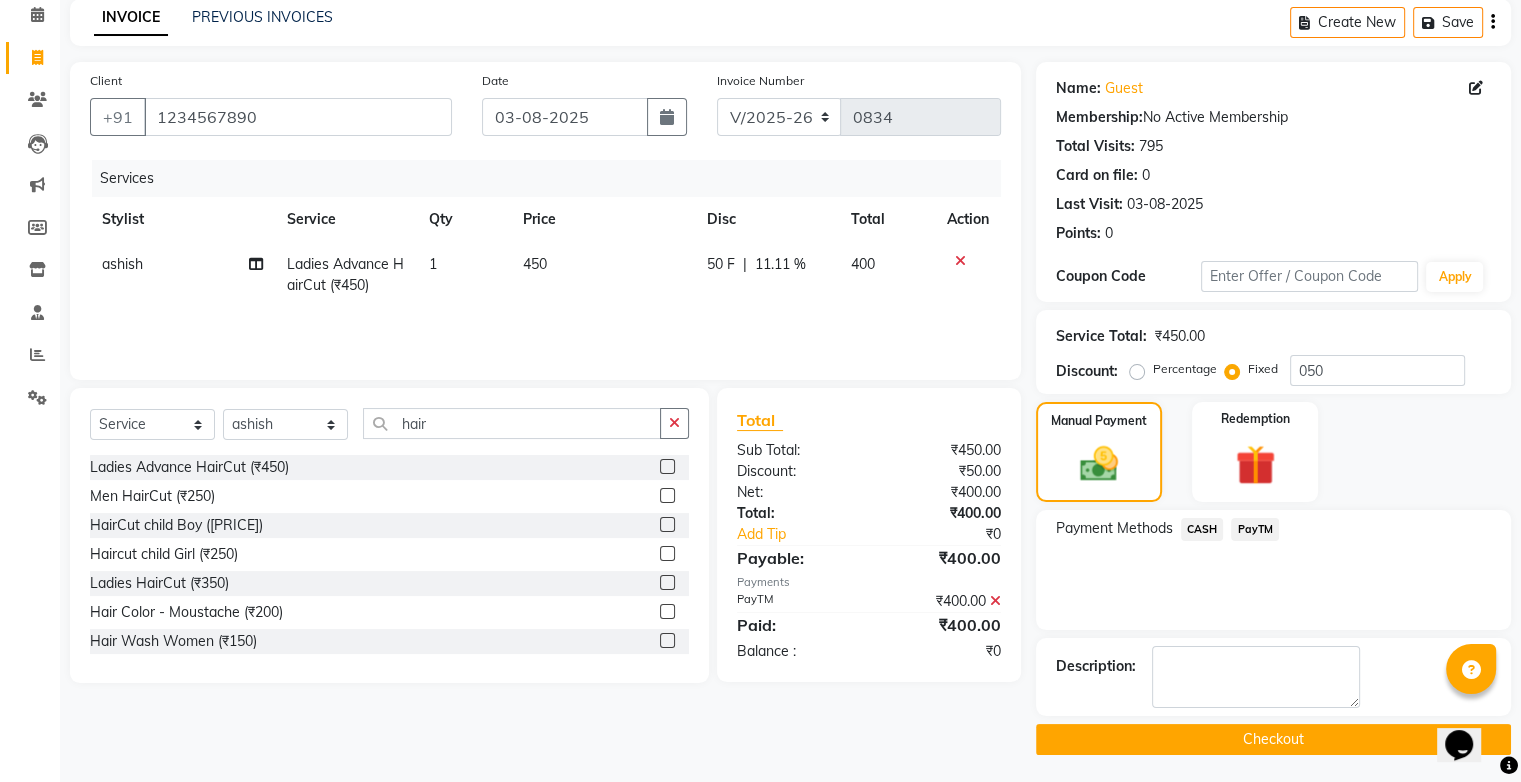 click on "Checkout" 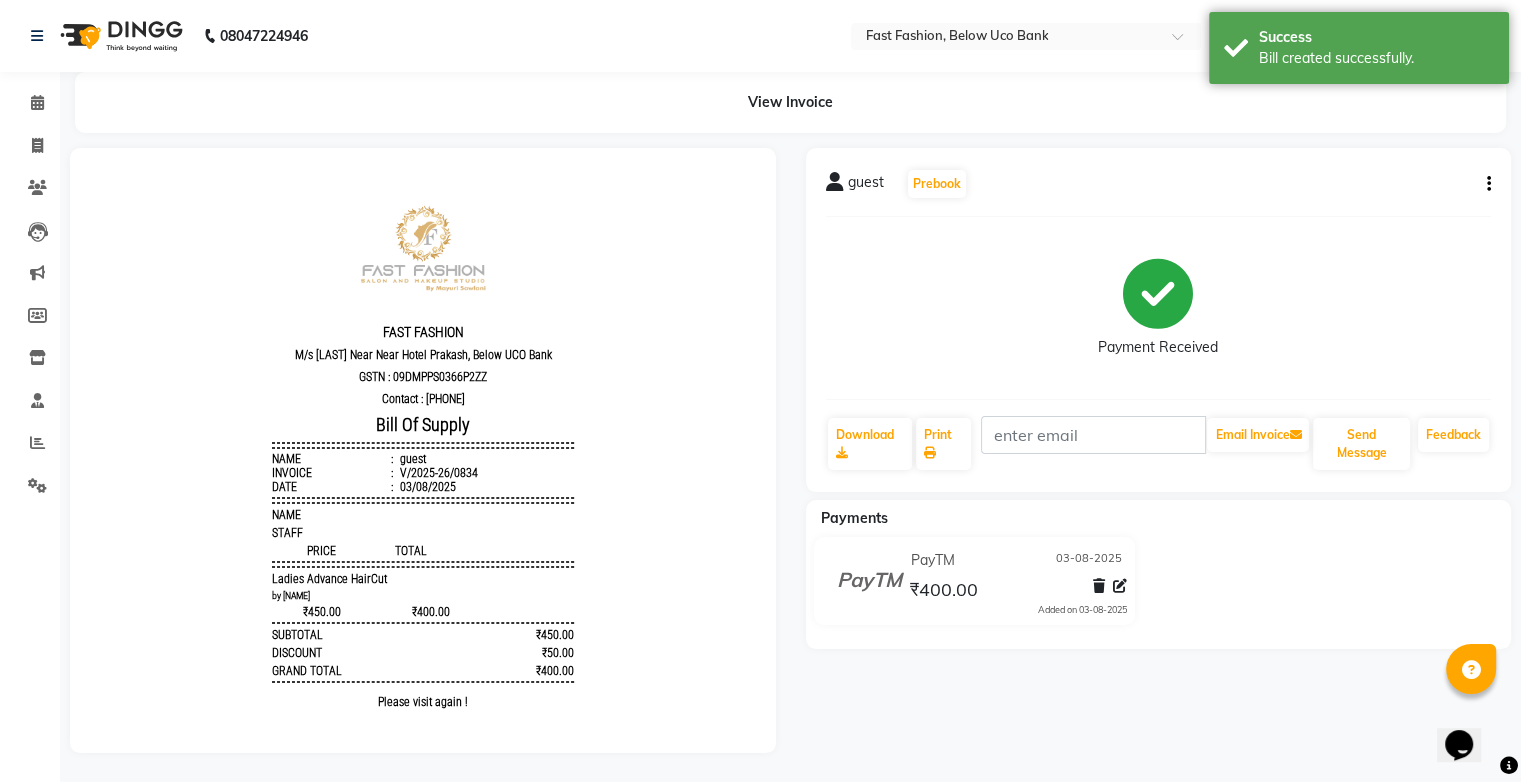 scroll, scrollTop: 0, scrollLeft: 0, axis: both 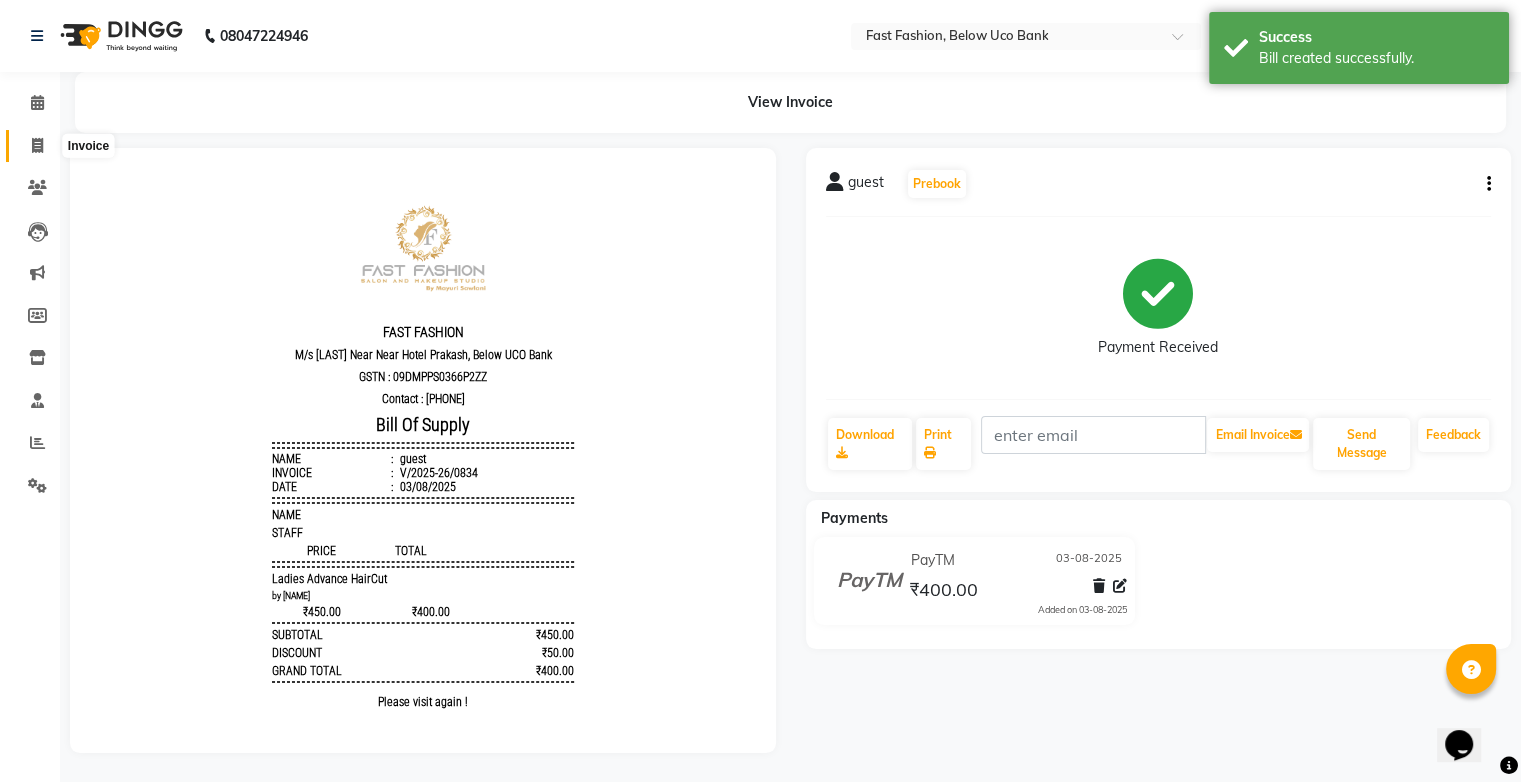 click 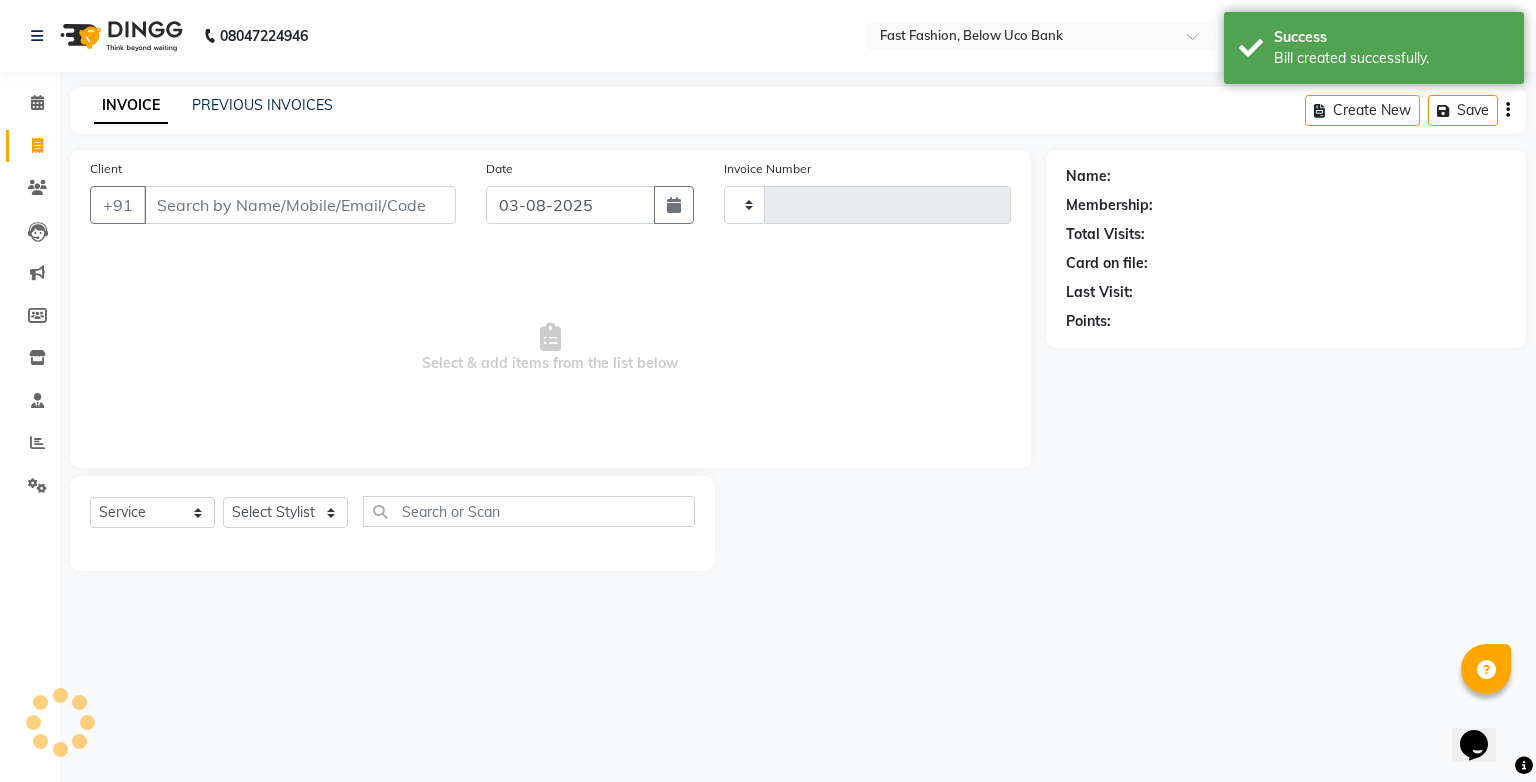 type on "0835" 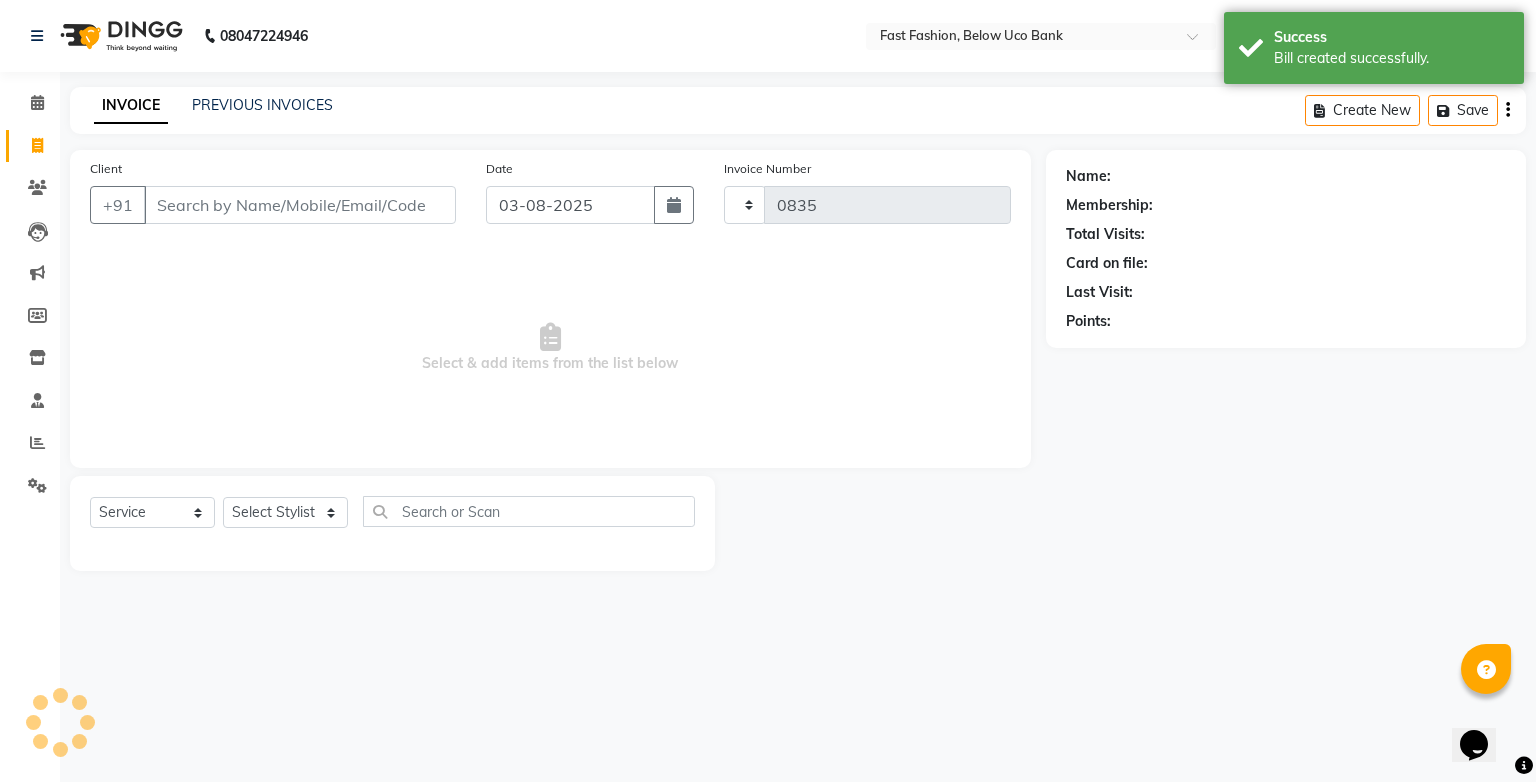 select on "4228" 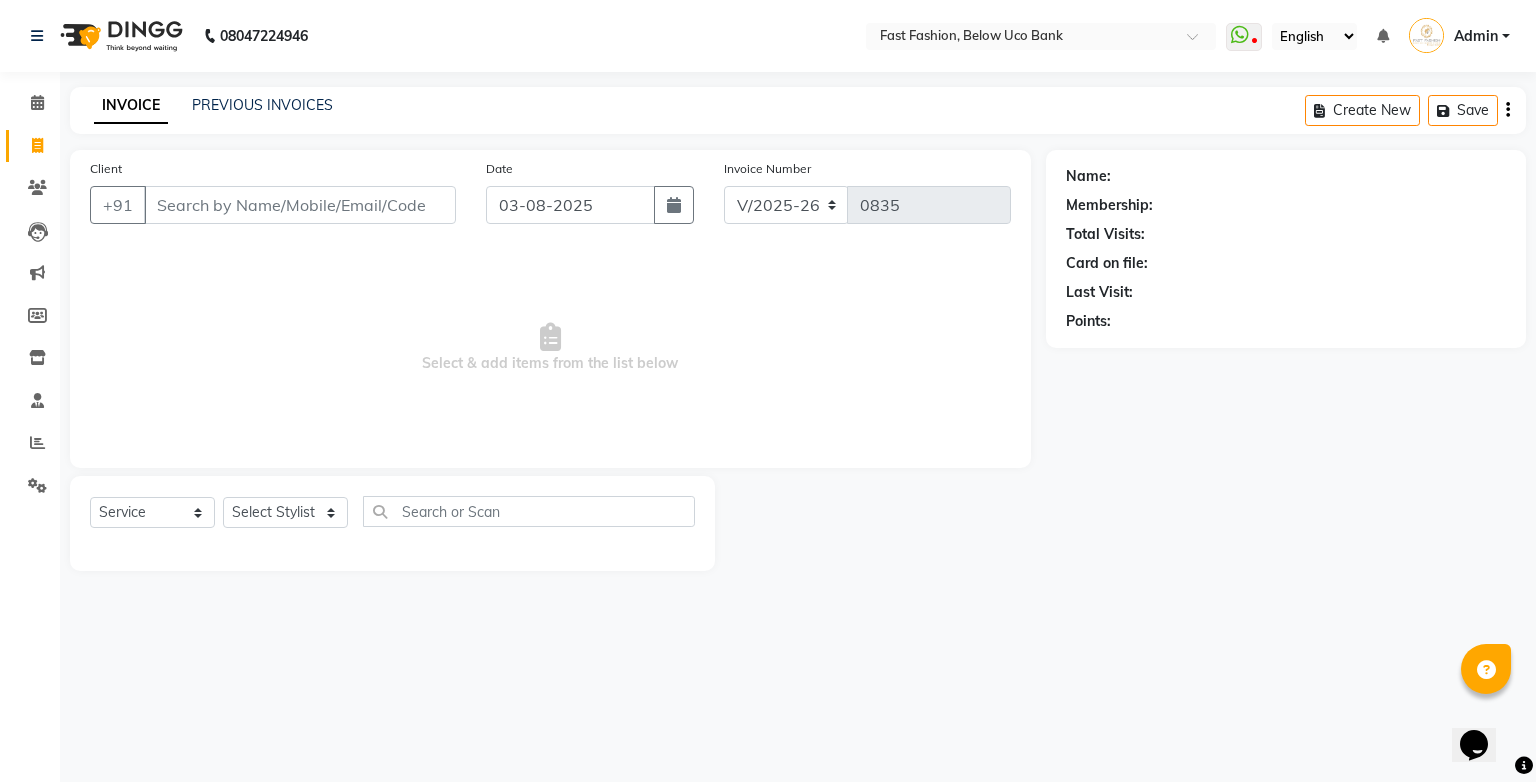 click on "Client" at bounding box center (300, 205) 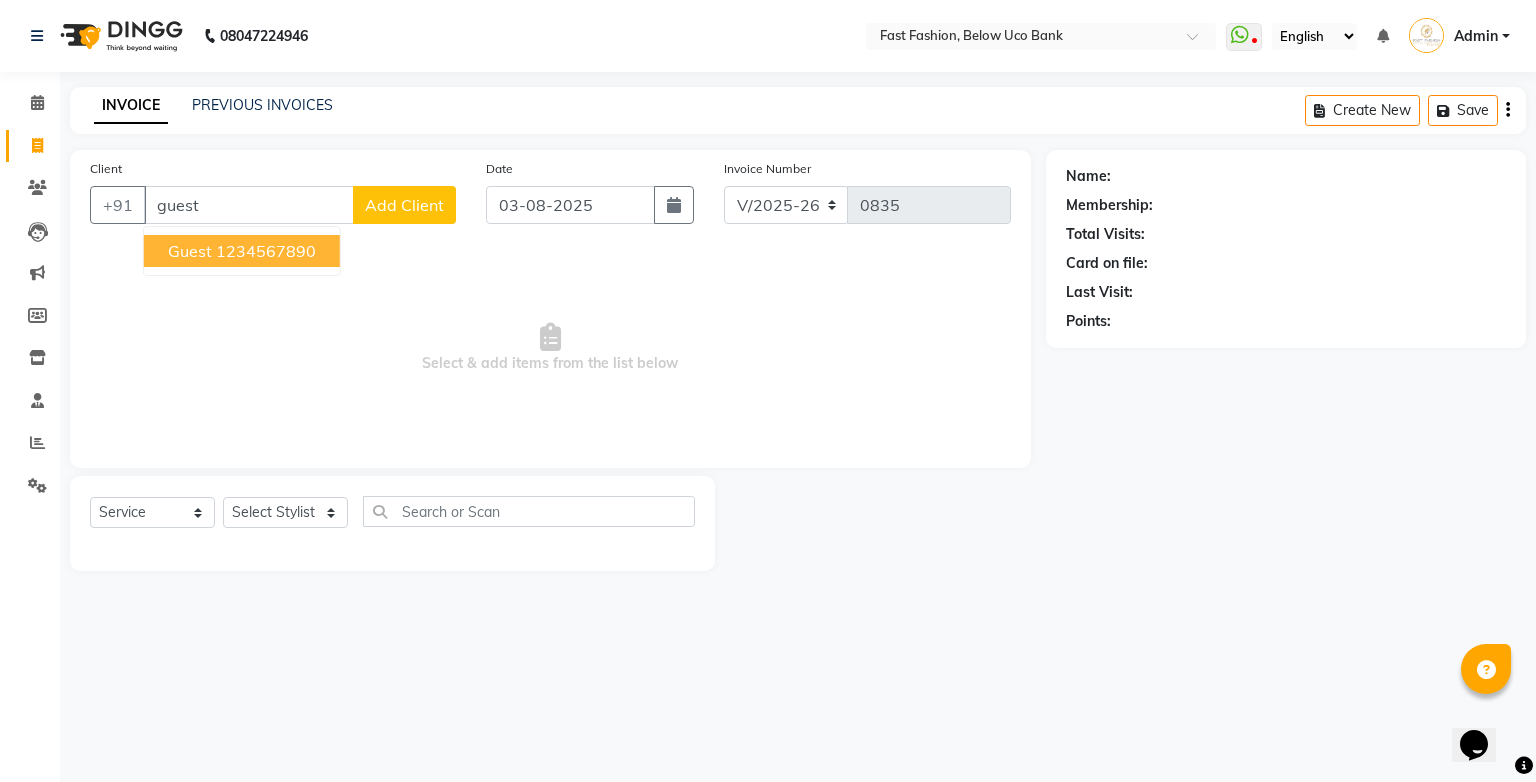 click on "1234567890" at bounding box center (266, 251) 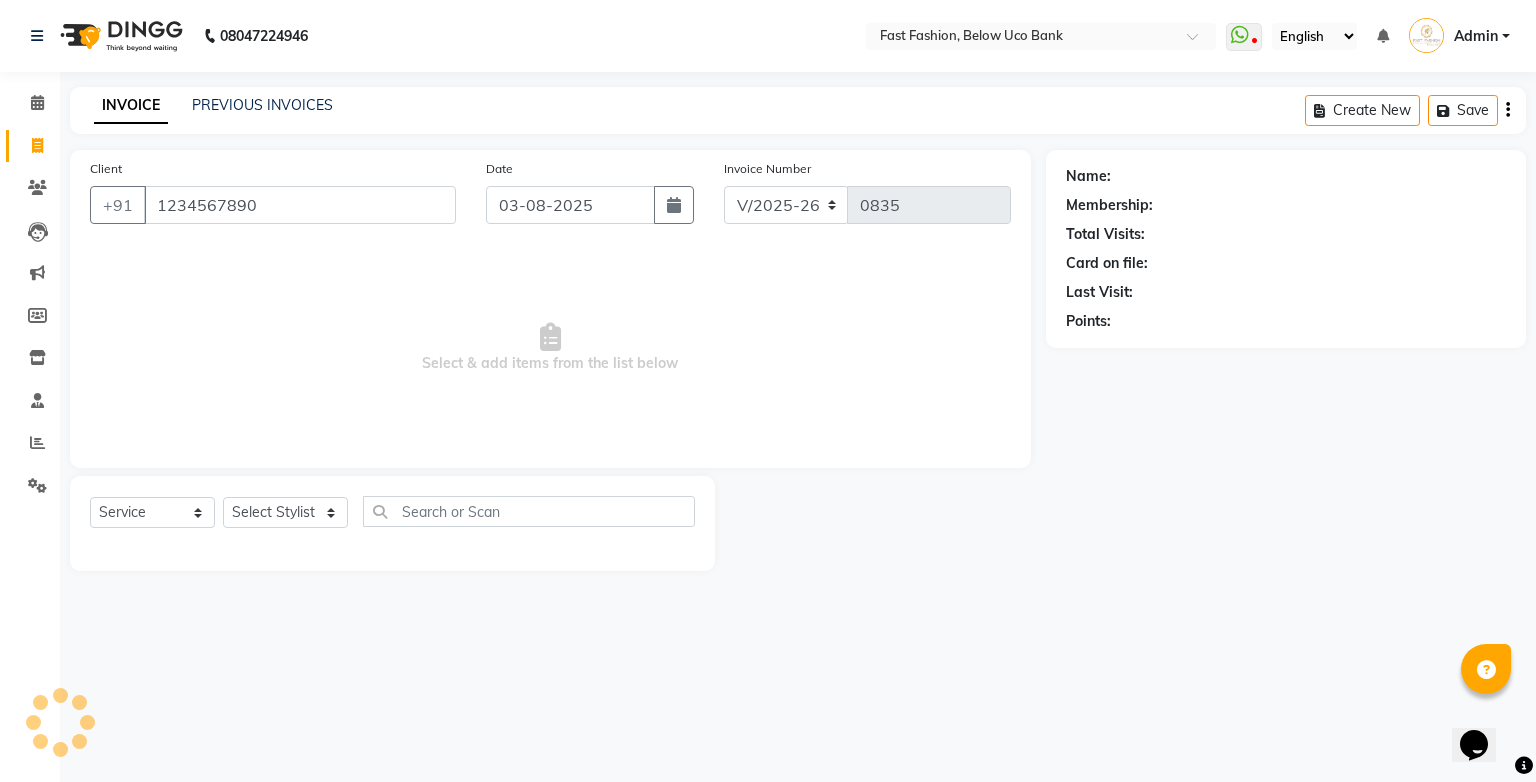 type on "1234567890" 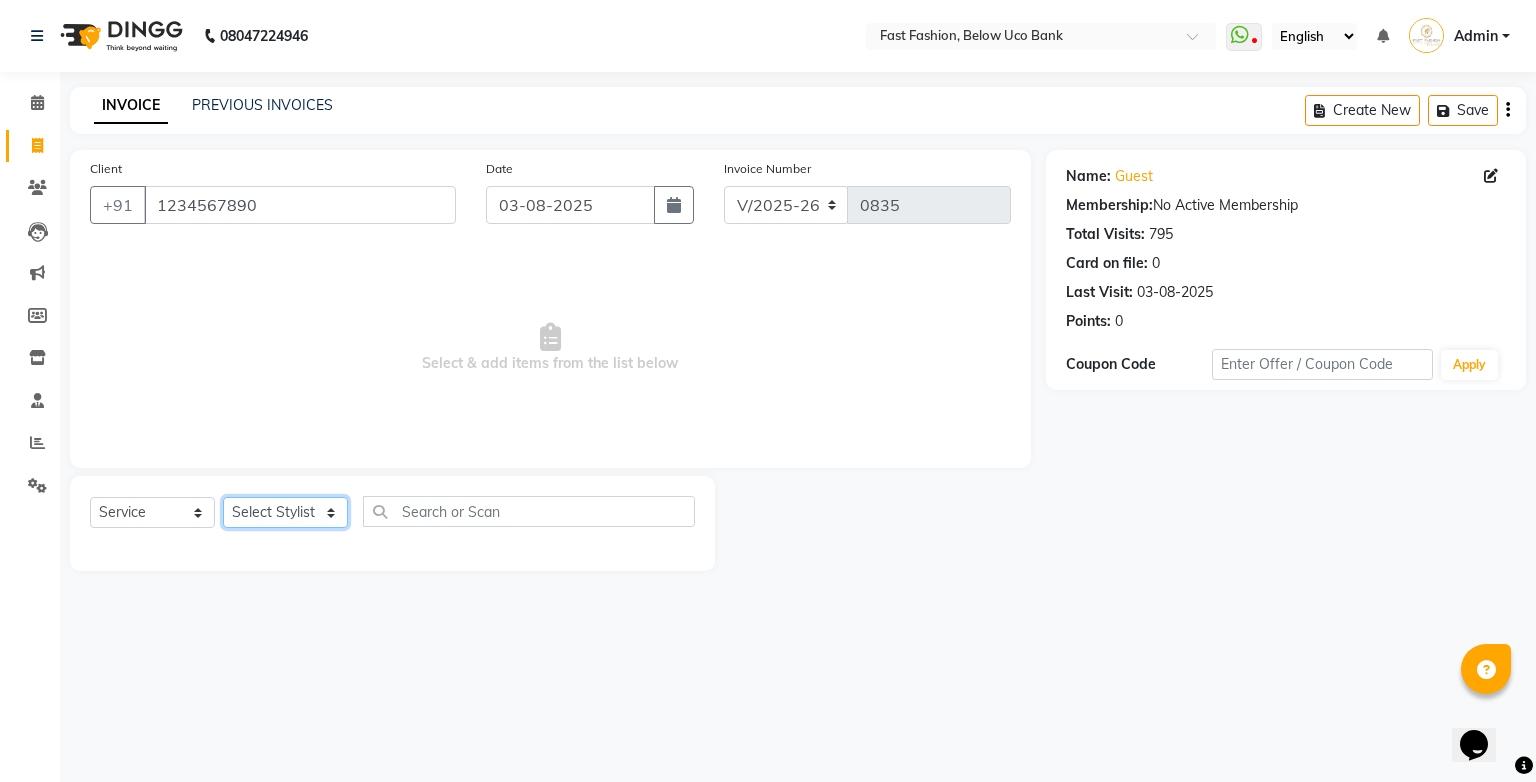 click on "Select Stylist [NAME] [NAME] [NAME] [NAME] [NAME] [NAME] [NAME] [NAME] [NAME] [NAME]" 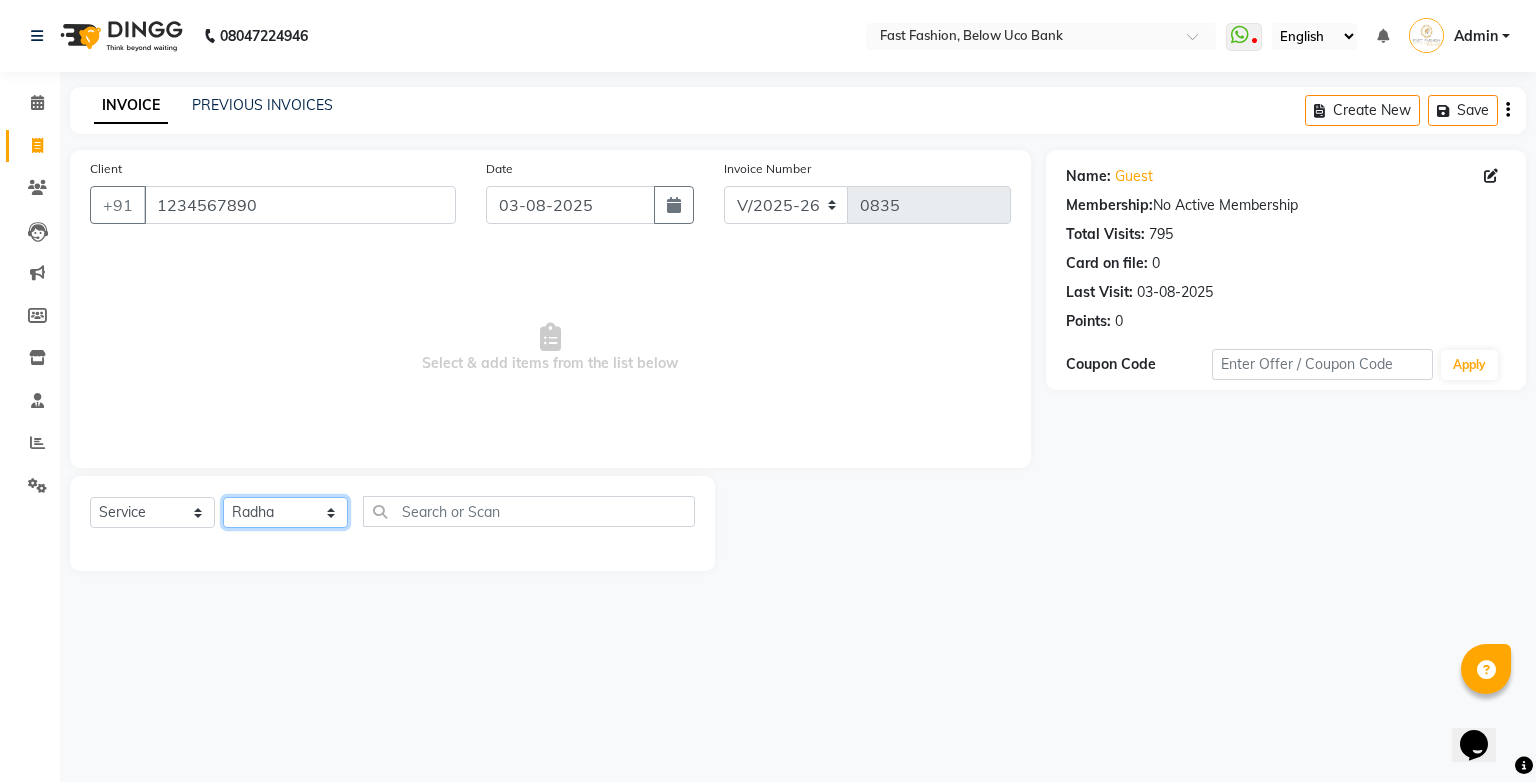 click on "Select Stylist [NAME] [NAME] [NAME] [NAME] [NAME] [NAME] [NAME] [NAME] [NAME] [NAME]" 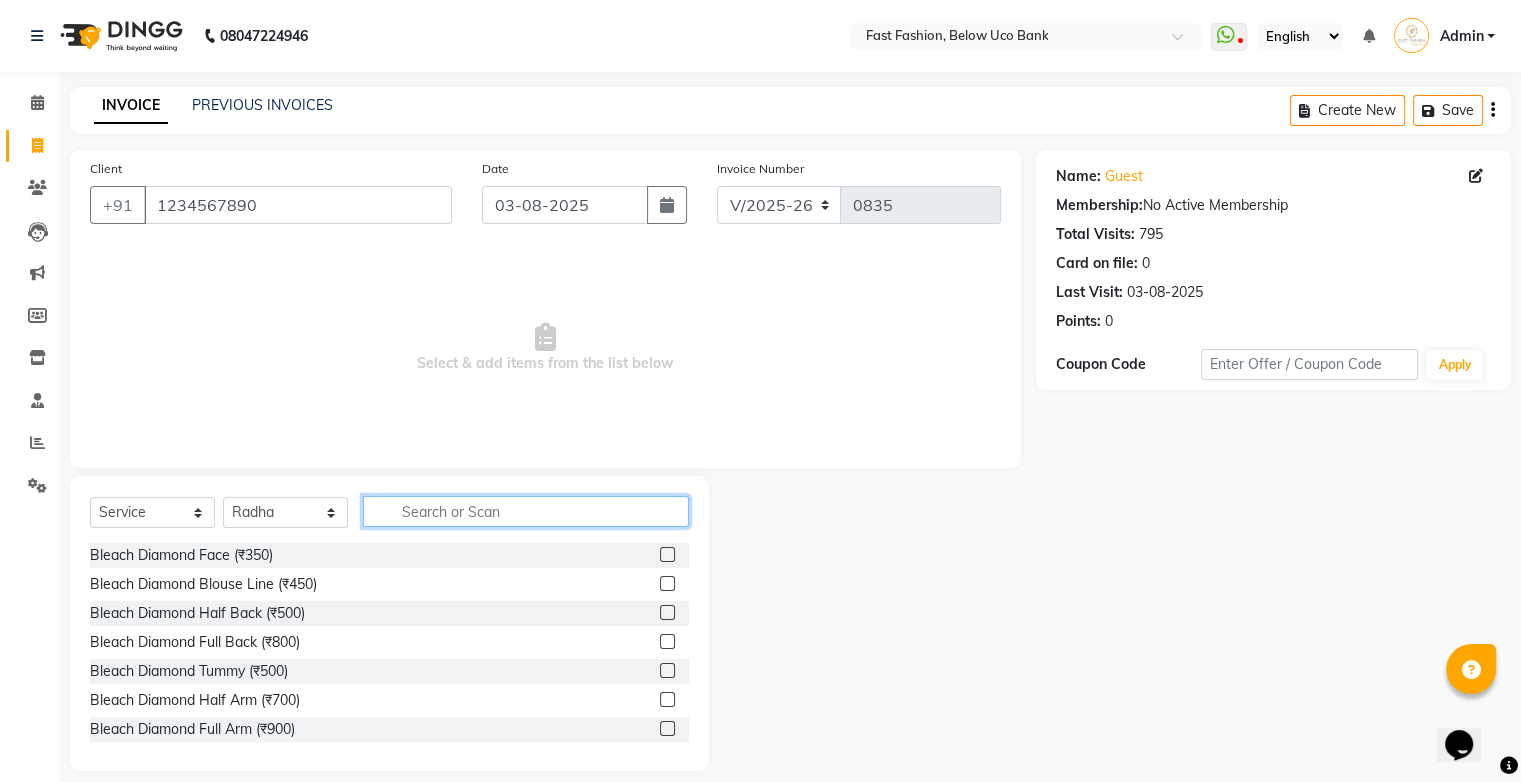 click 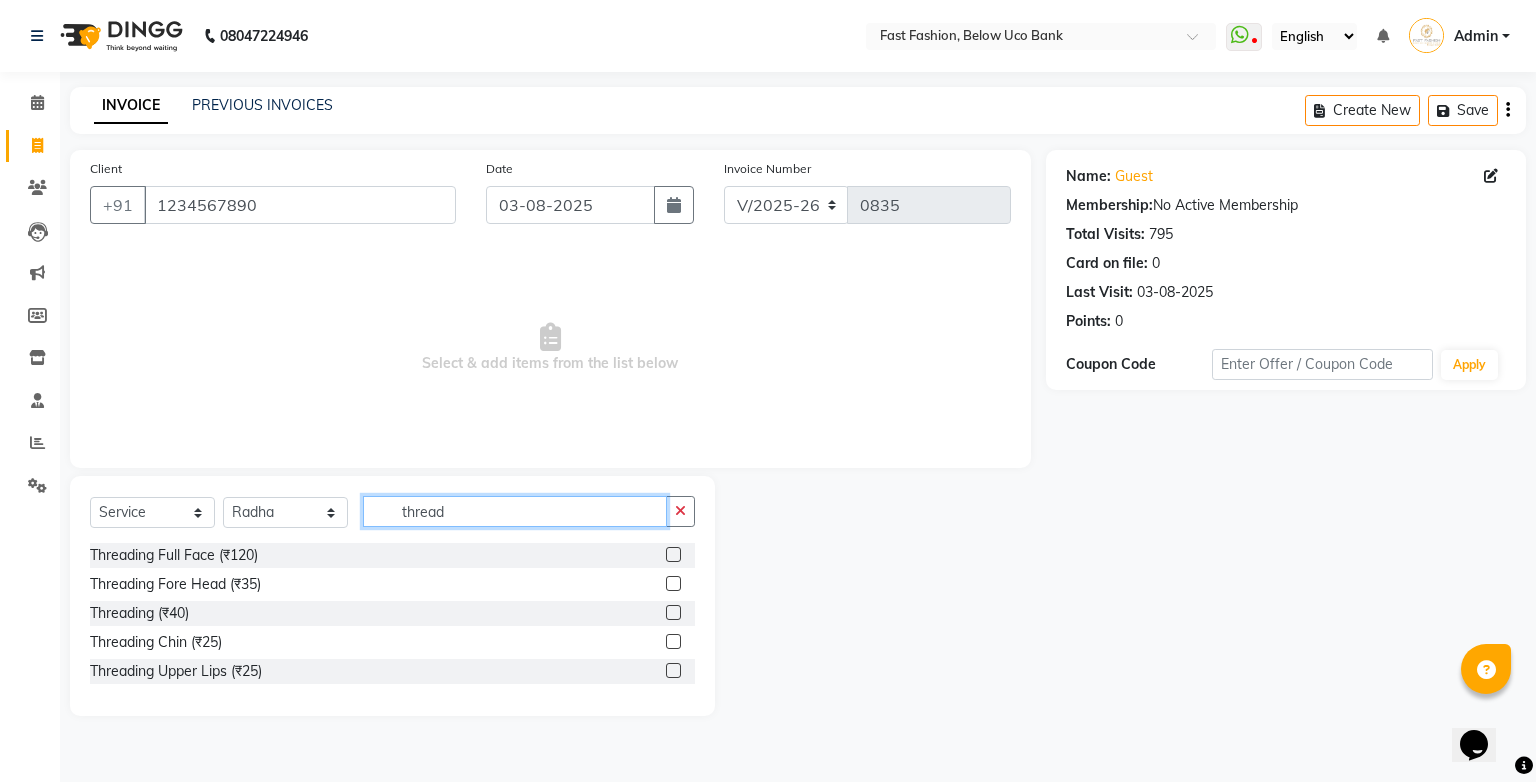 type on "thread" 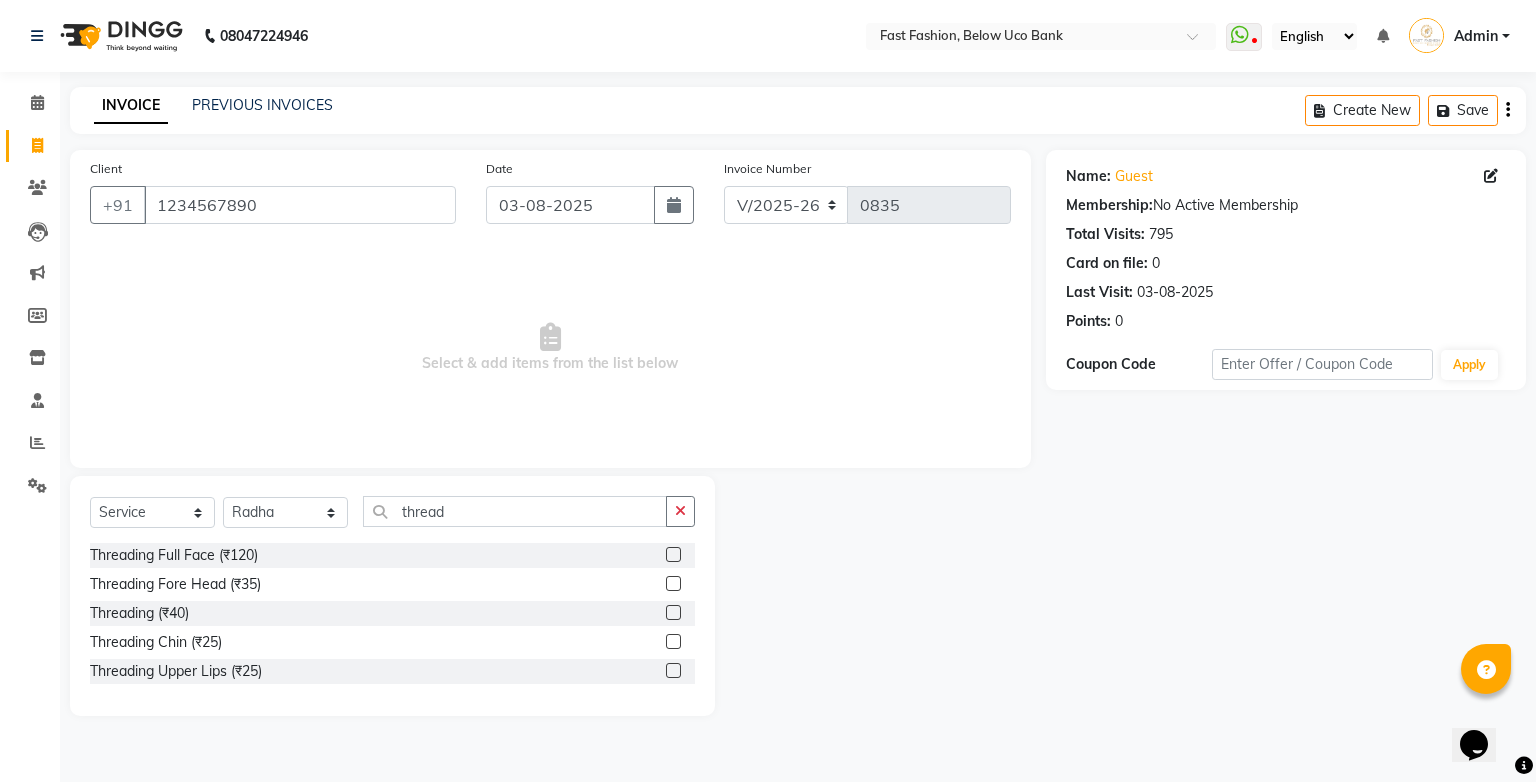 click 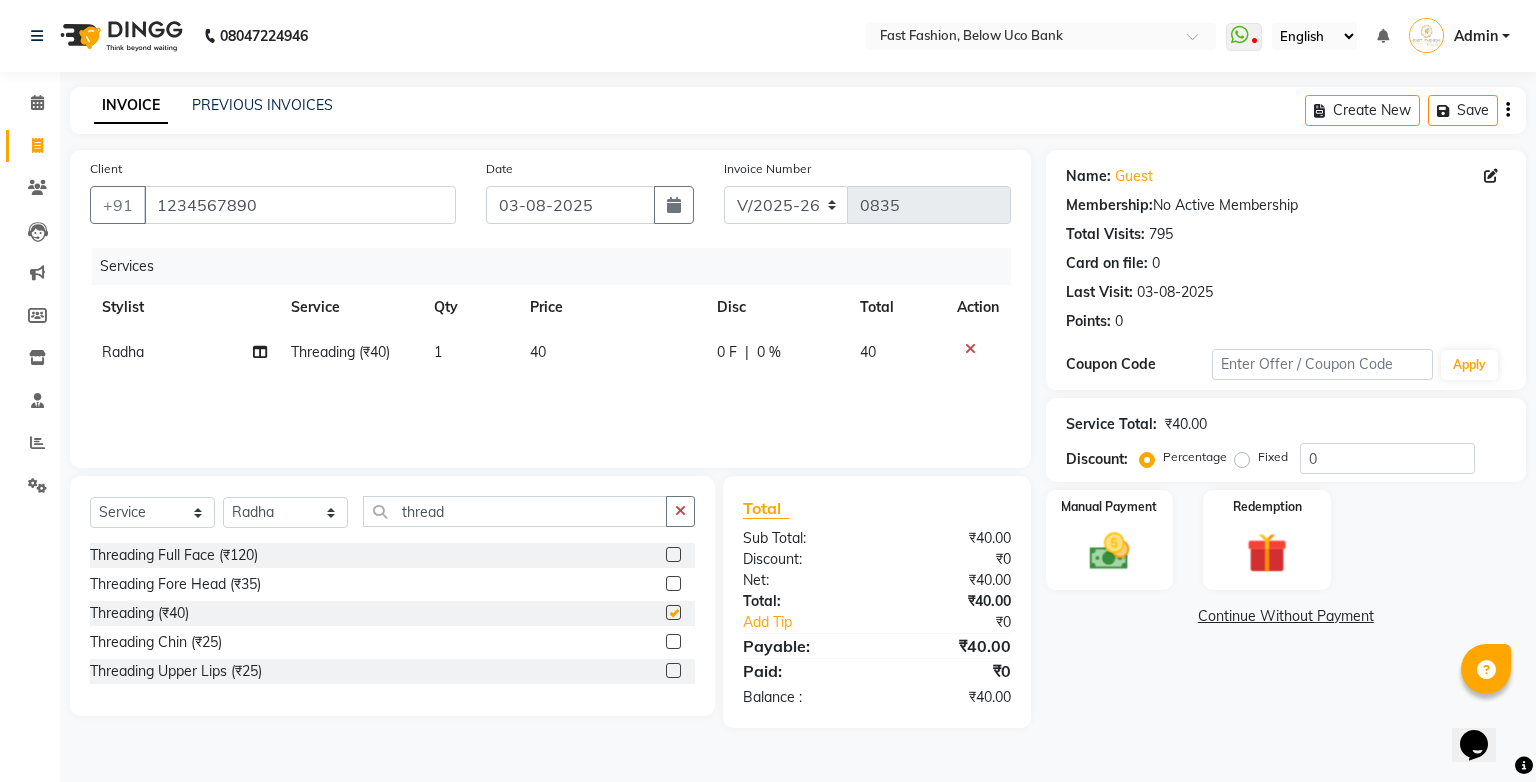 checkbox on "false" 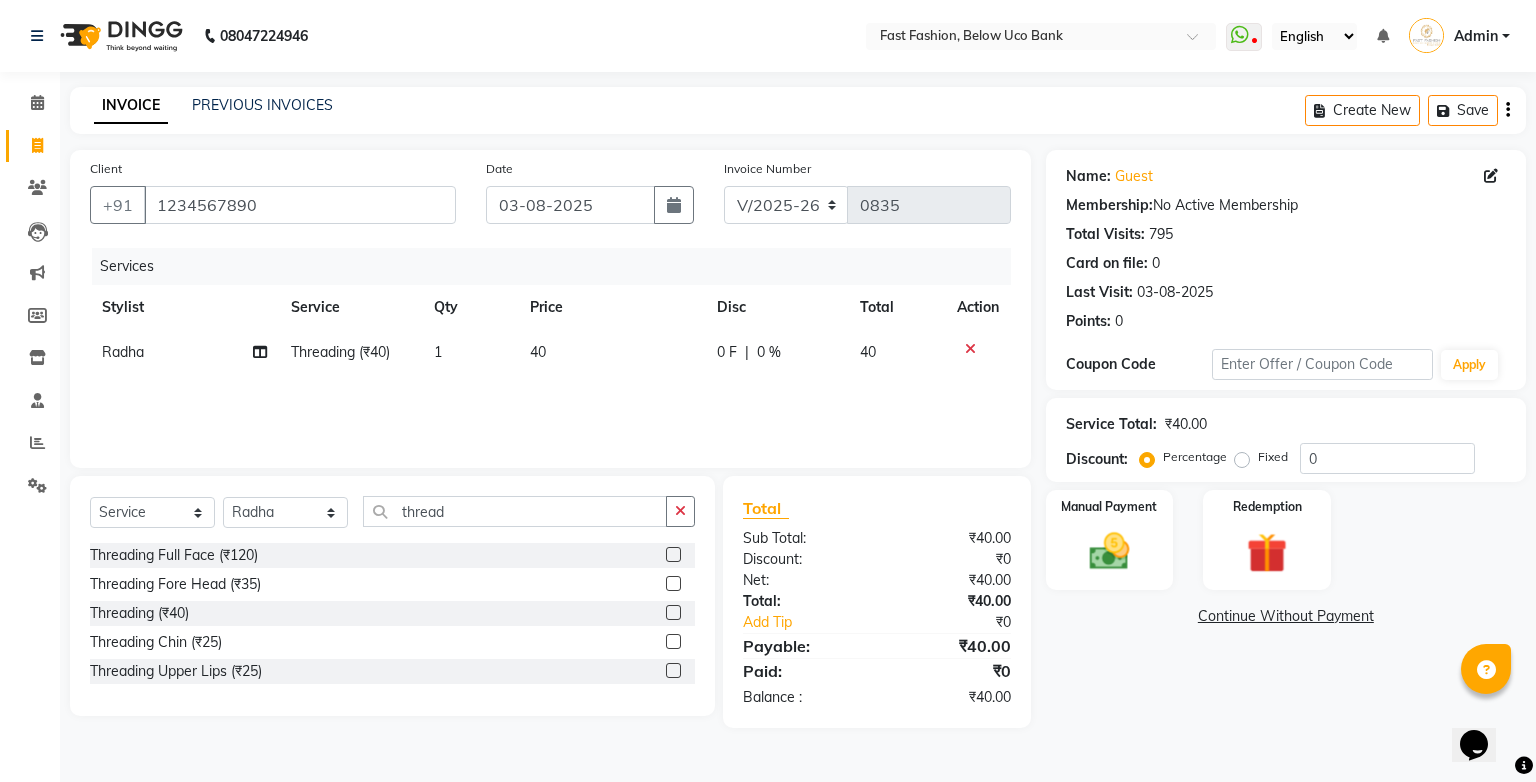 click 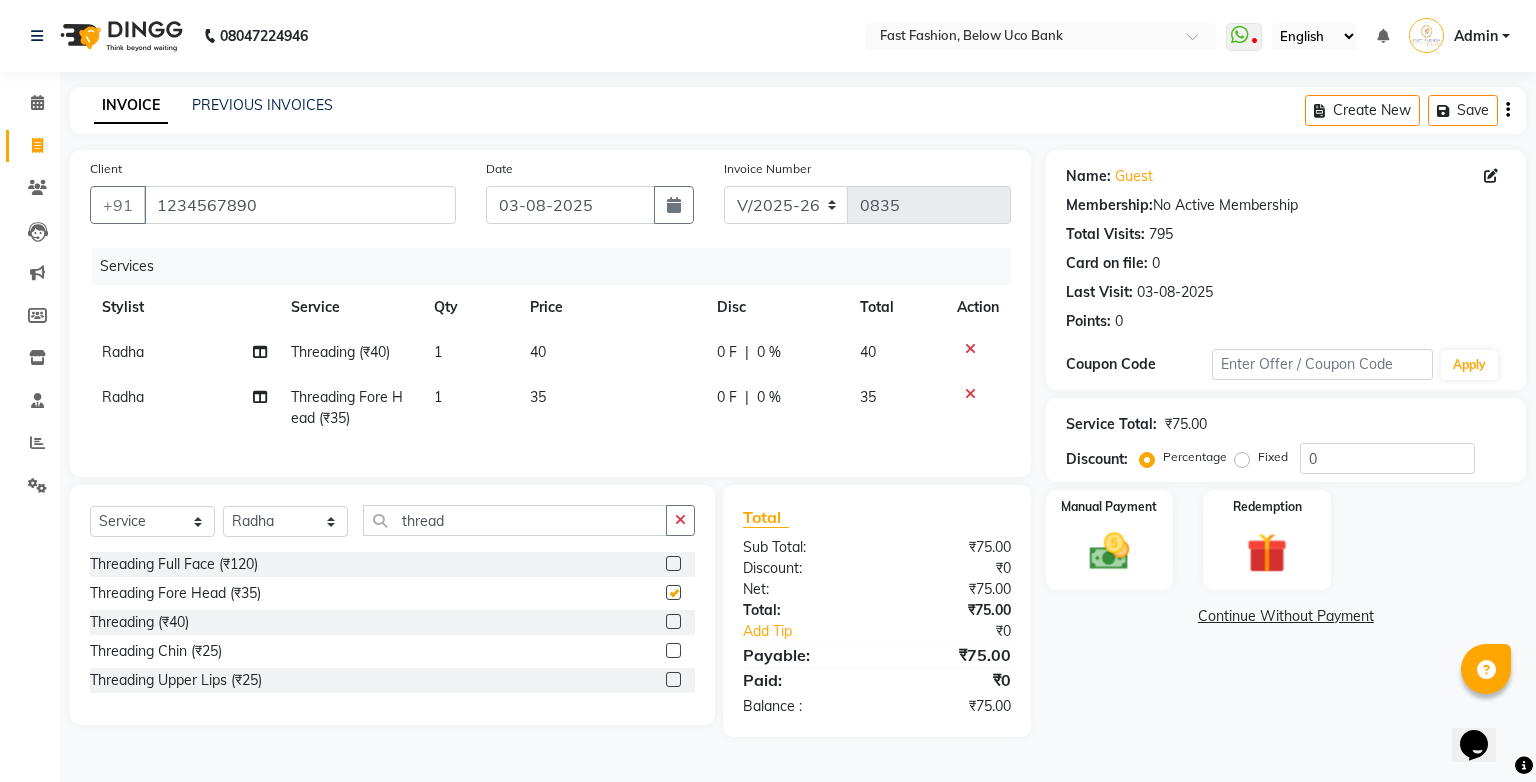 checkbox on "false" 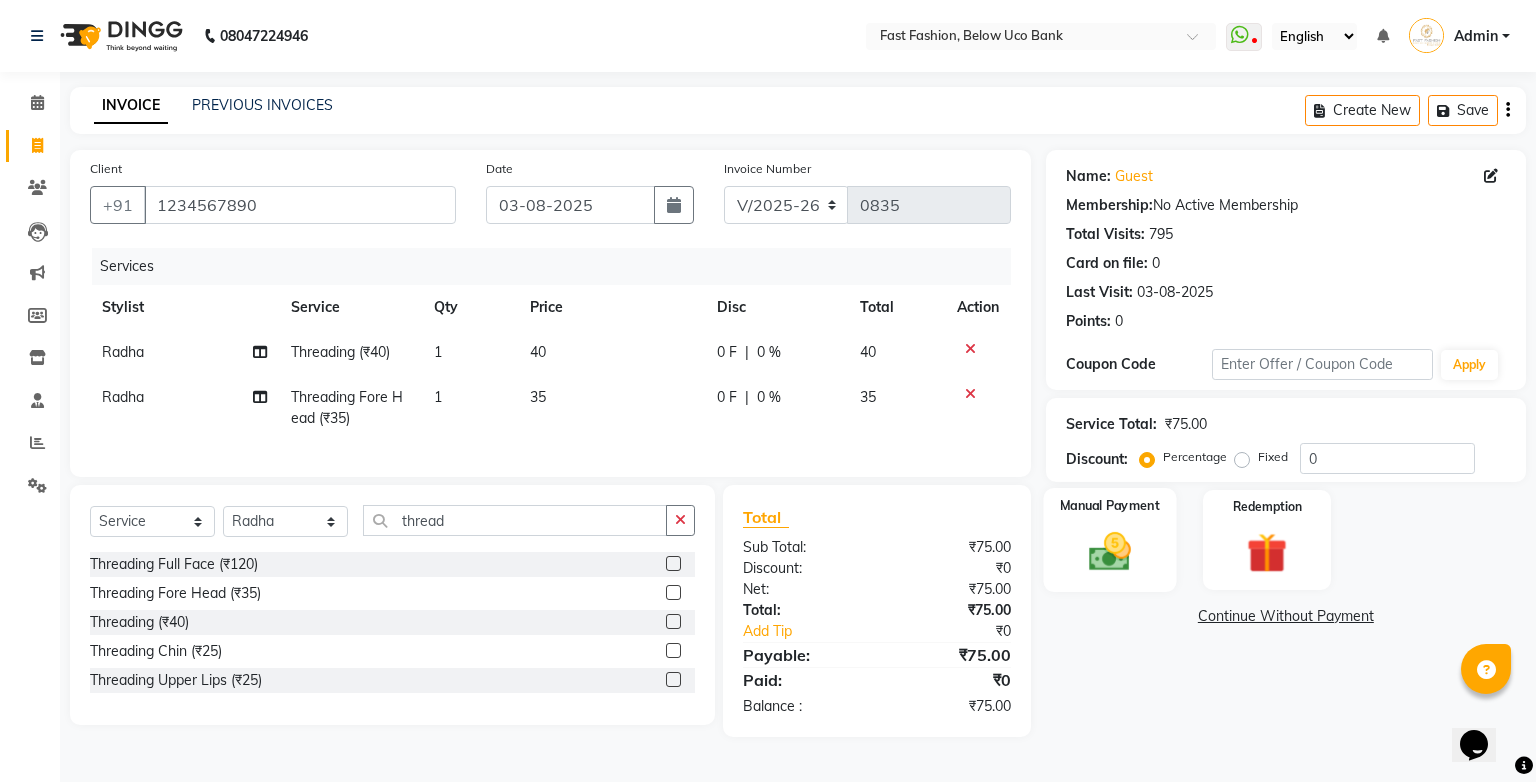 click 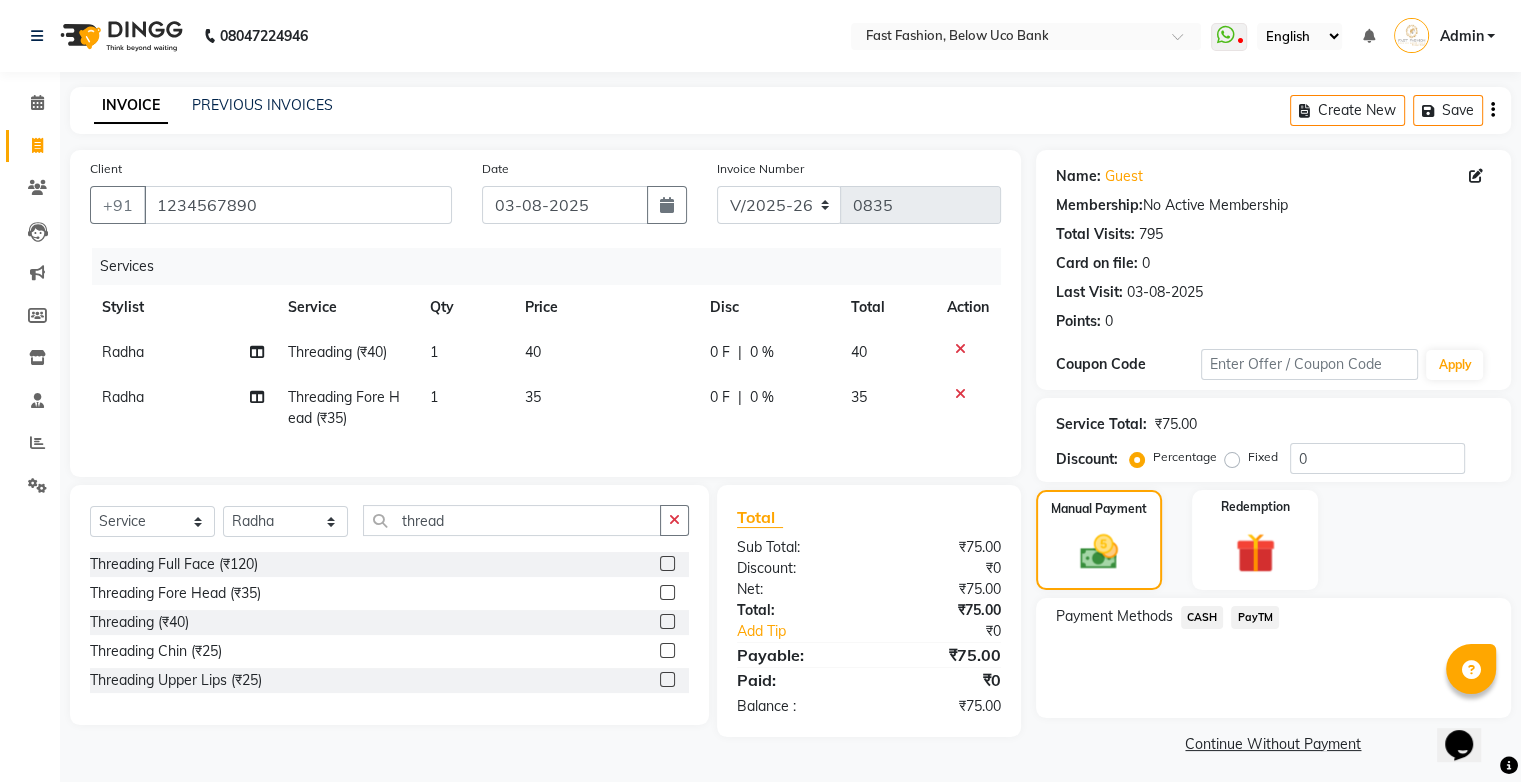 click on "CASH" 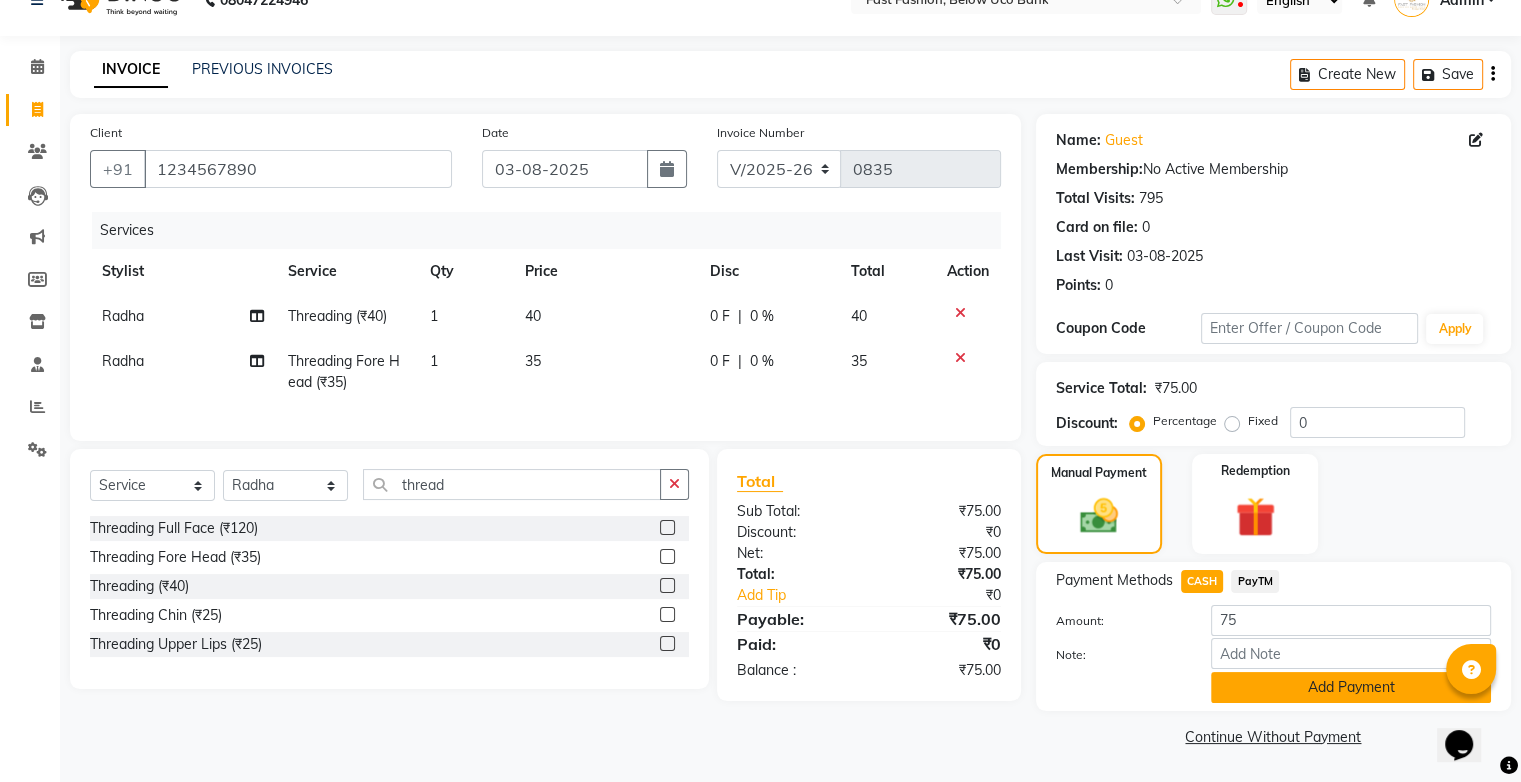 click on "Add Payment" 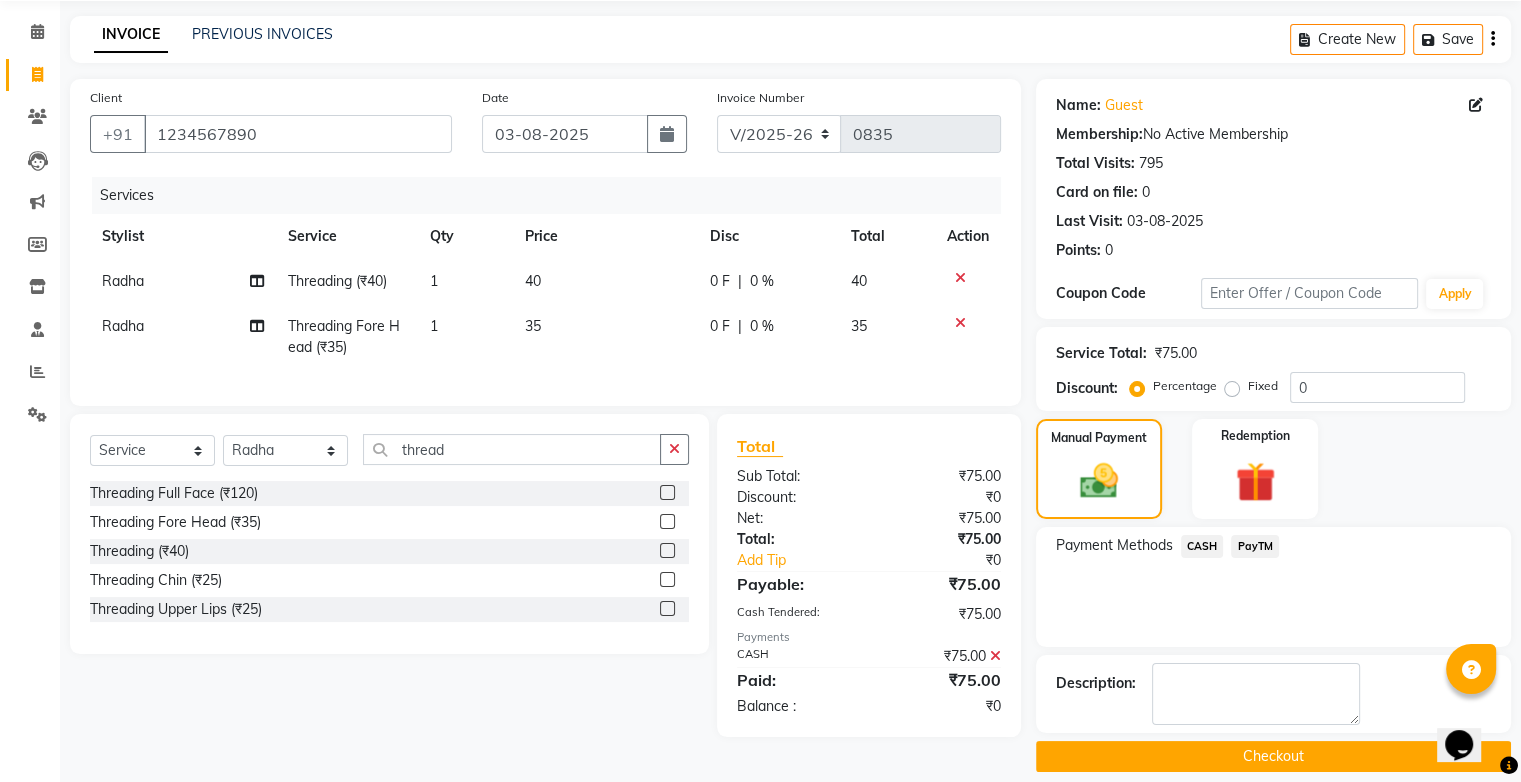 scroll, scrollTop: 88, scrollLeft: 0, axis: vertical 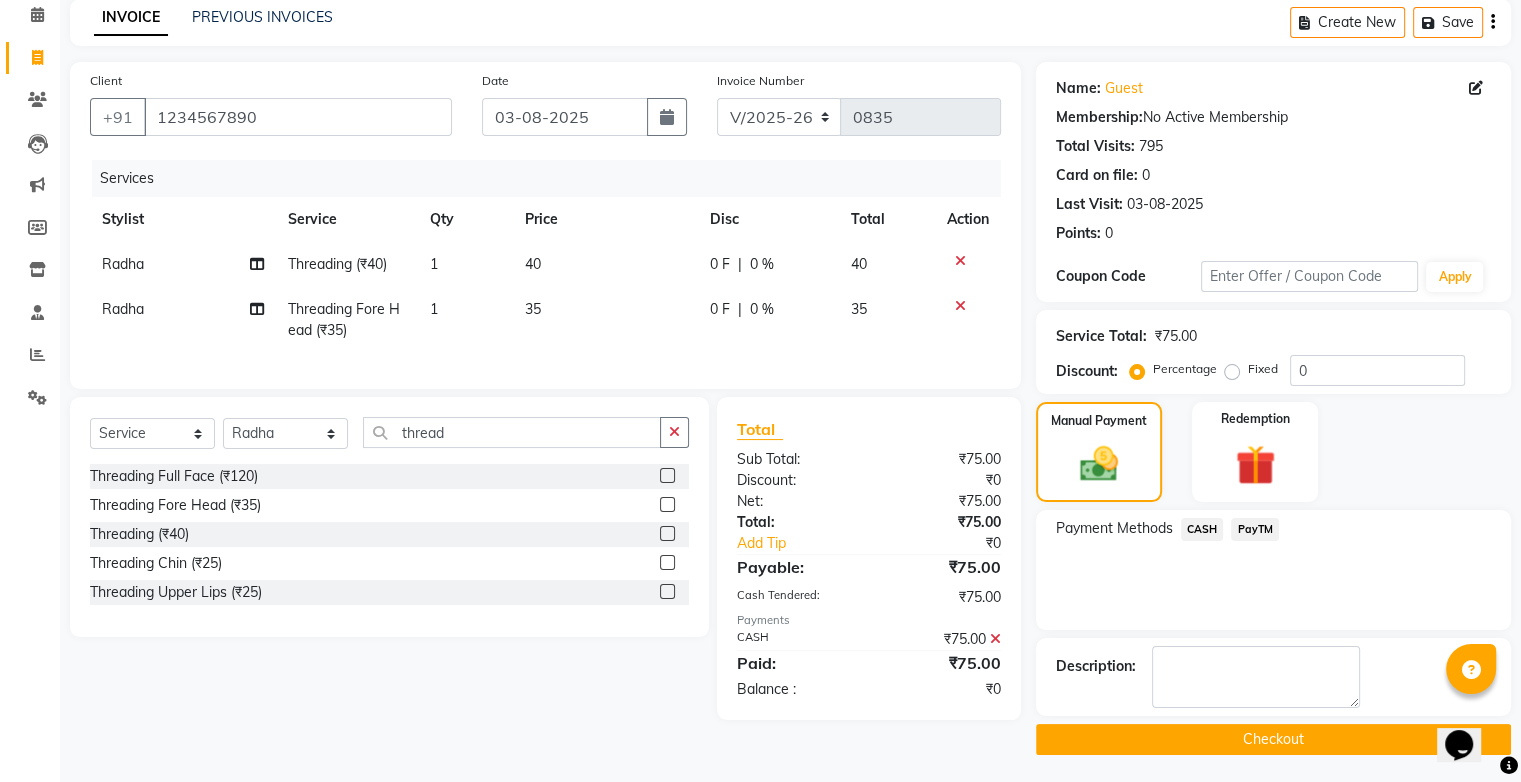 click on "Checkout" 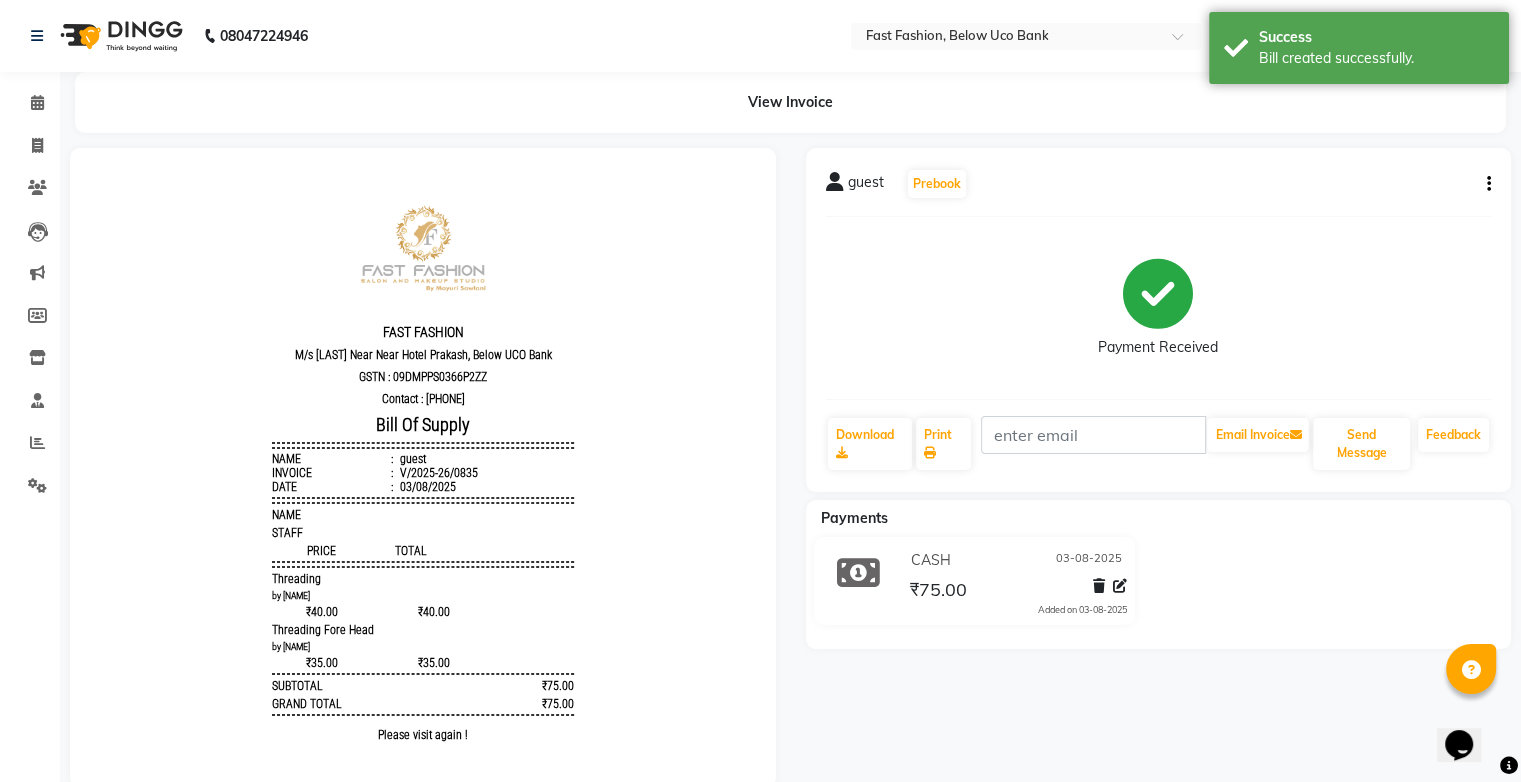 scroll, scrollTop: 0, scrollLeft: 0, axis: both 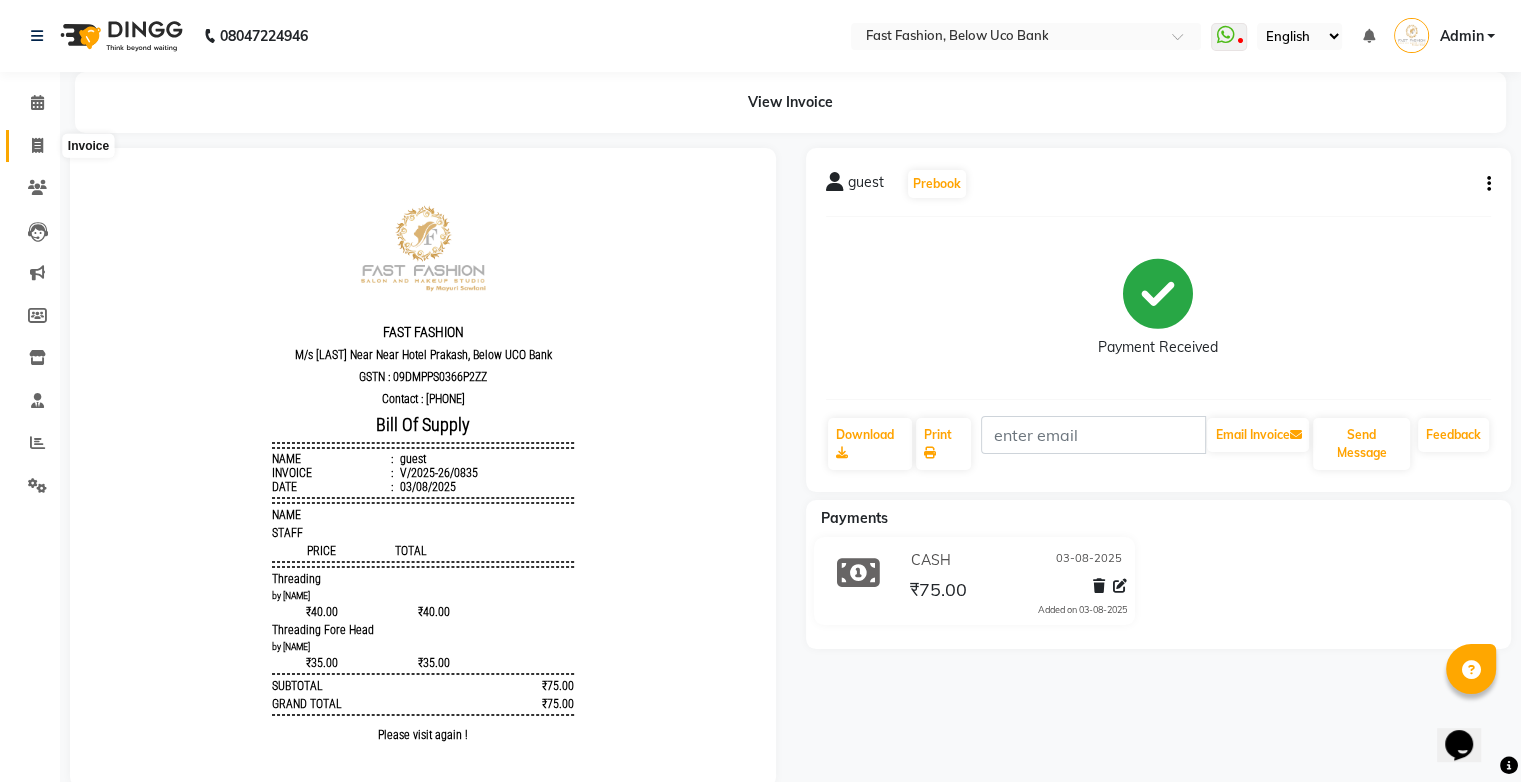 click 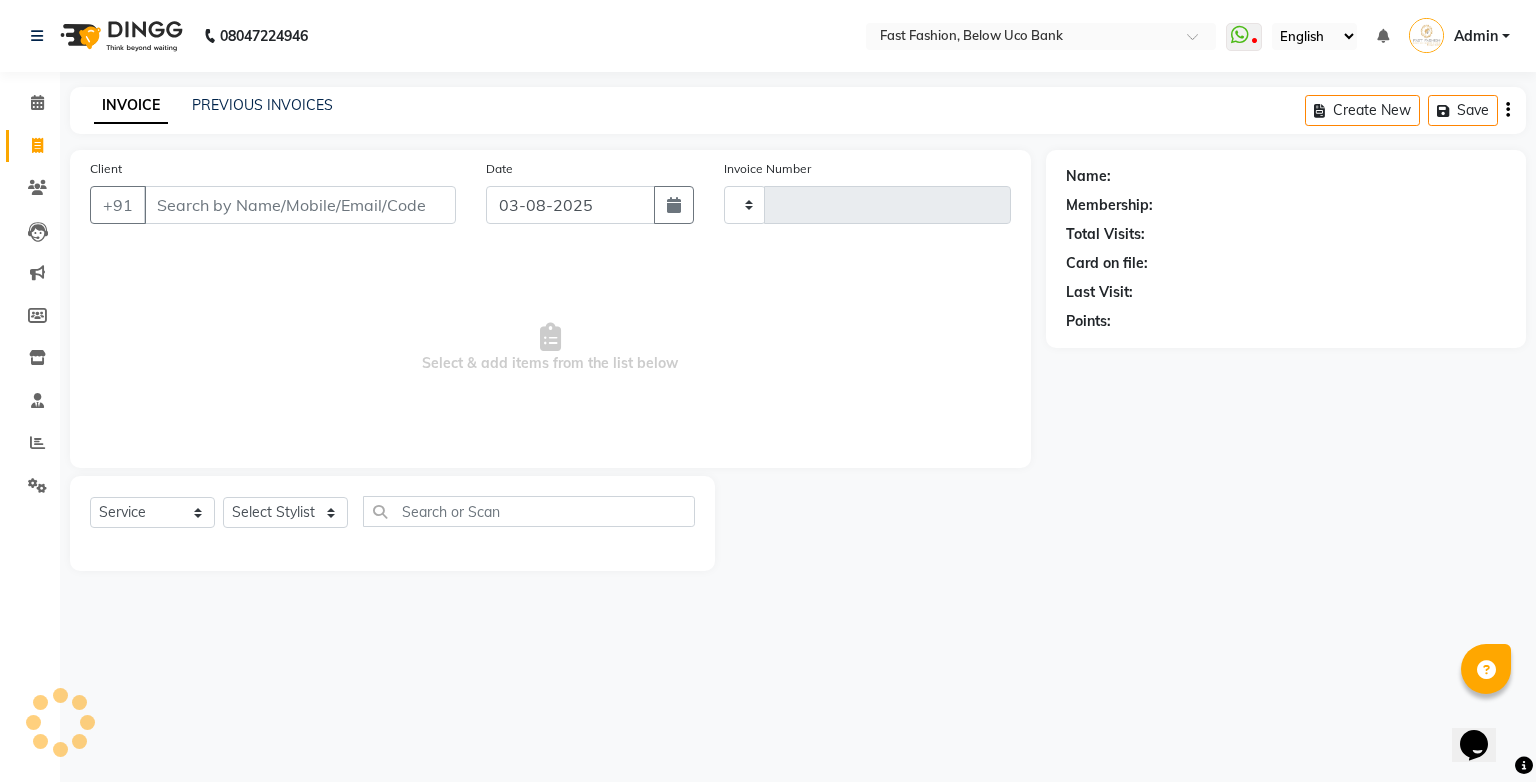 type on "0836" 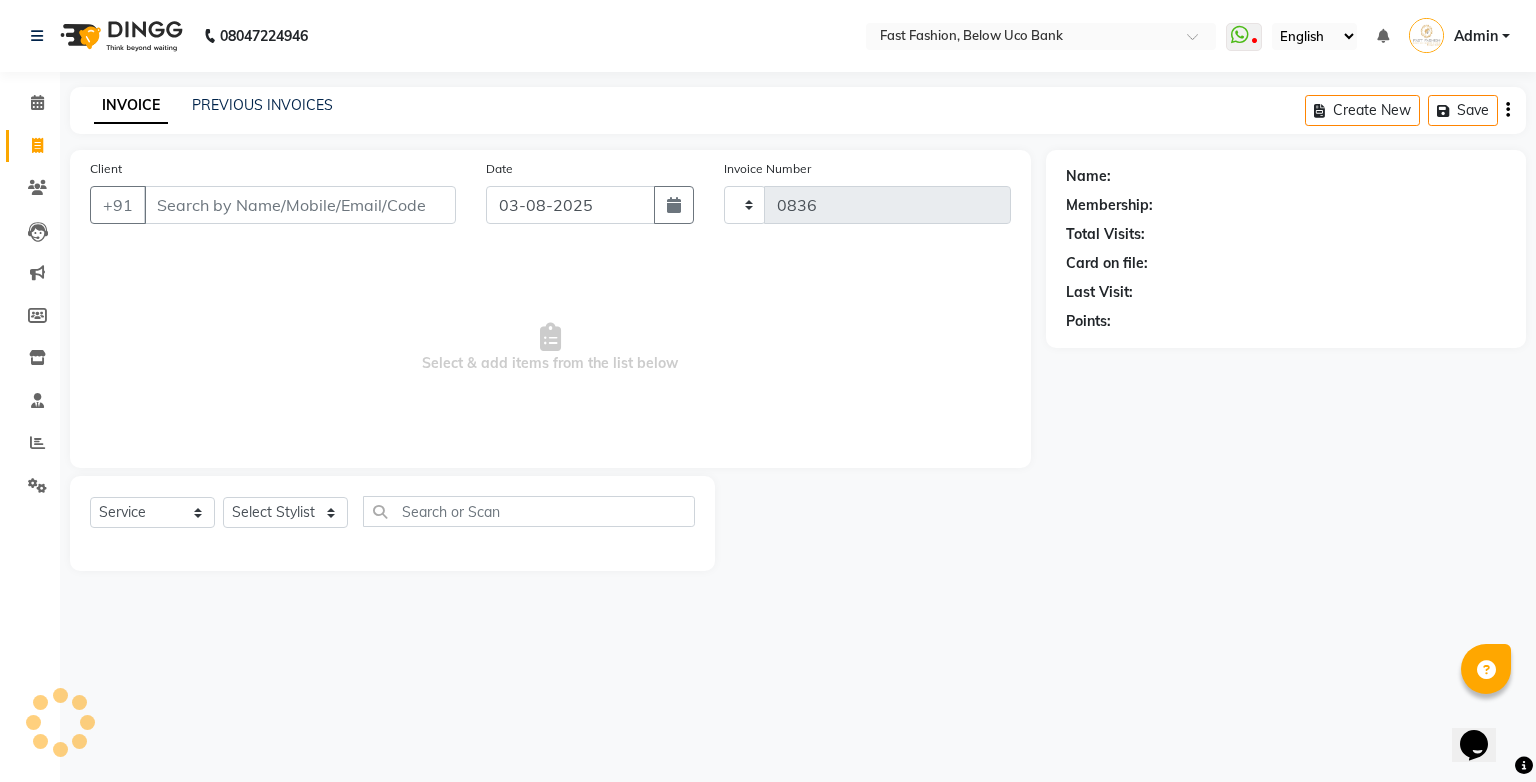 select on "4228" 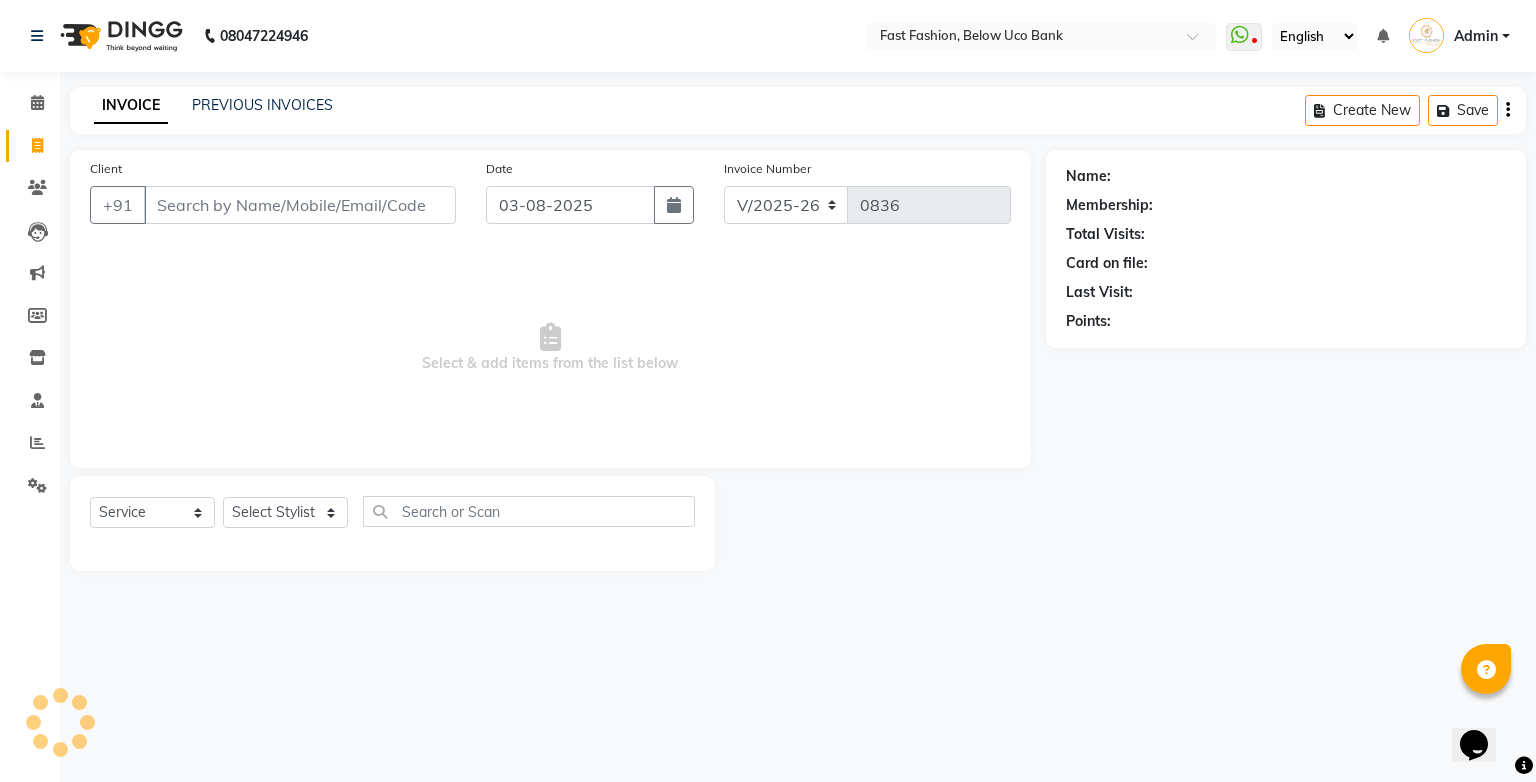 click on "Client" at bounding box center [300, 205] 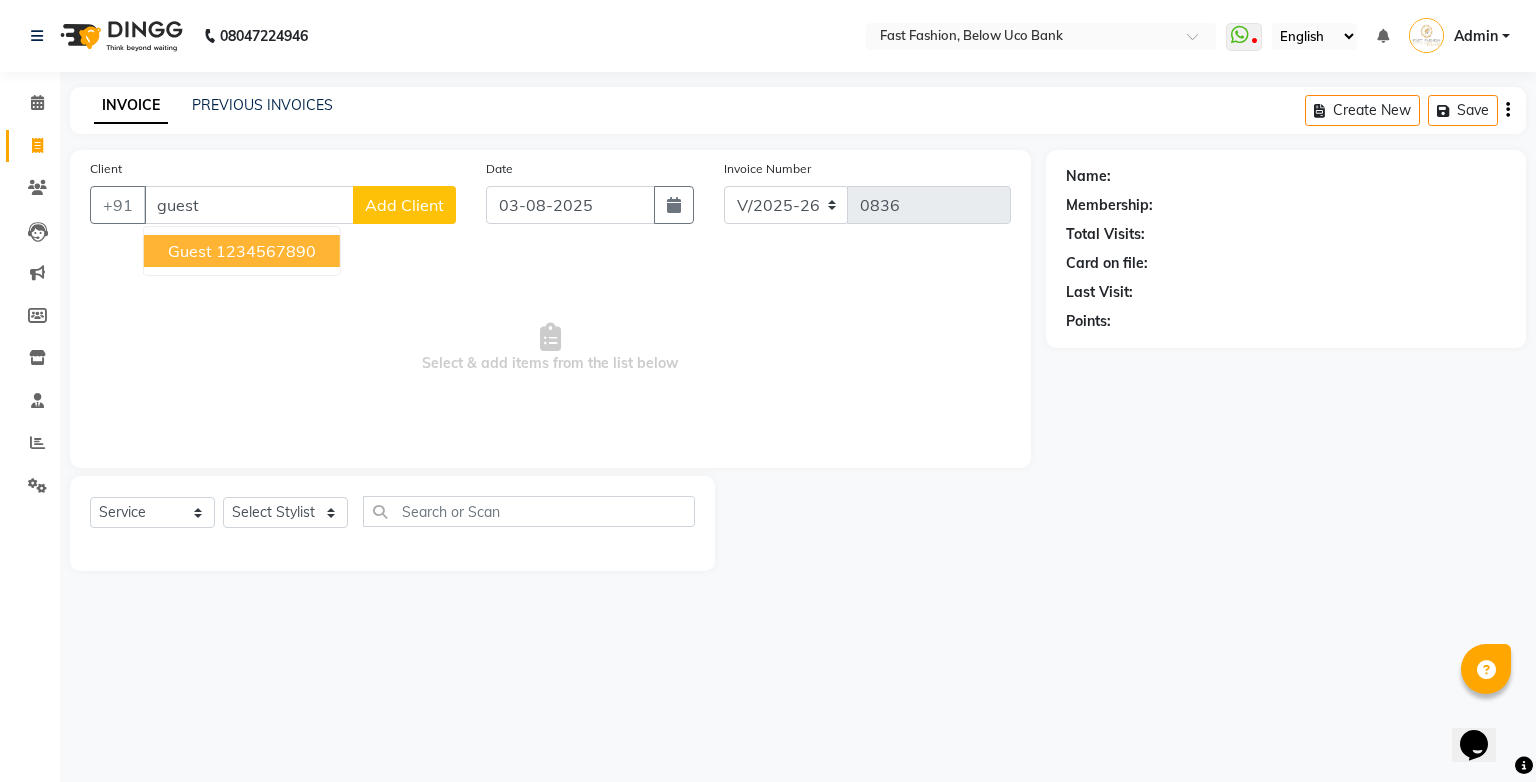 click on "1234567890" at bounding box center [266, 251] 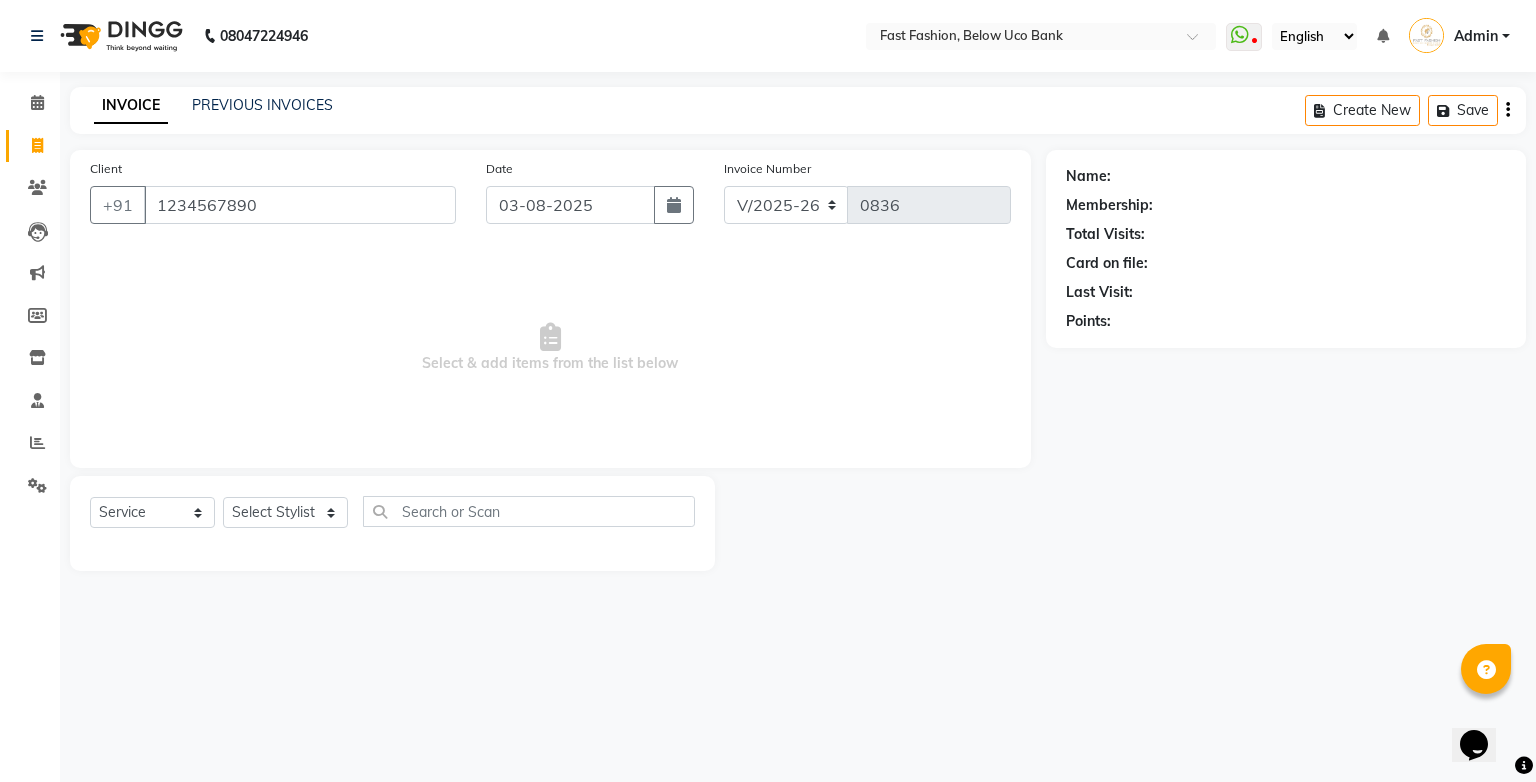 type on "1234567890" 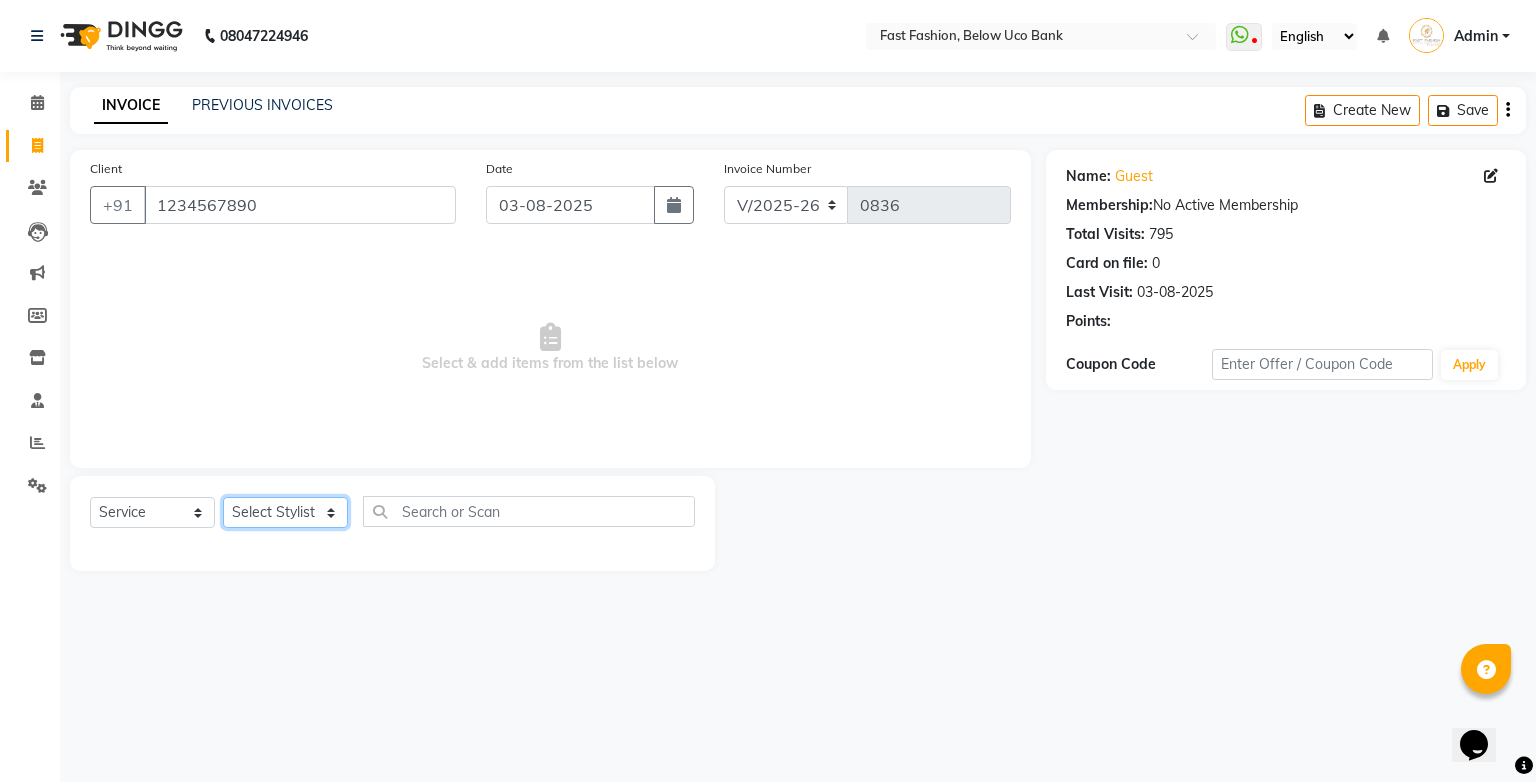 click on "Select Stylist [NAME] [NAME] [NAME] [NAME] [NAME] [NAME] [NAME] [NAME] [NAME] [NAME]" 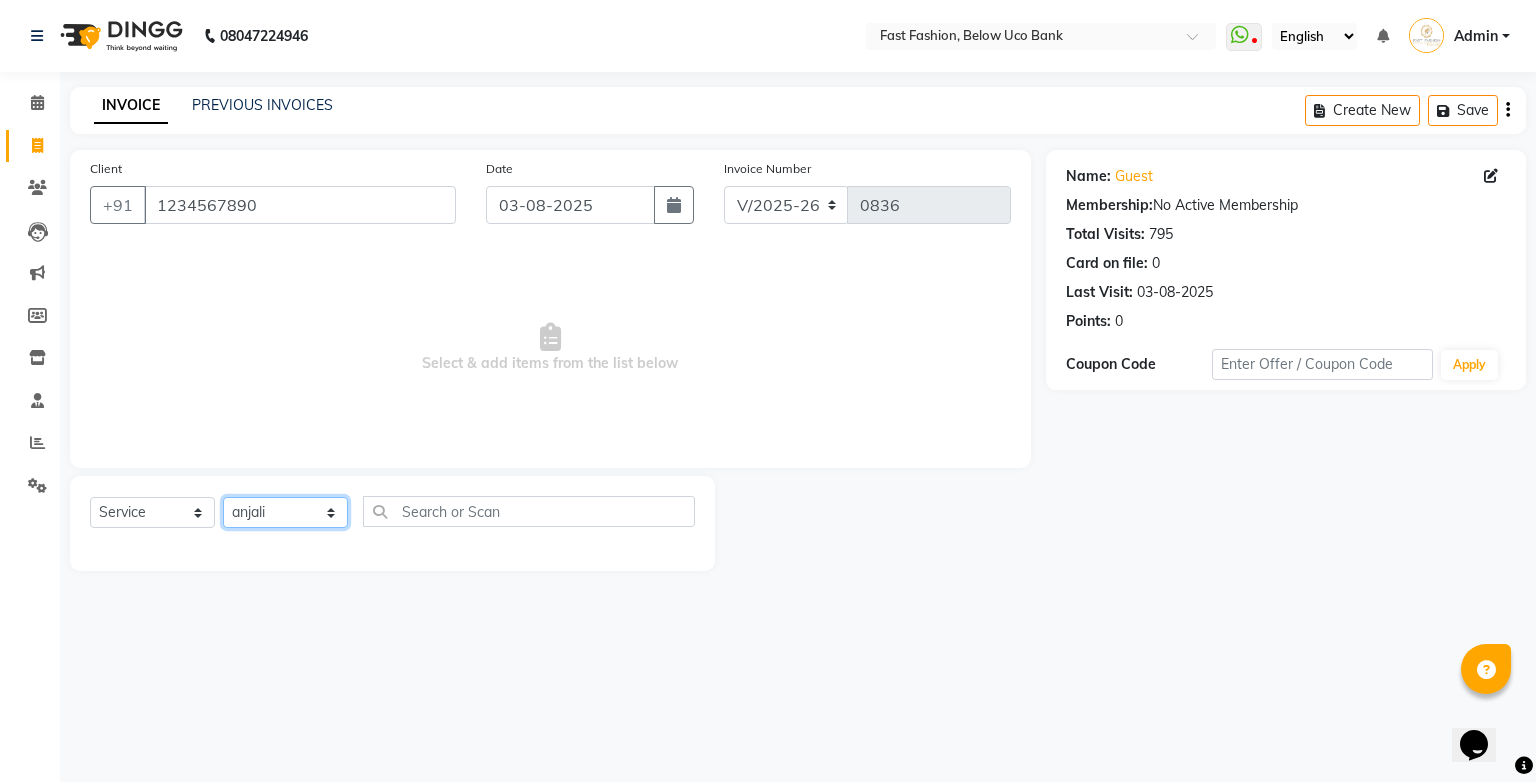 click on "Select Stylist [NAME] [NAME] [NAME] [NAME] [NAME] [NAME] [NAME] [NAME] [NAME] [NAME]" 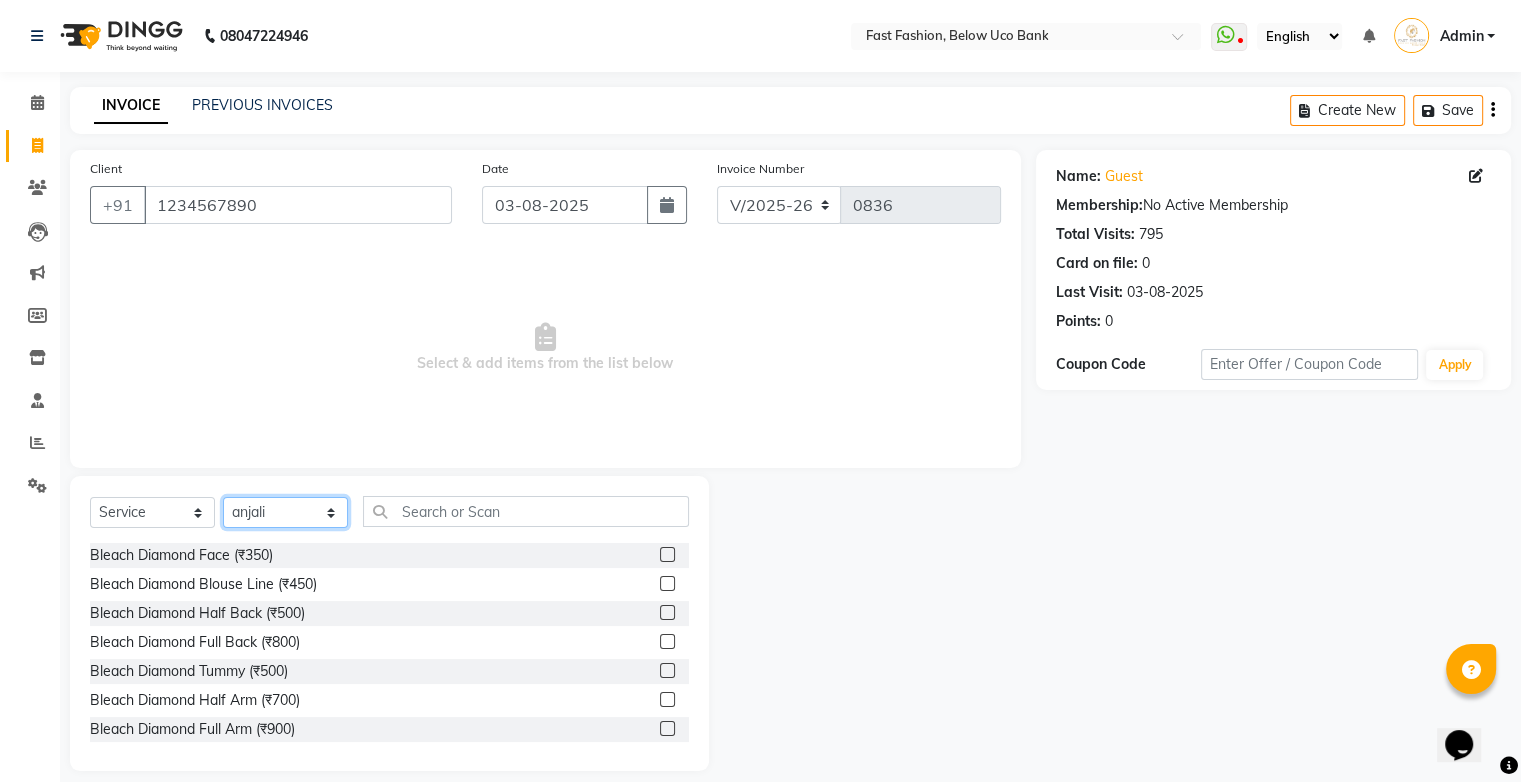 click on "Select Stylist [NAME] [NAME] [NAME] [NAME] [NAME] [NAME] [NAME] [NAME] [NAME] [NAME]" 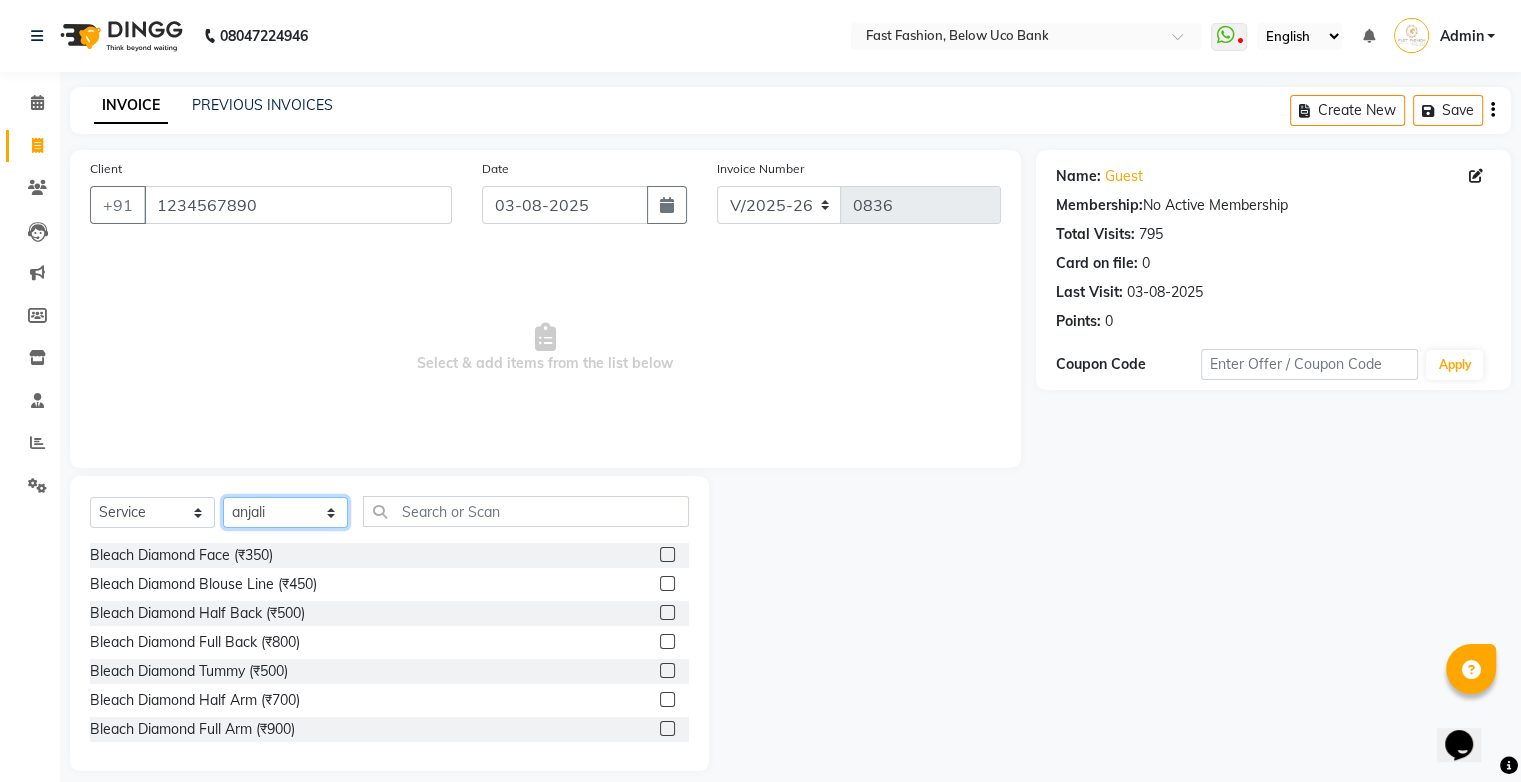 select on "22049" 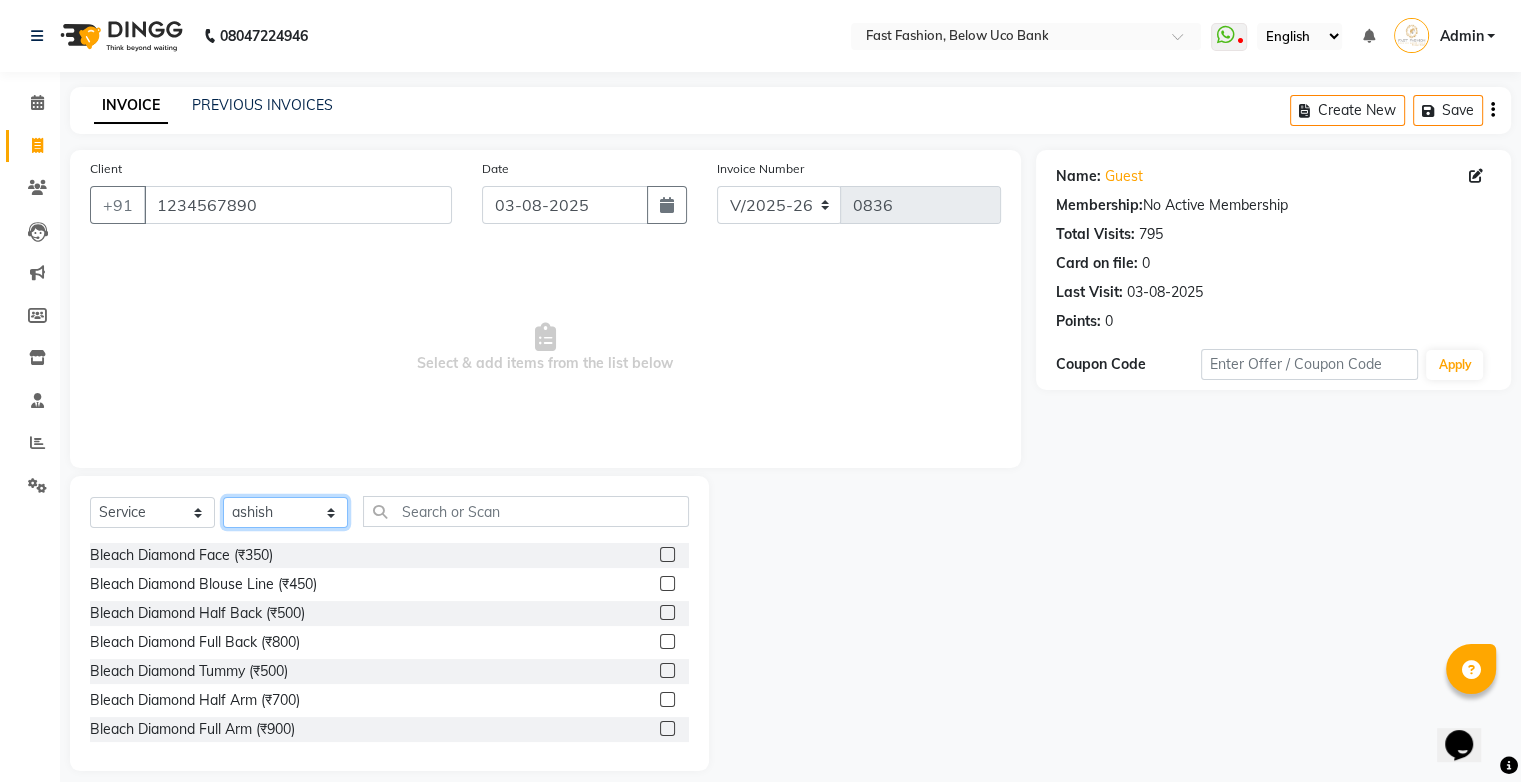 click on "Select Stylist [NAME] [NAME] [NAME] [NAME] [NAME] [NAME] [NAME] [NAME] [NAME] [NAME]" 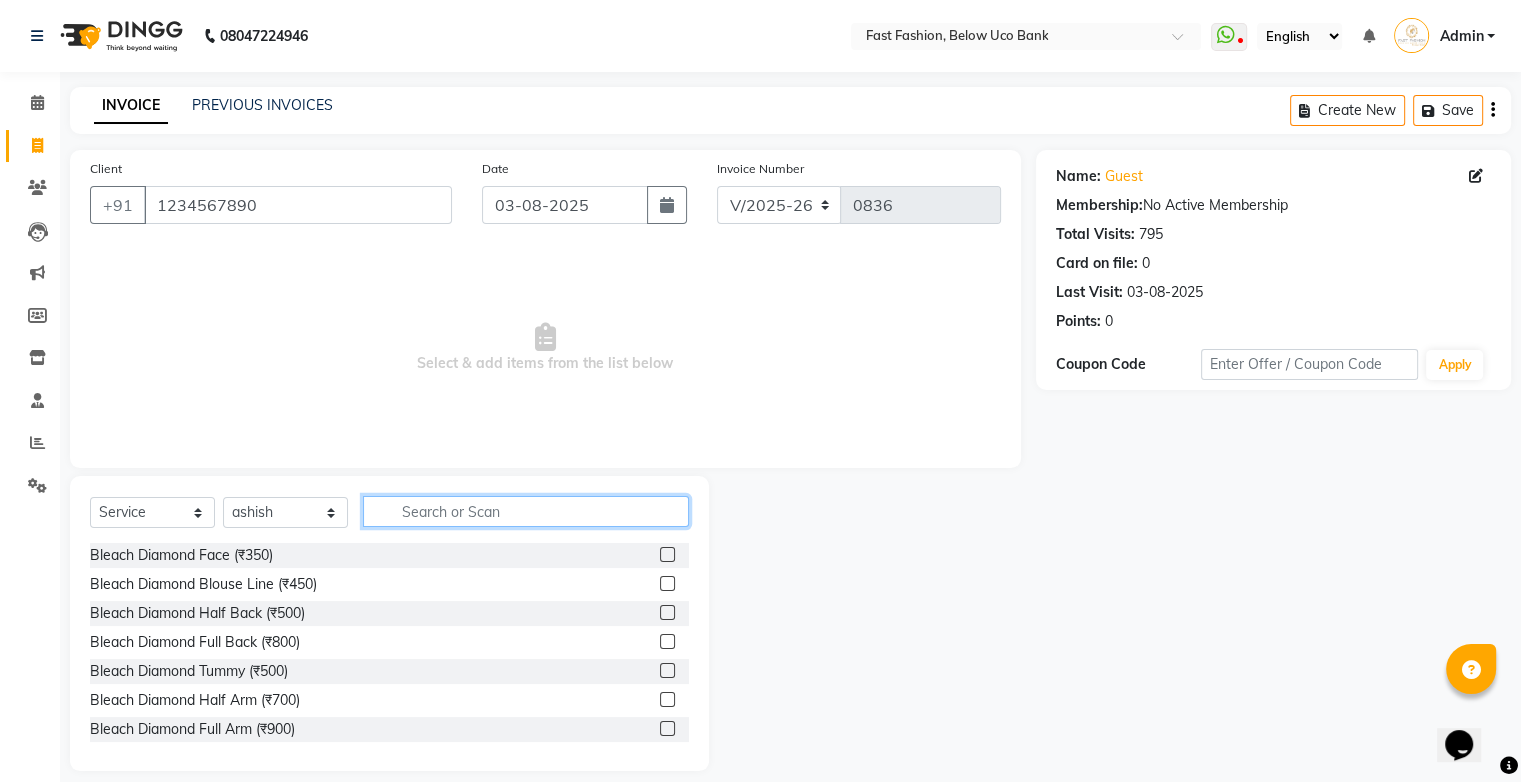 click 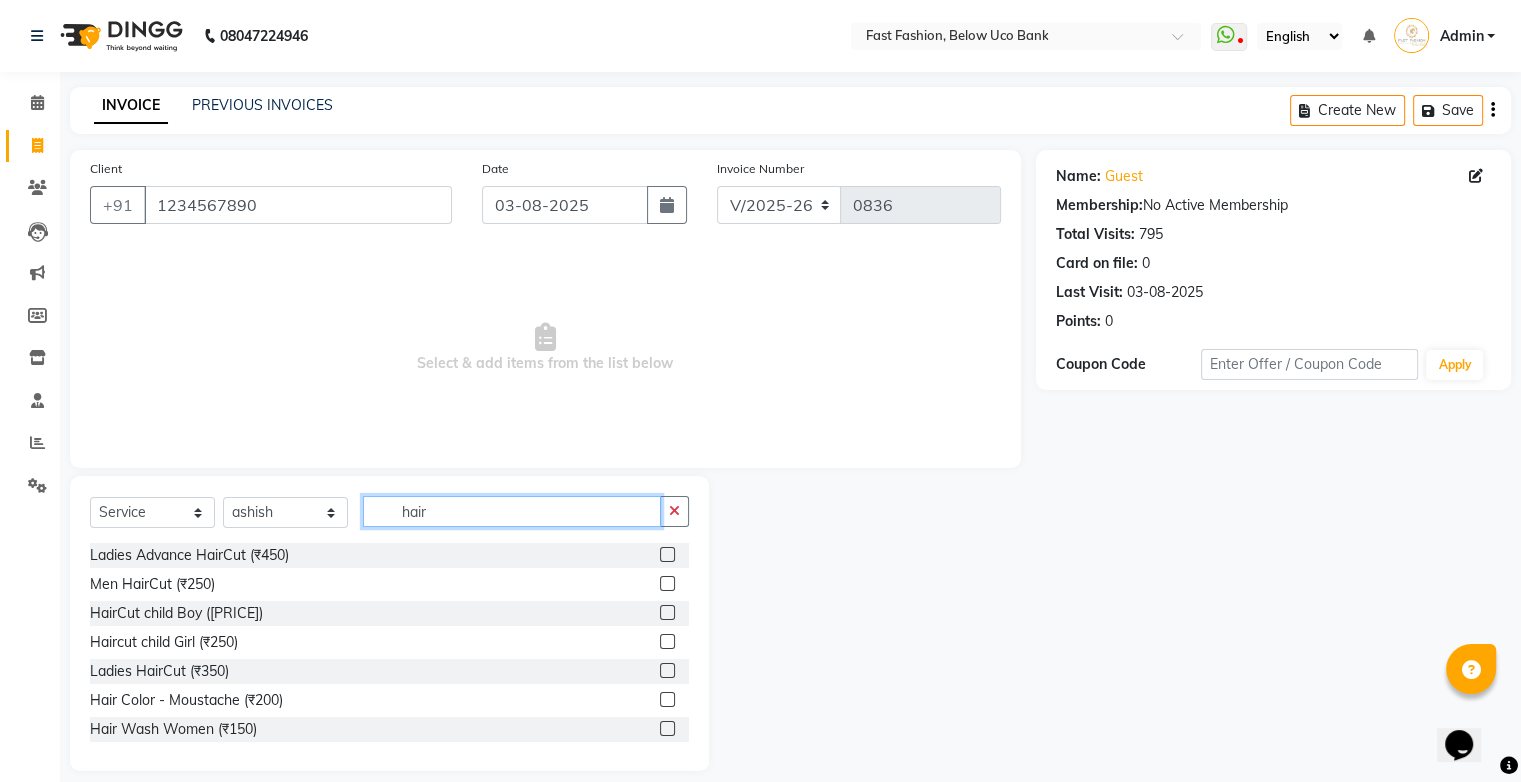 type on "hair" 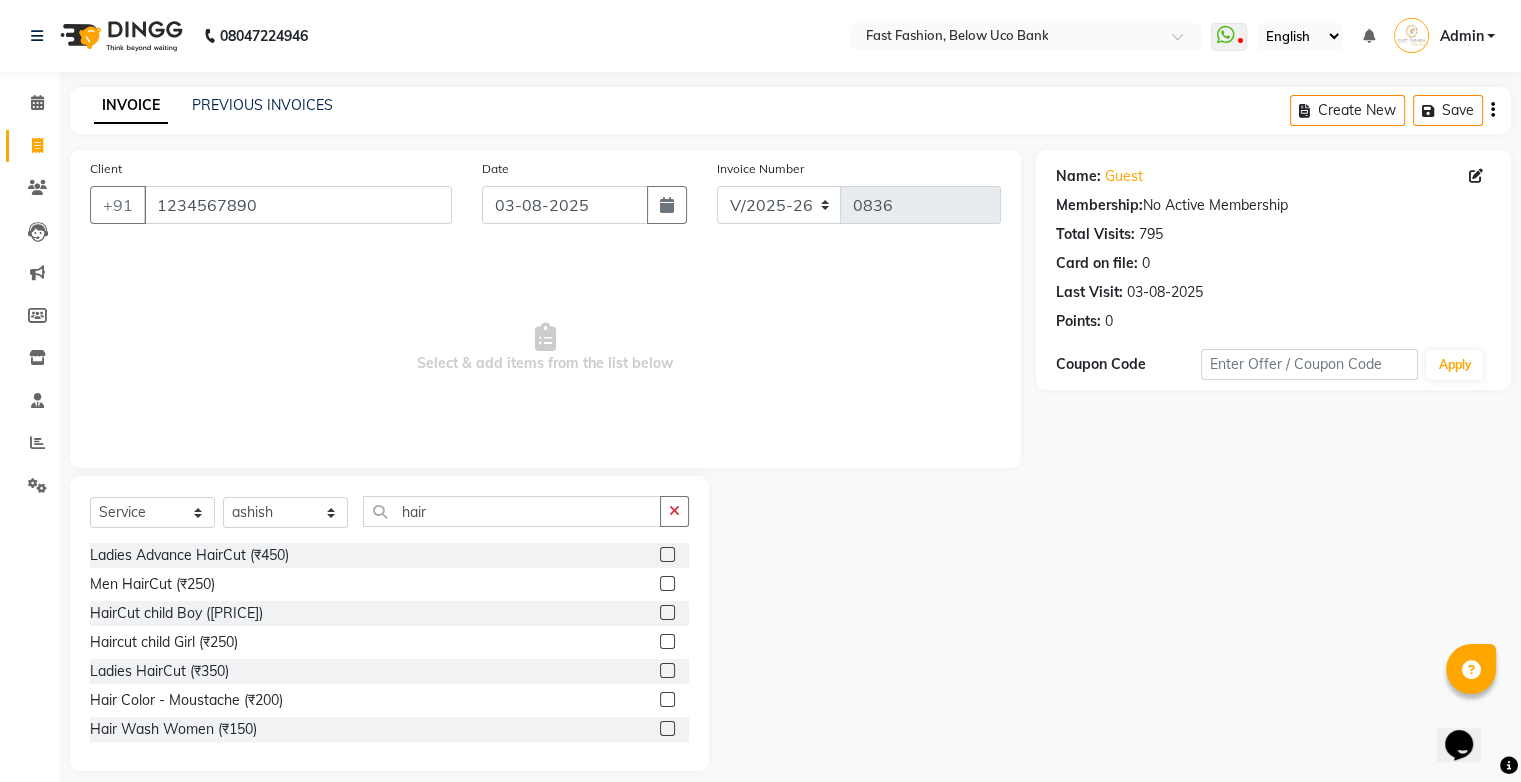 click 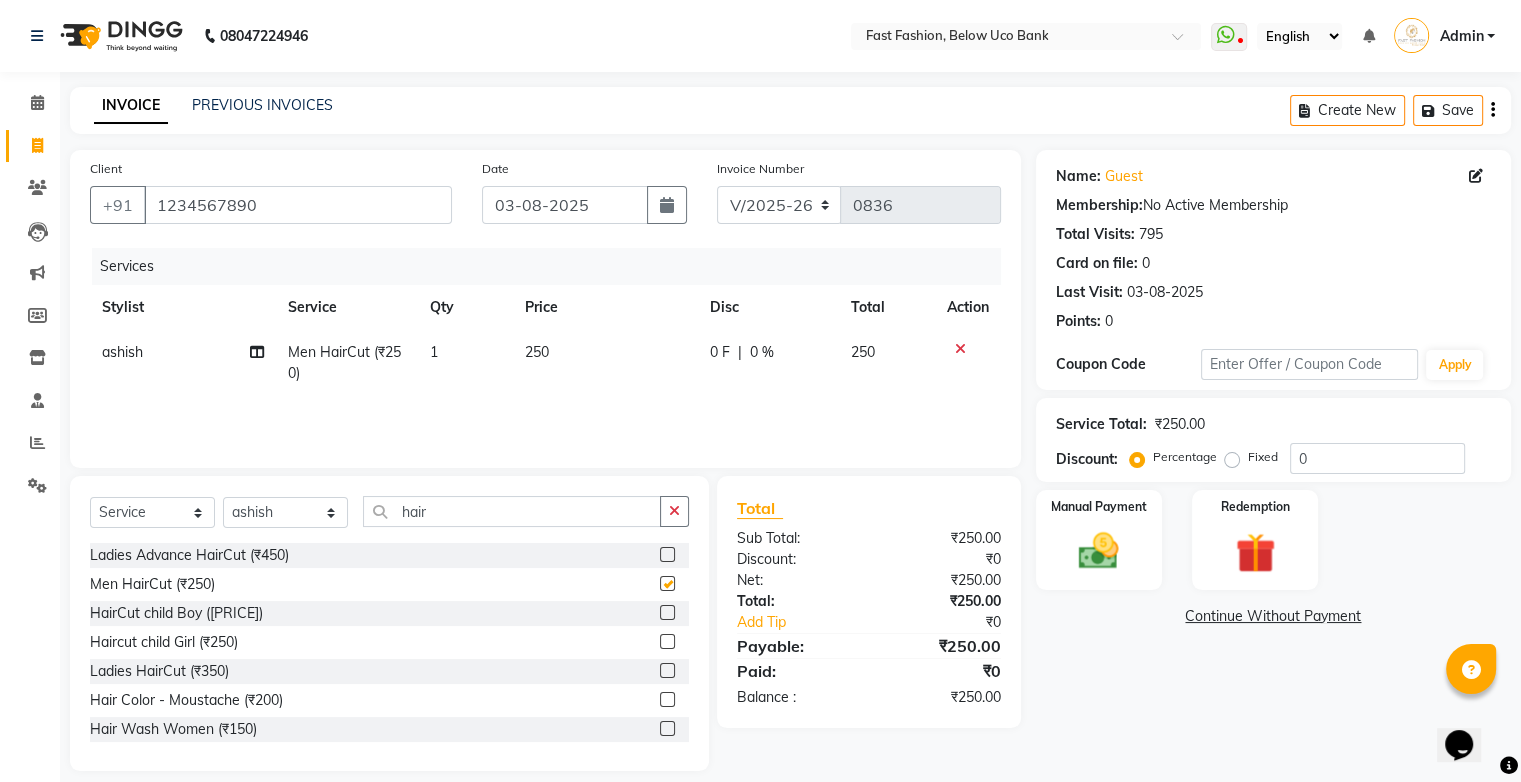 checkbox on "false" 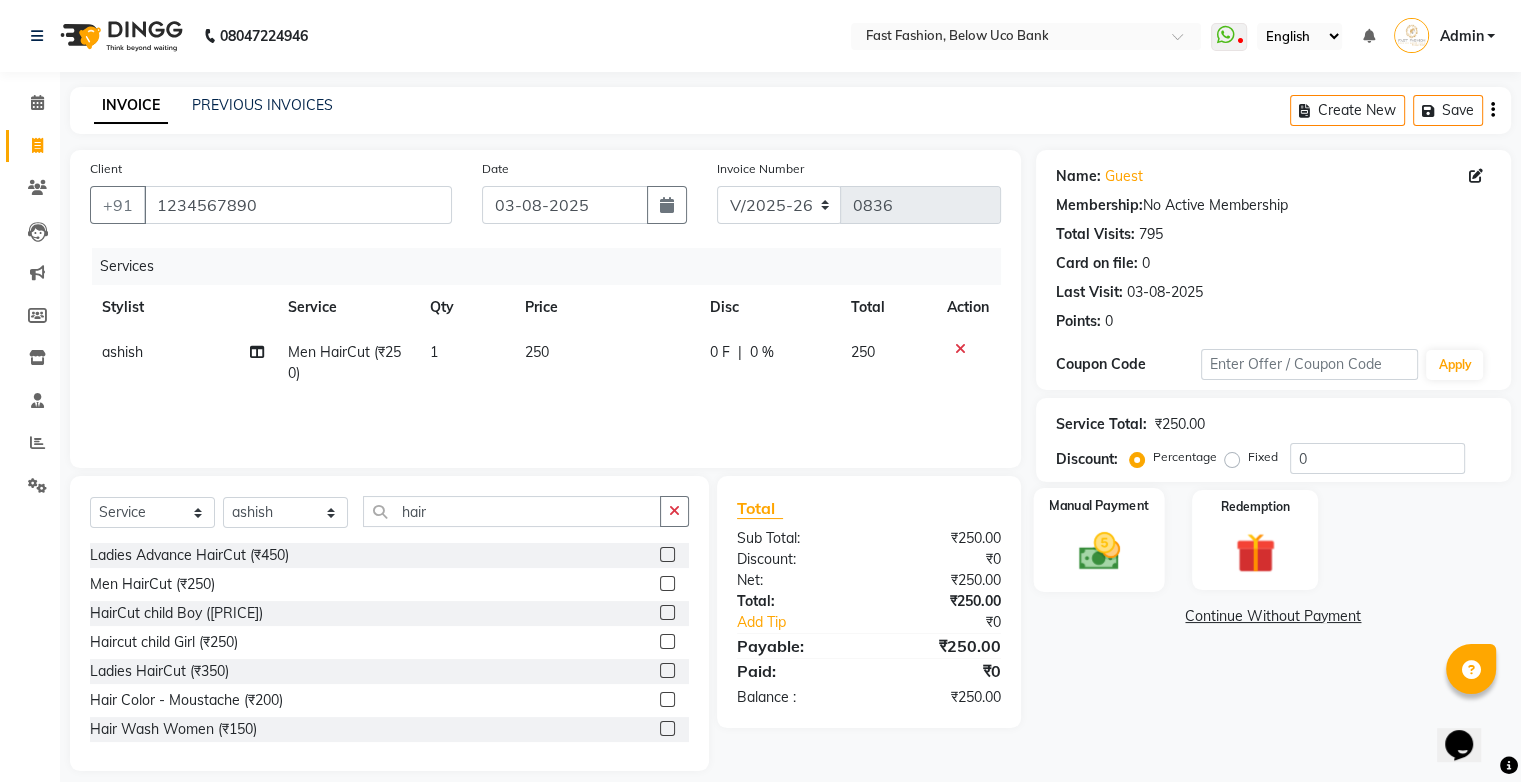 click 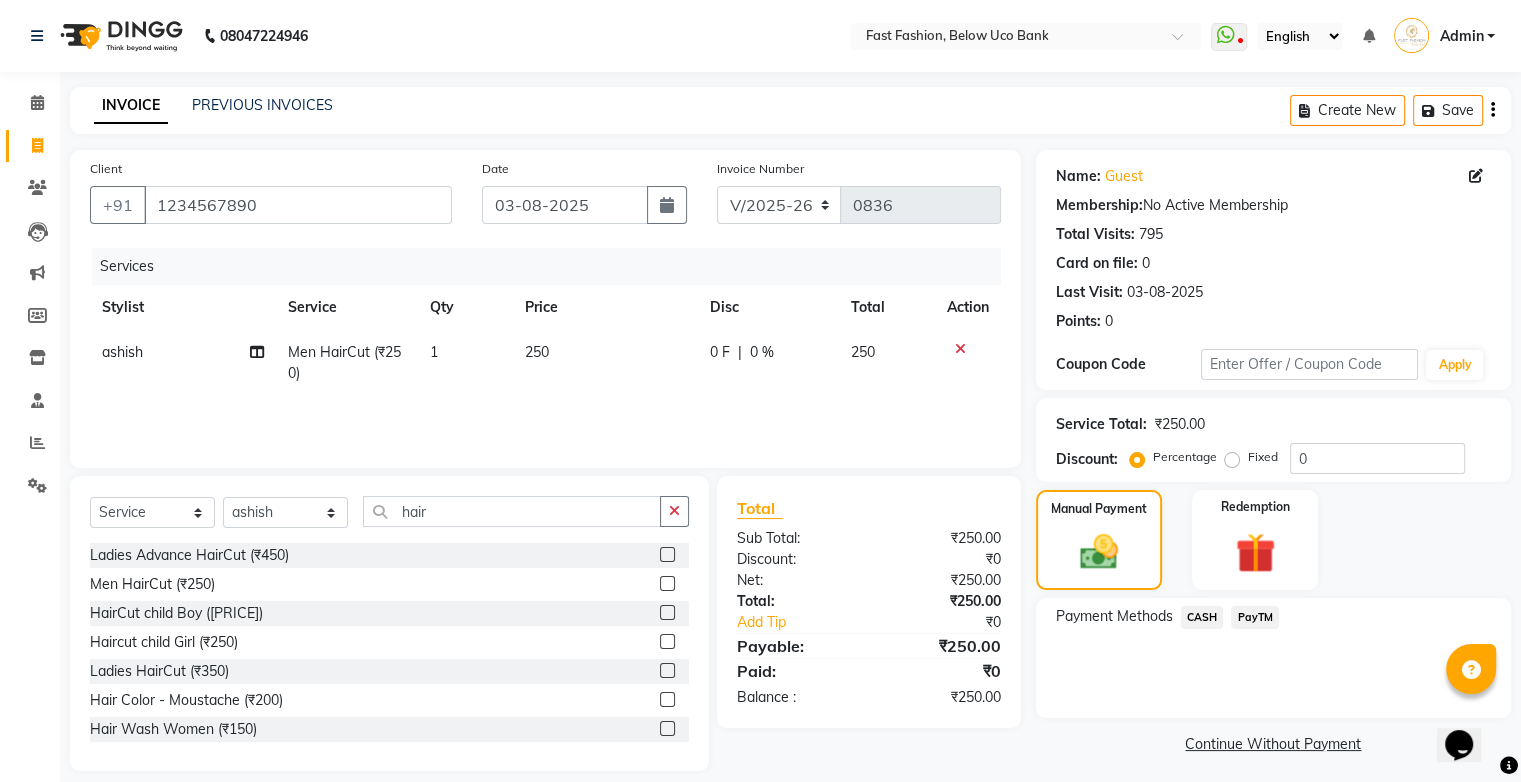 click on "PayTM" 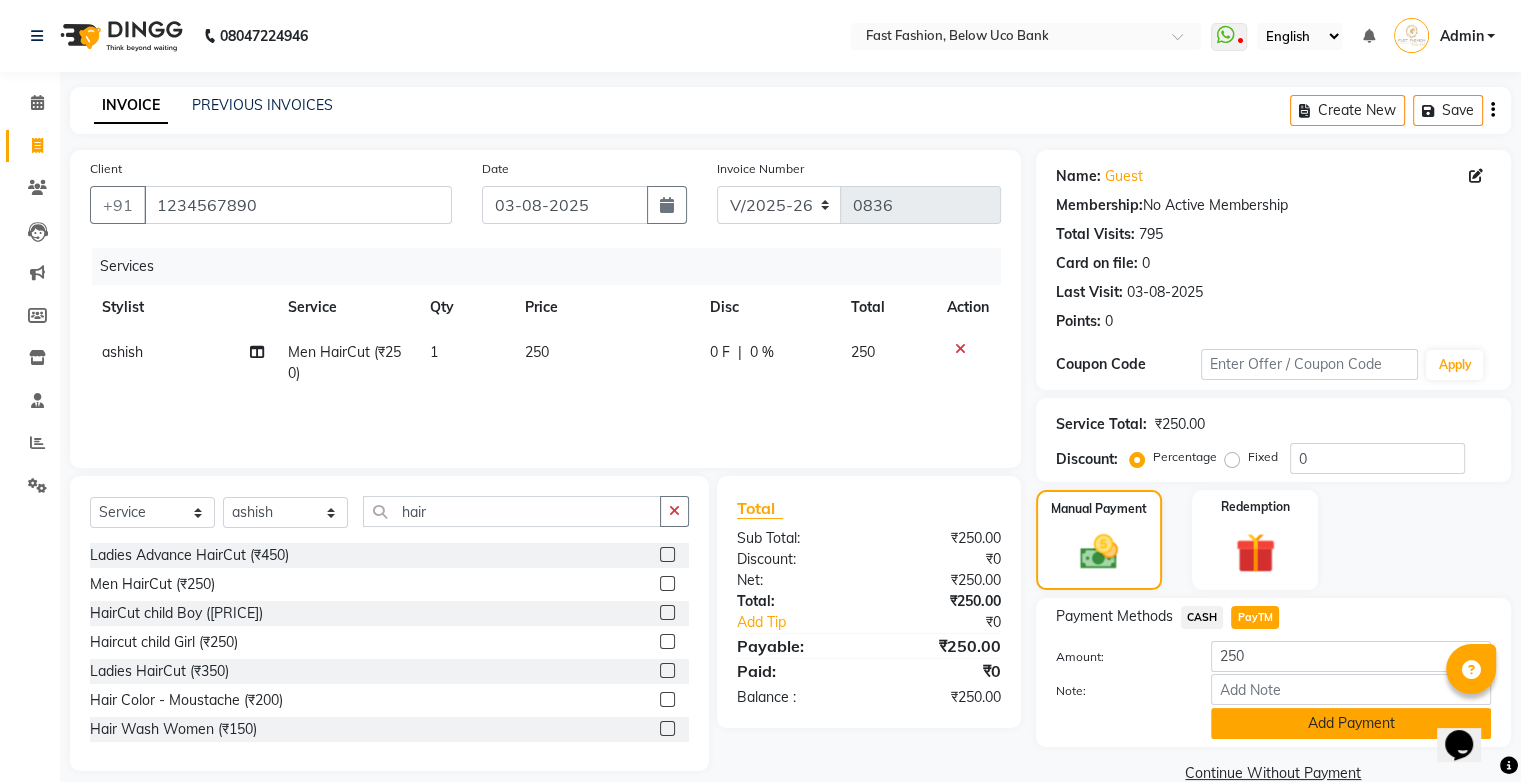 click on "Add Payment" 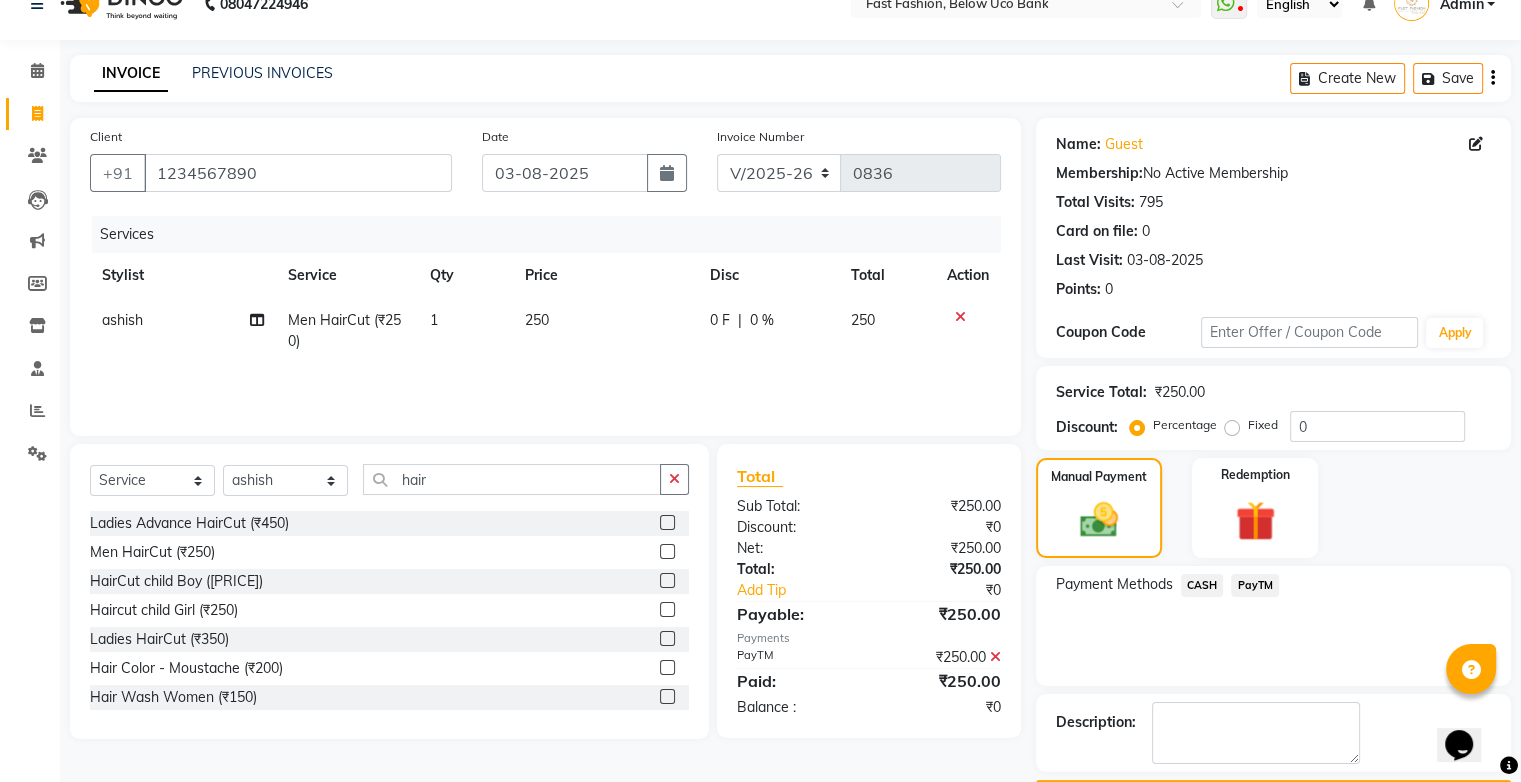 scroll, scrollTop: 88, scrollLeft: 0, axis: vertical 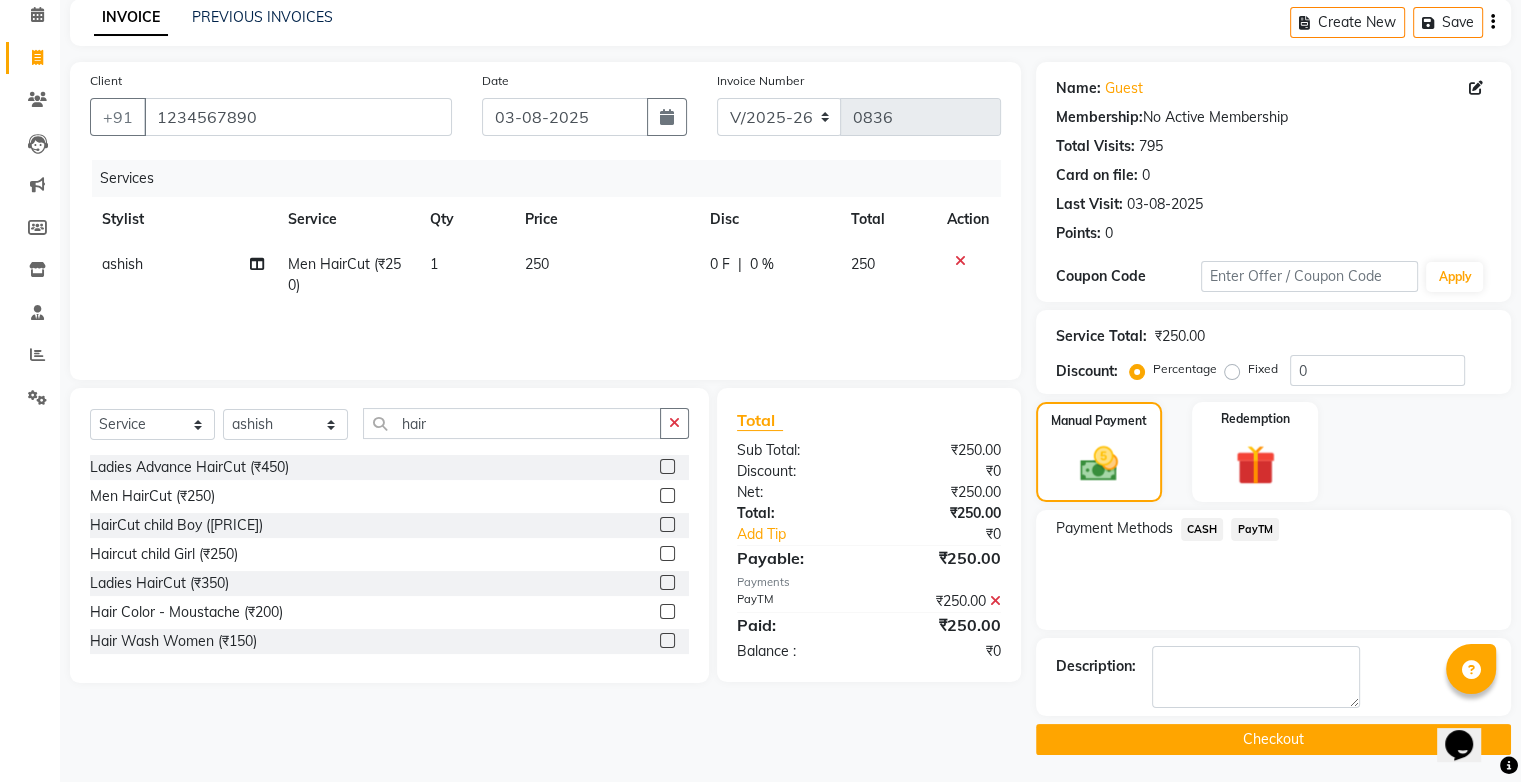 click on "Checkout" 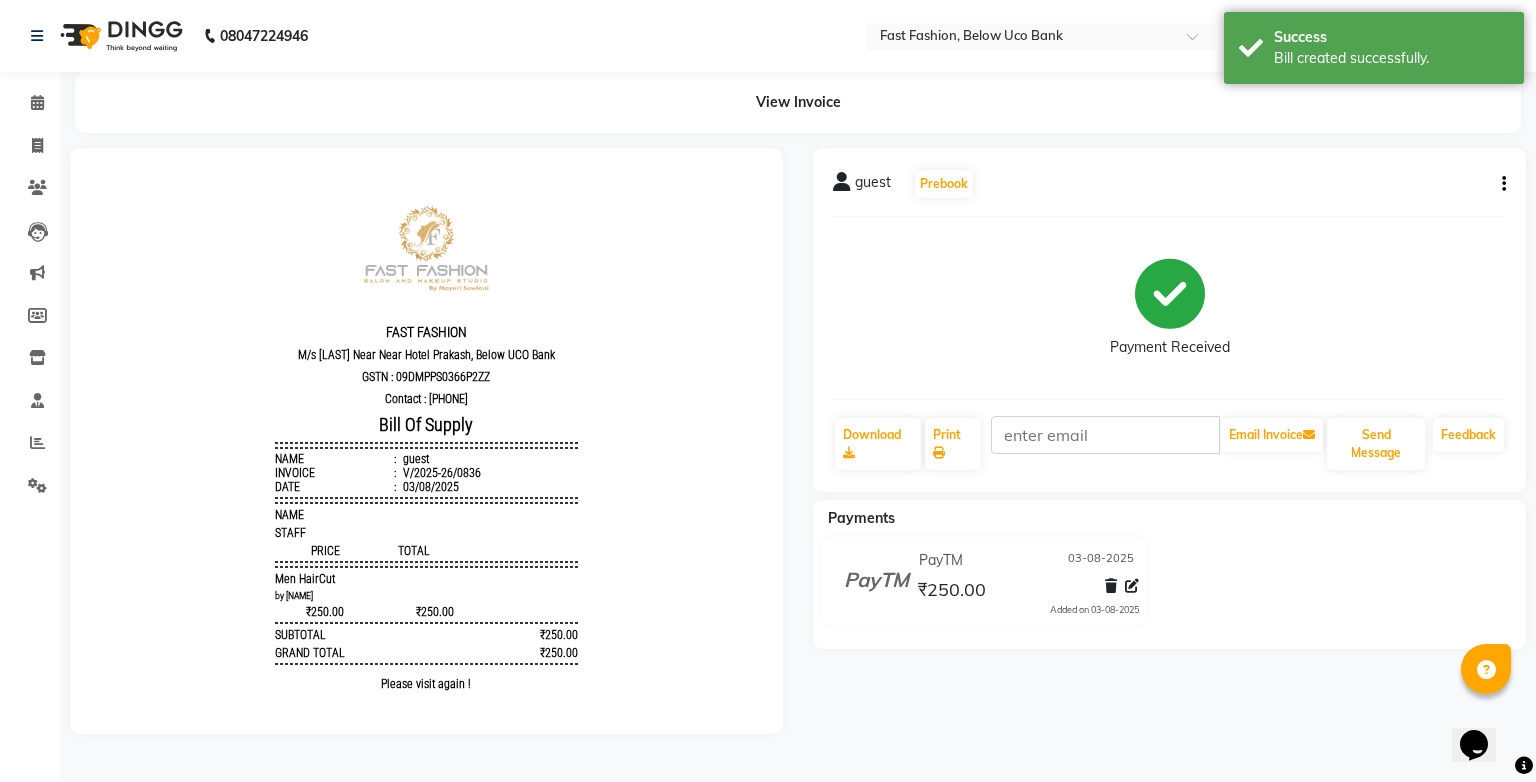 scroll, scrollTop: 0, scrollLeft: 0, axis: both 